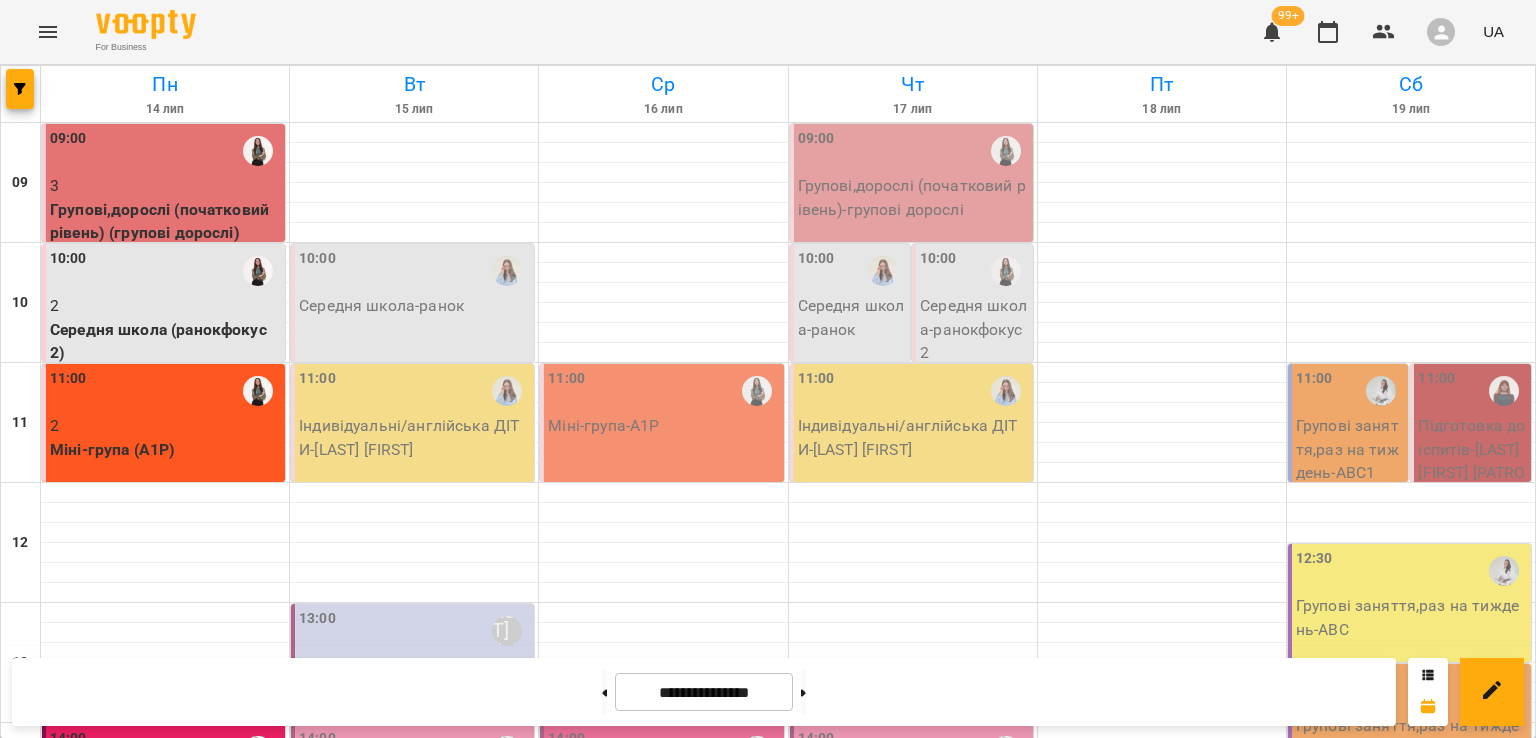 scroll, scrollTop: 0, scrollLeft: 0, axis: both 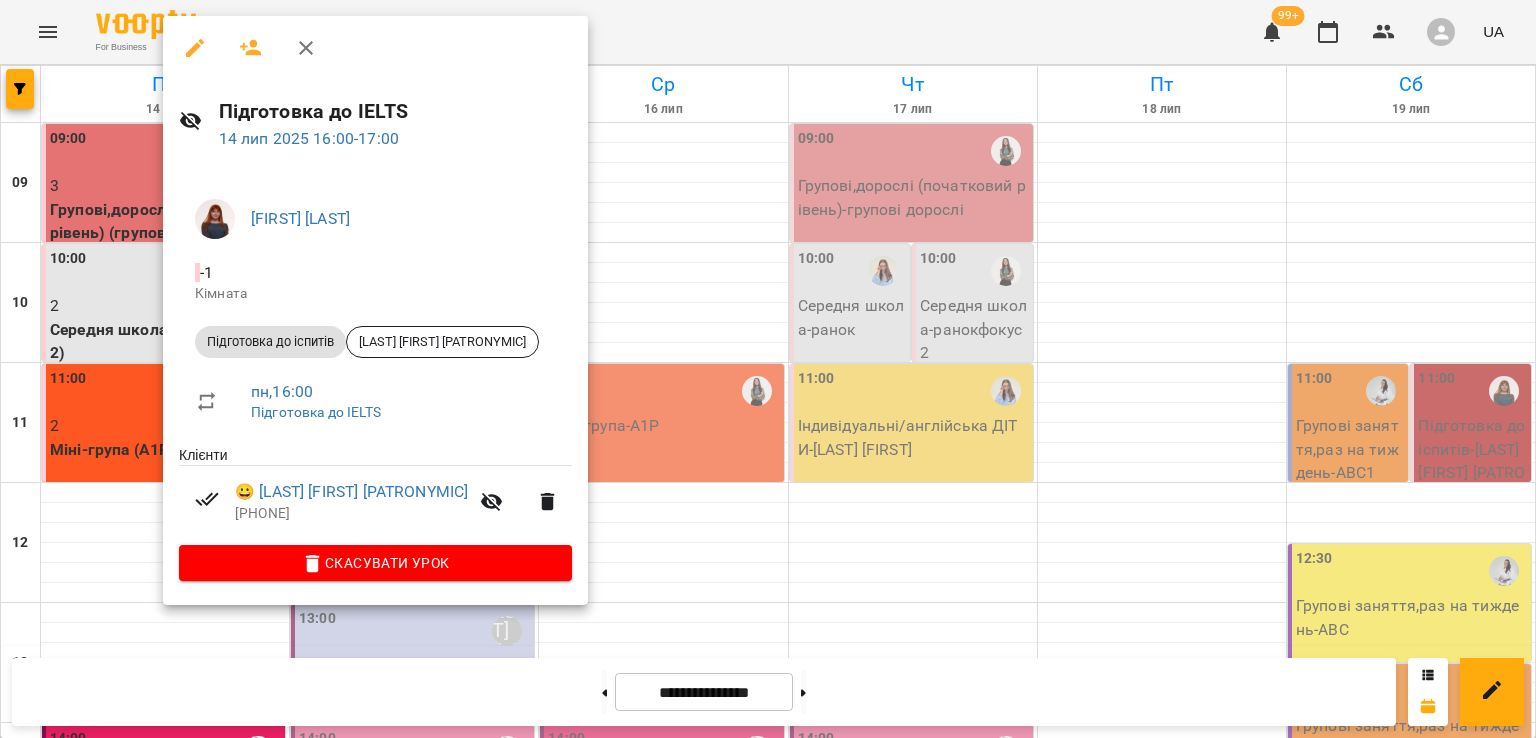 click 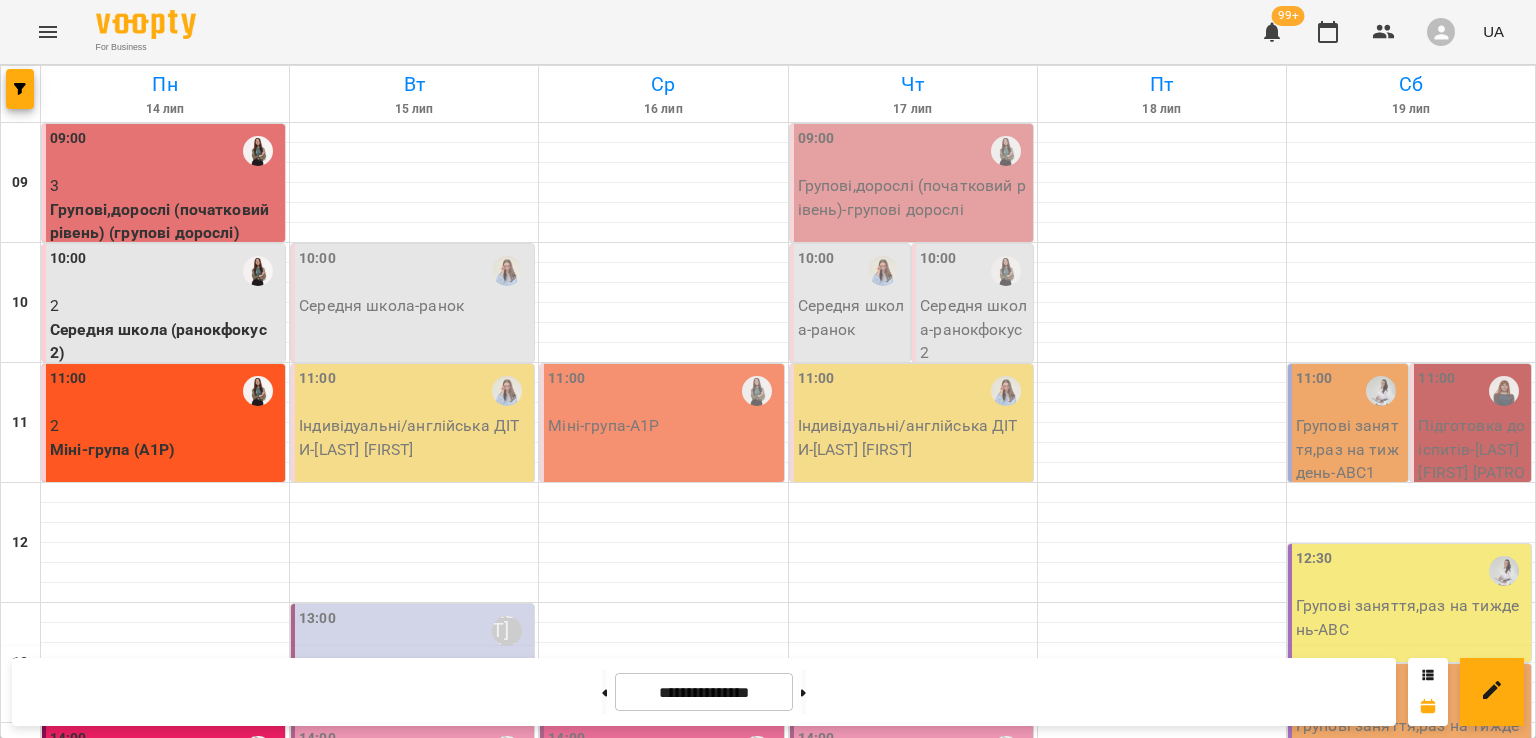 click on "Сизов Ерік" at bounding box center (246, 1244) 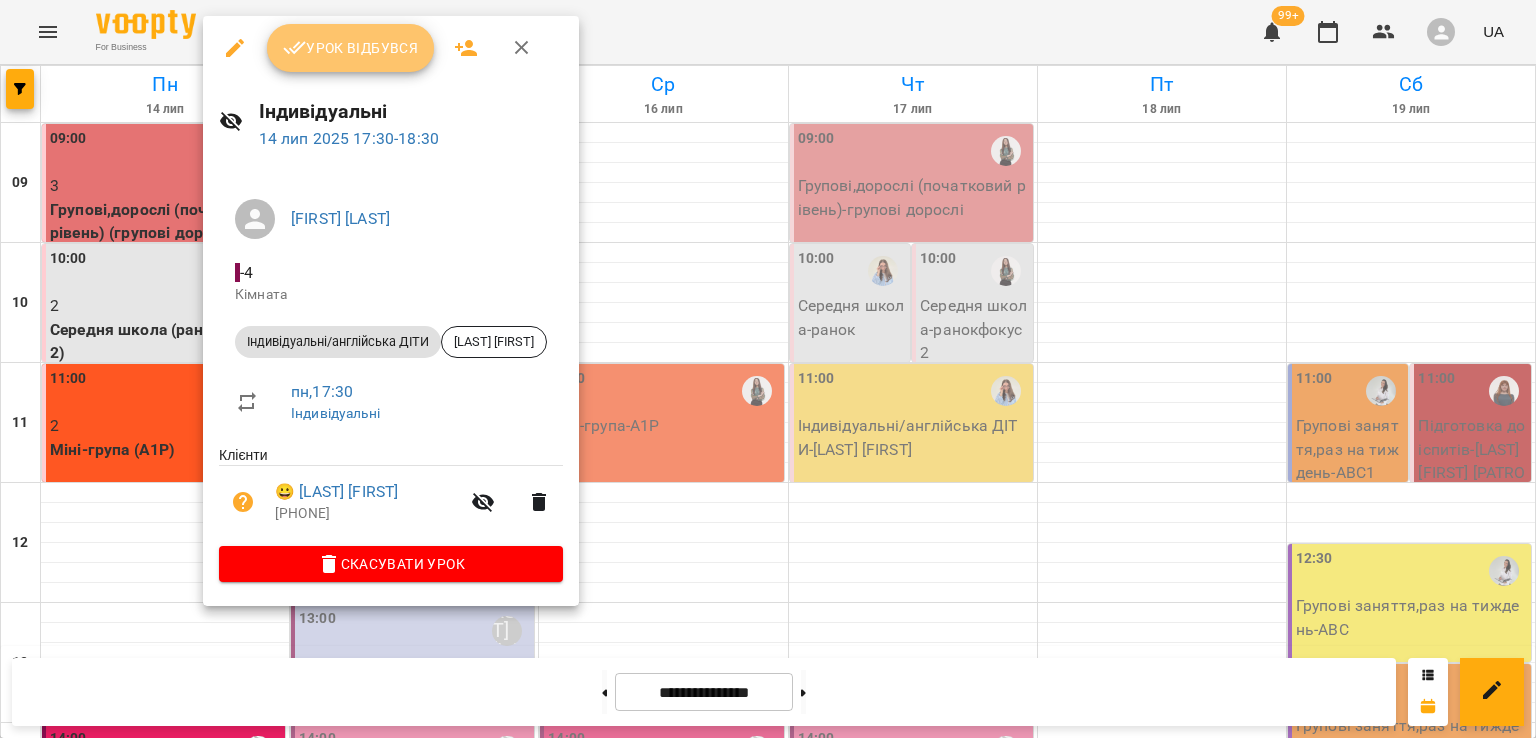 click on "Урок відбувся" at bounding box center [351, 48] 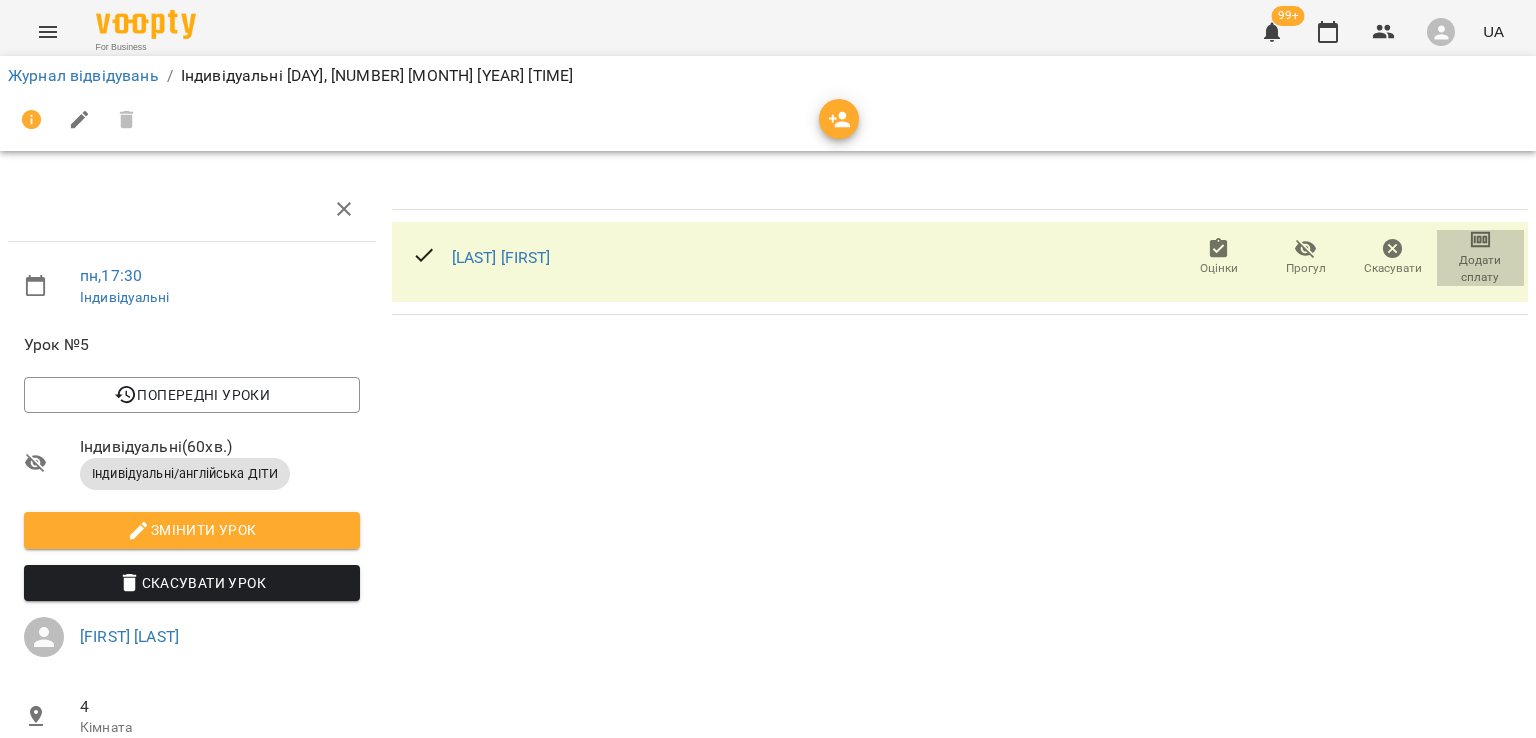 click on "Додати сплату" at bounding box center [1480, 269] 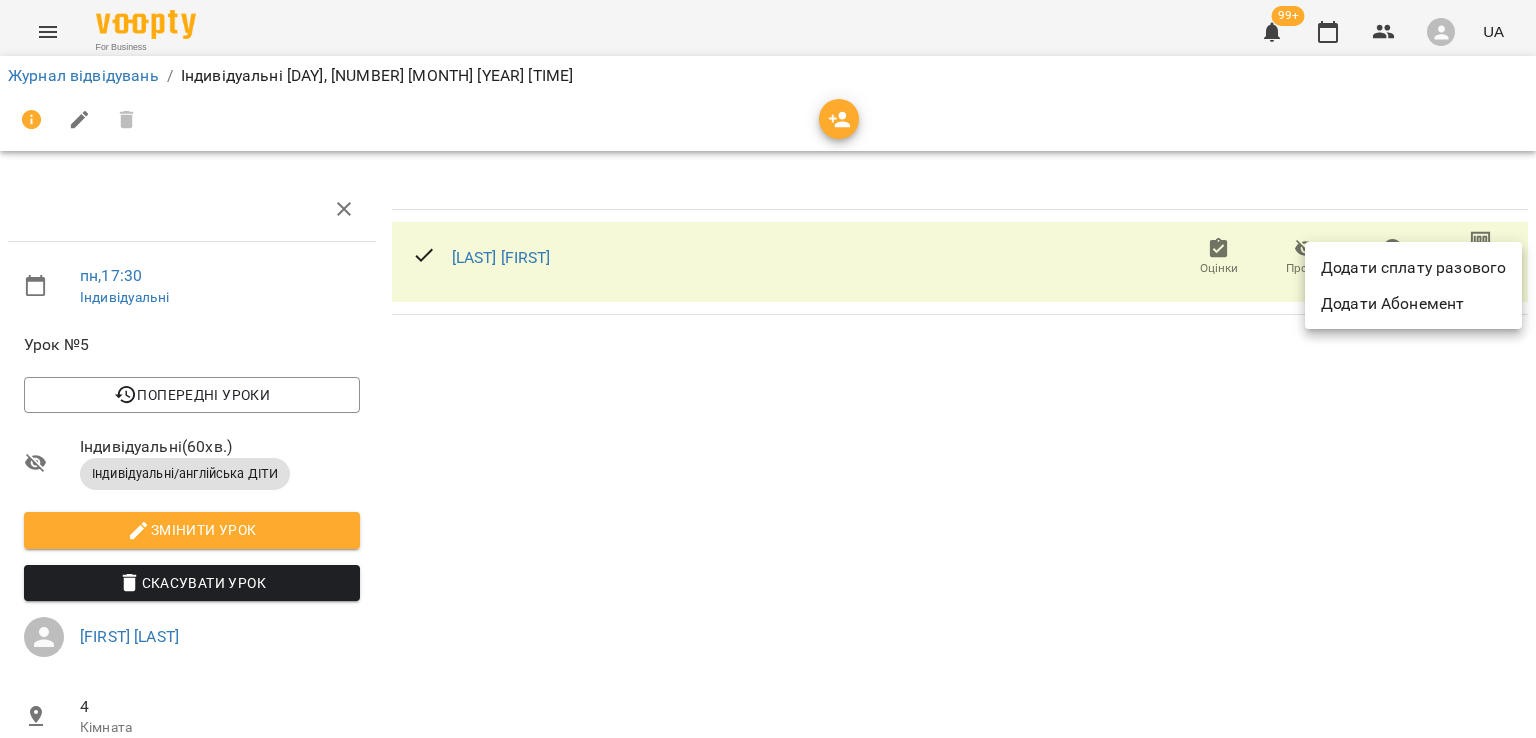 click on "Додати сплату разового" at bounding box center [1413, 268] 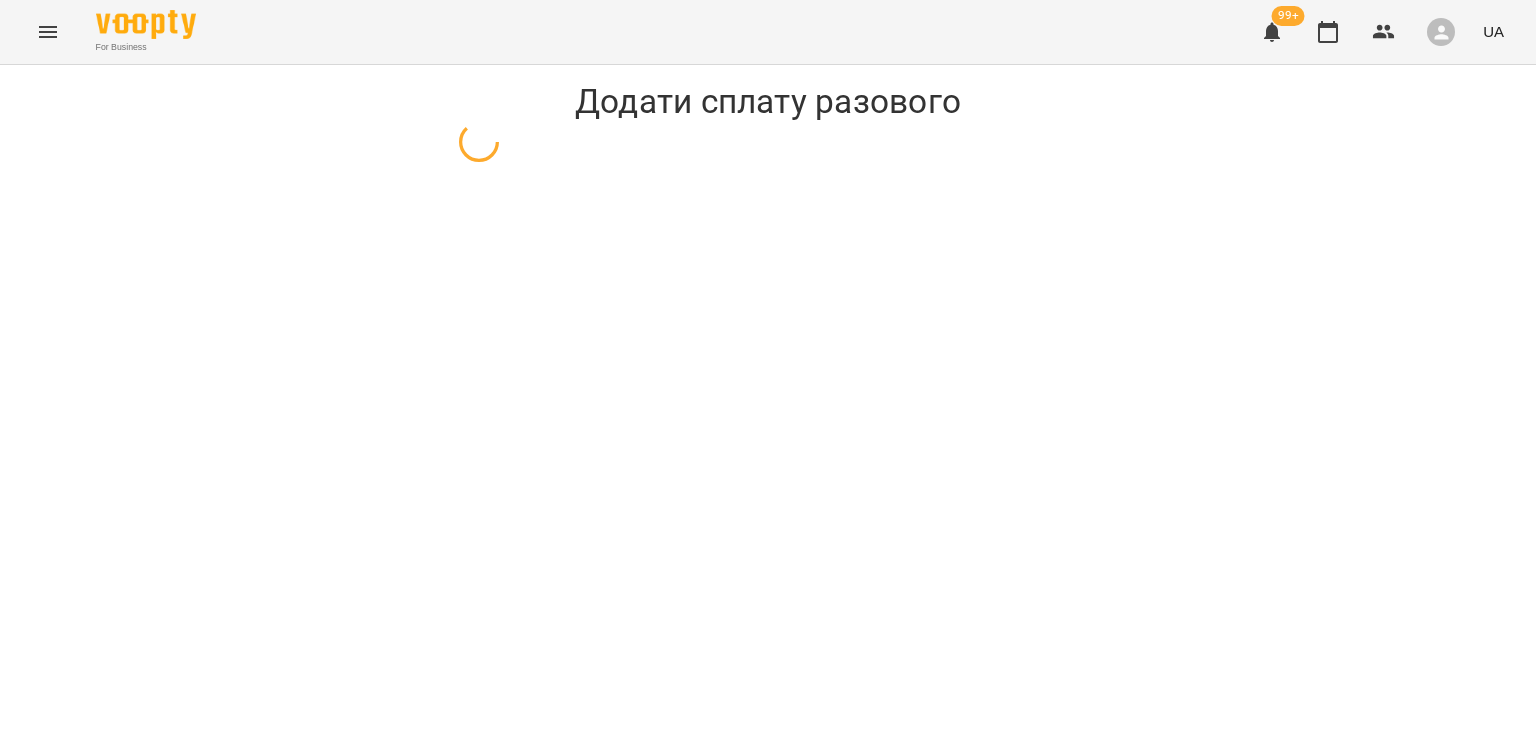 select on "**********" 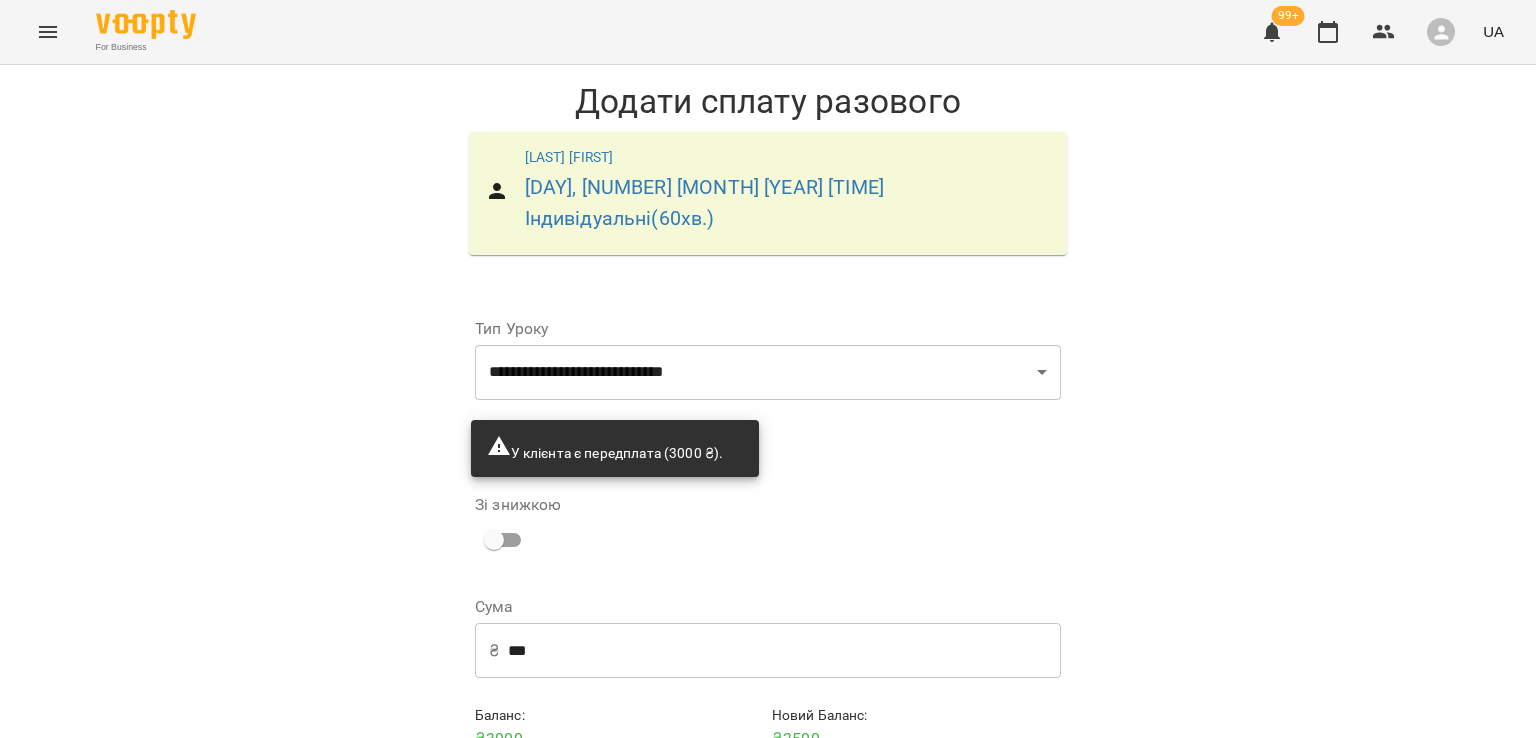 scroll, scrollTop: 62, scrollLeft: 0, axis: vertical 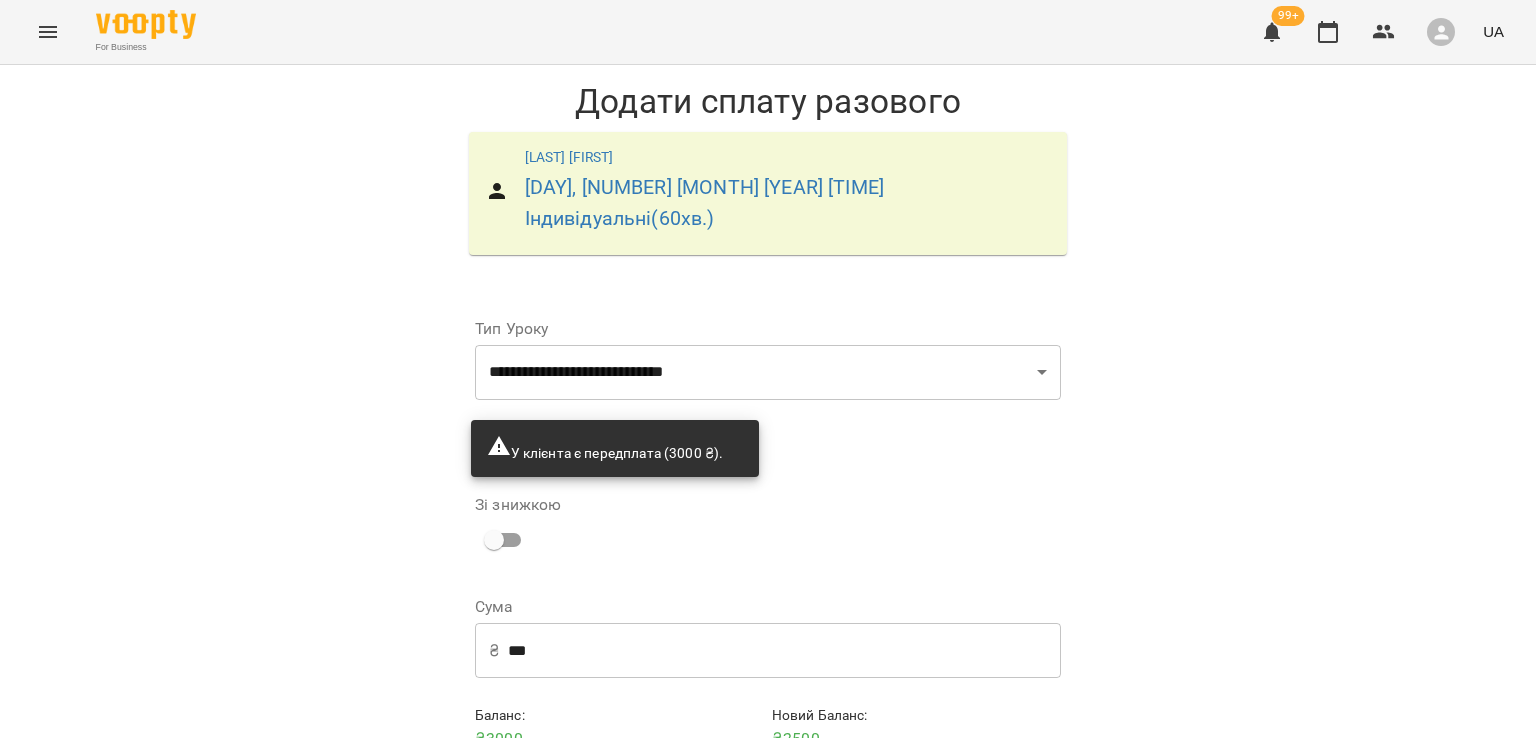 click on "Додати сплату разового" at bounding box center [934, 780] 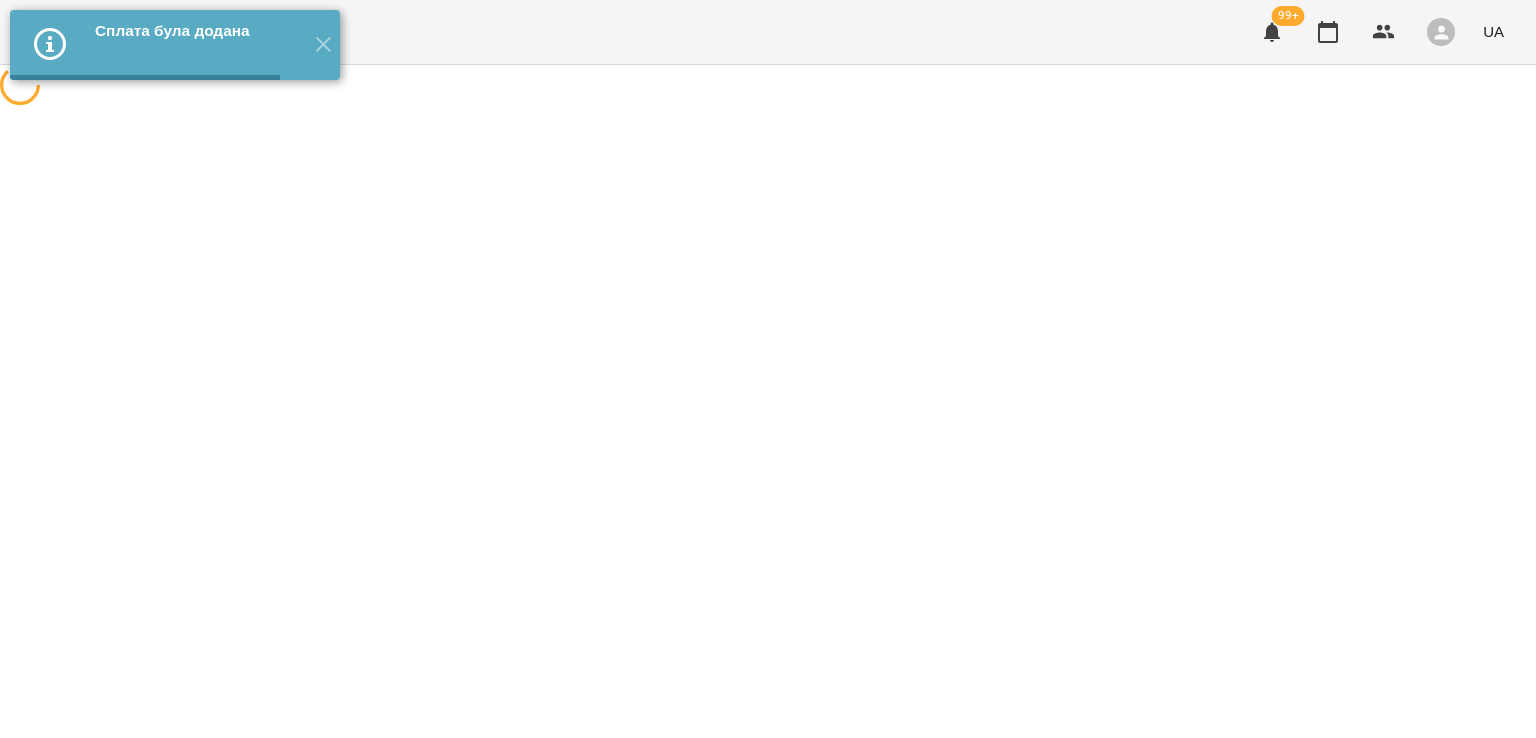 scroll, scrollTop: 0, scrollLeft: 0, axis: both 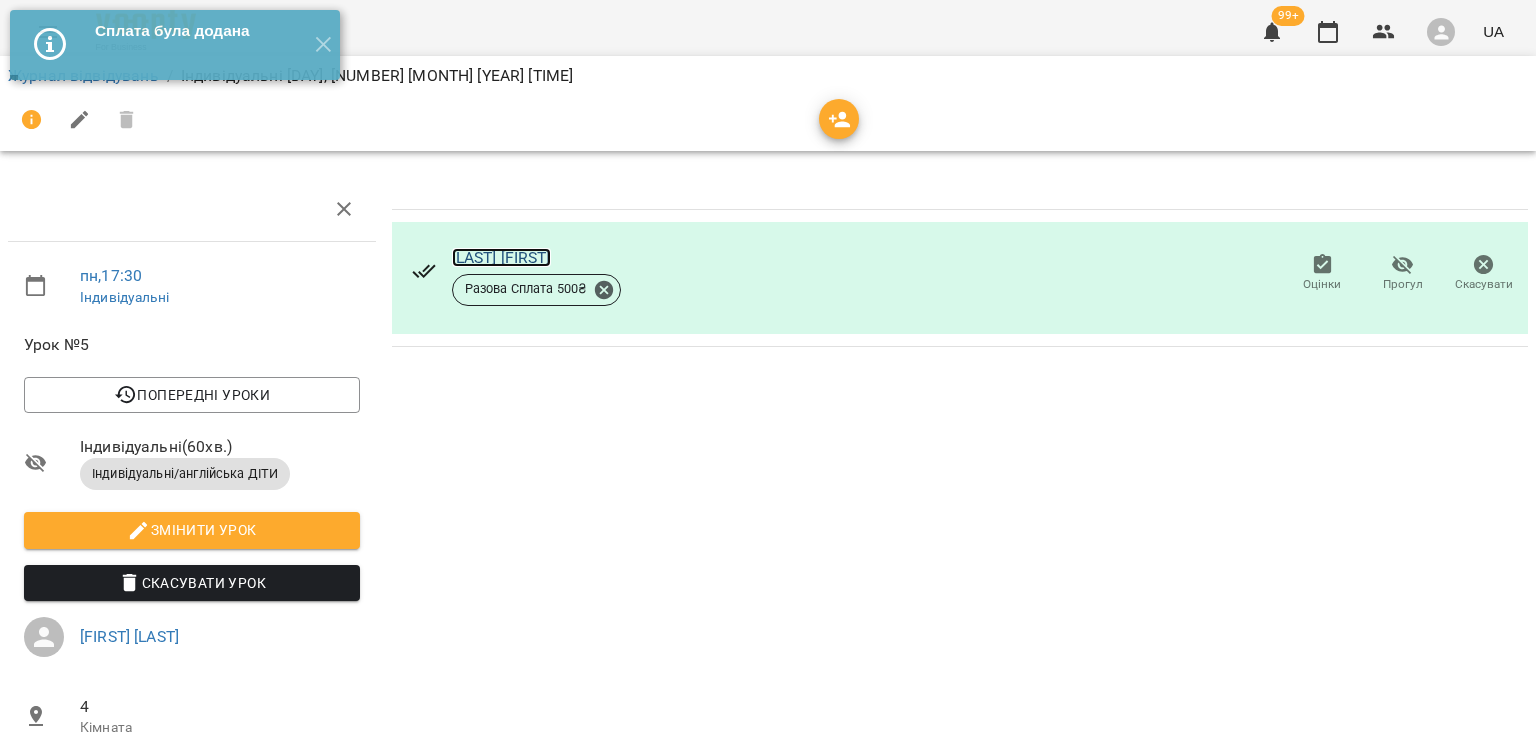 click on "[LAST] [FIRST]" at bounding box center (501, 257) 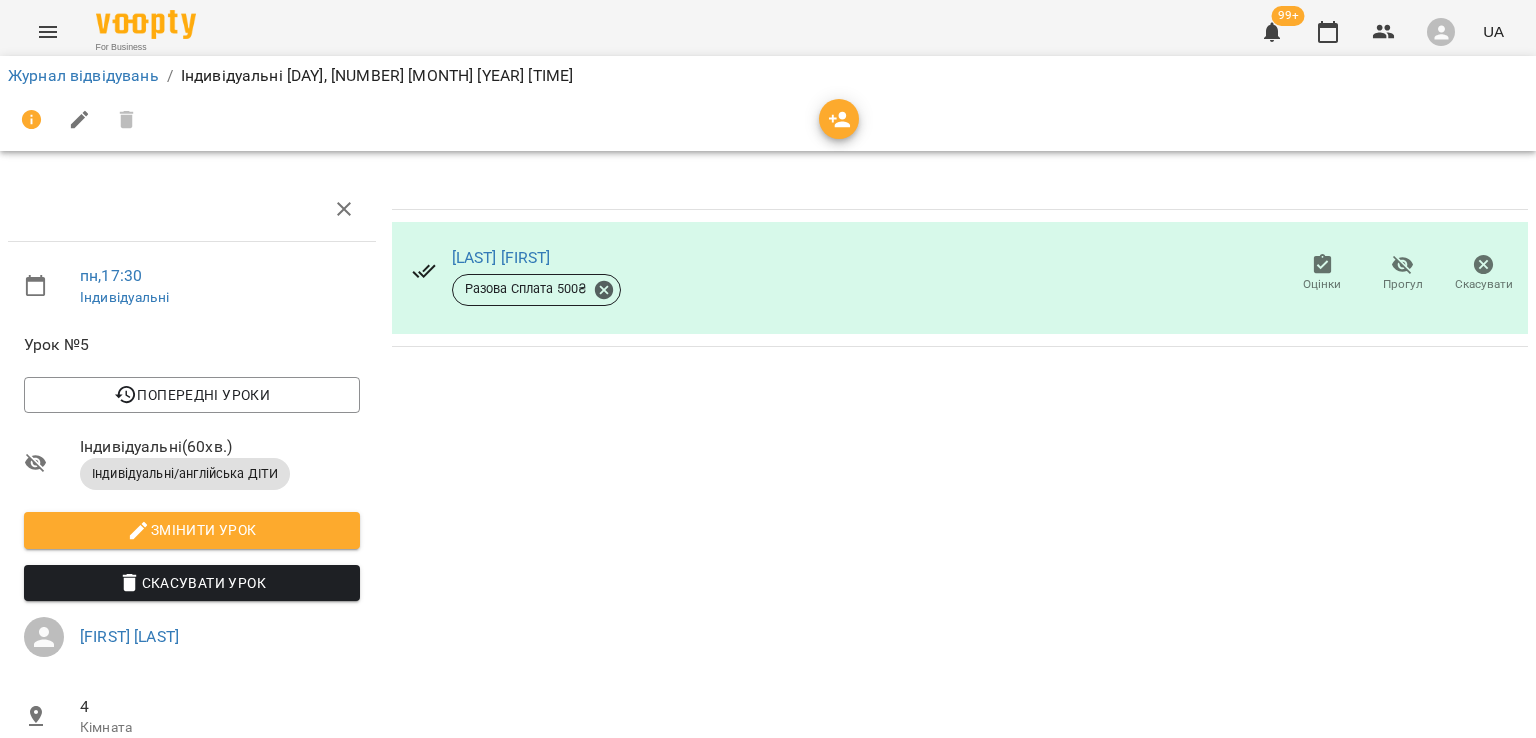 click 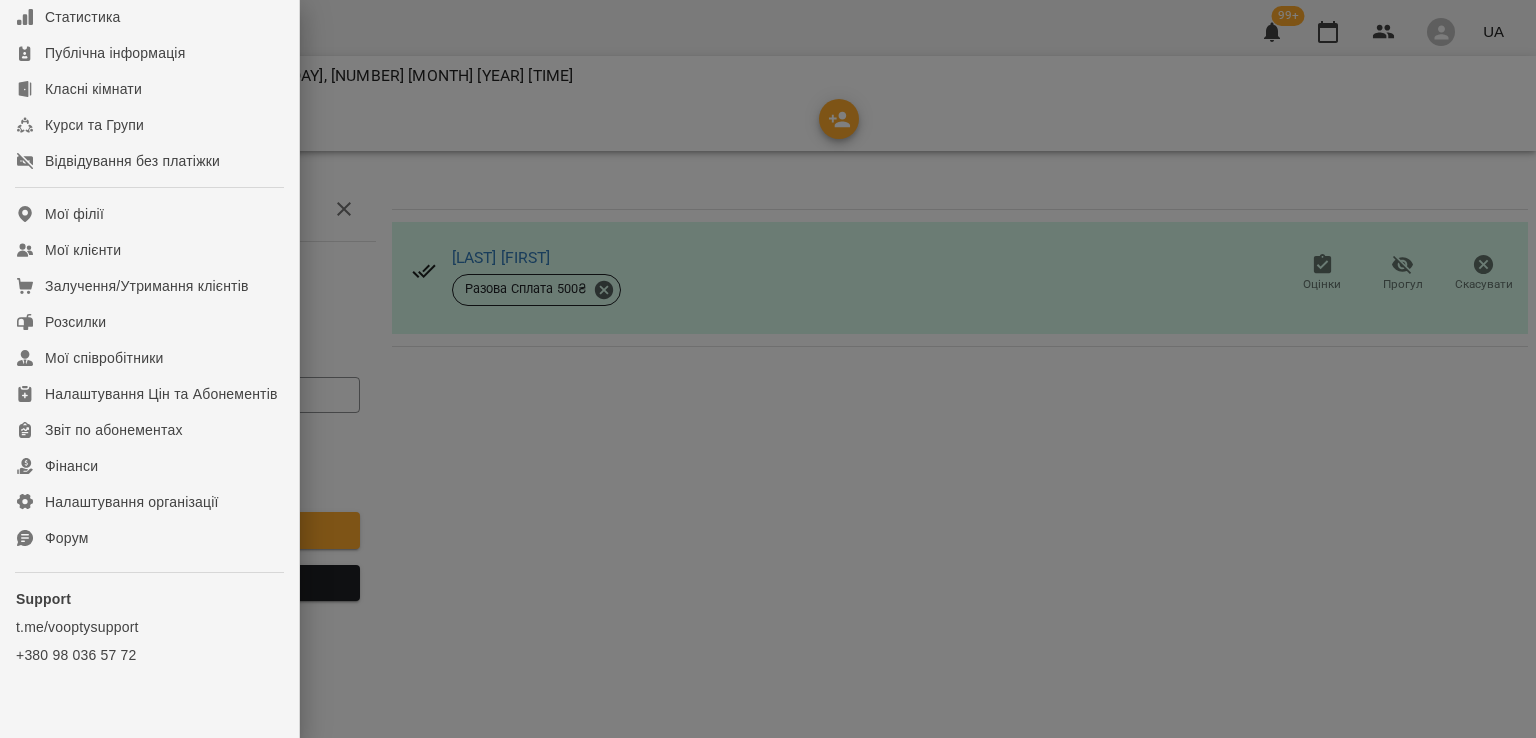scroll, scrollTop: 257, scrollLeft: 0, axis: vertical 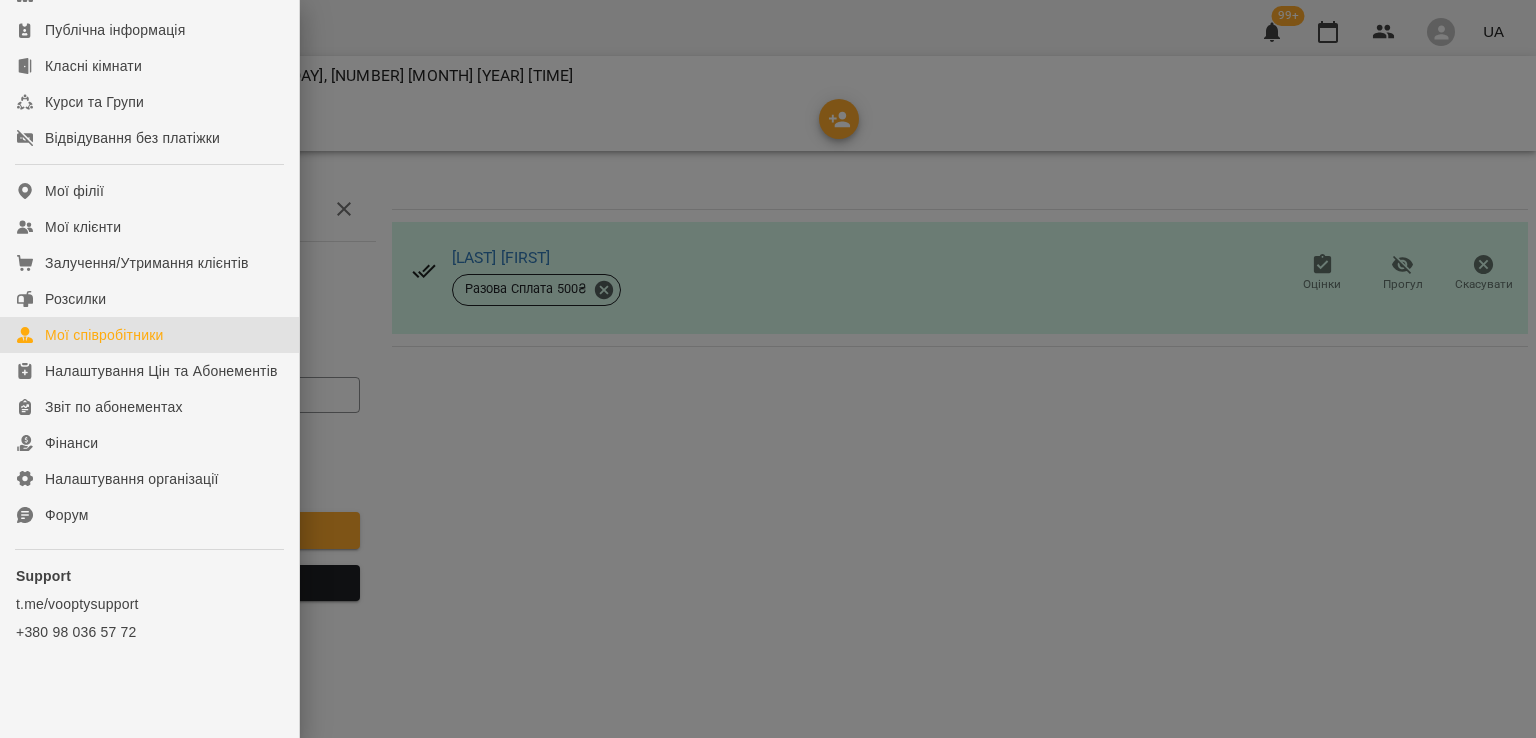 click on "Мої співробітники" at bounding box center [104, 335] 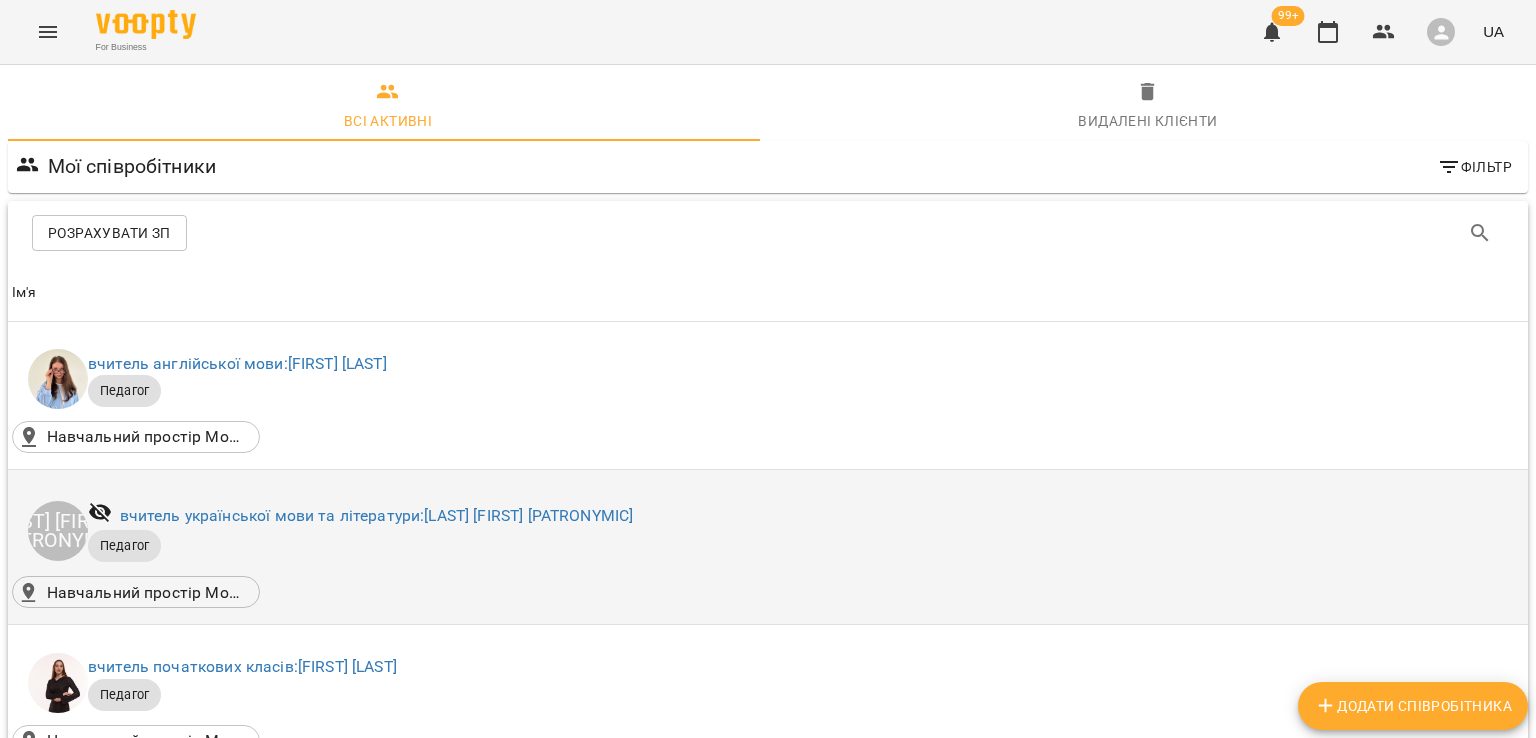 scroll, scrollTop: 500, scrollLeft: 0, axis: vertical 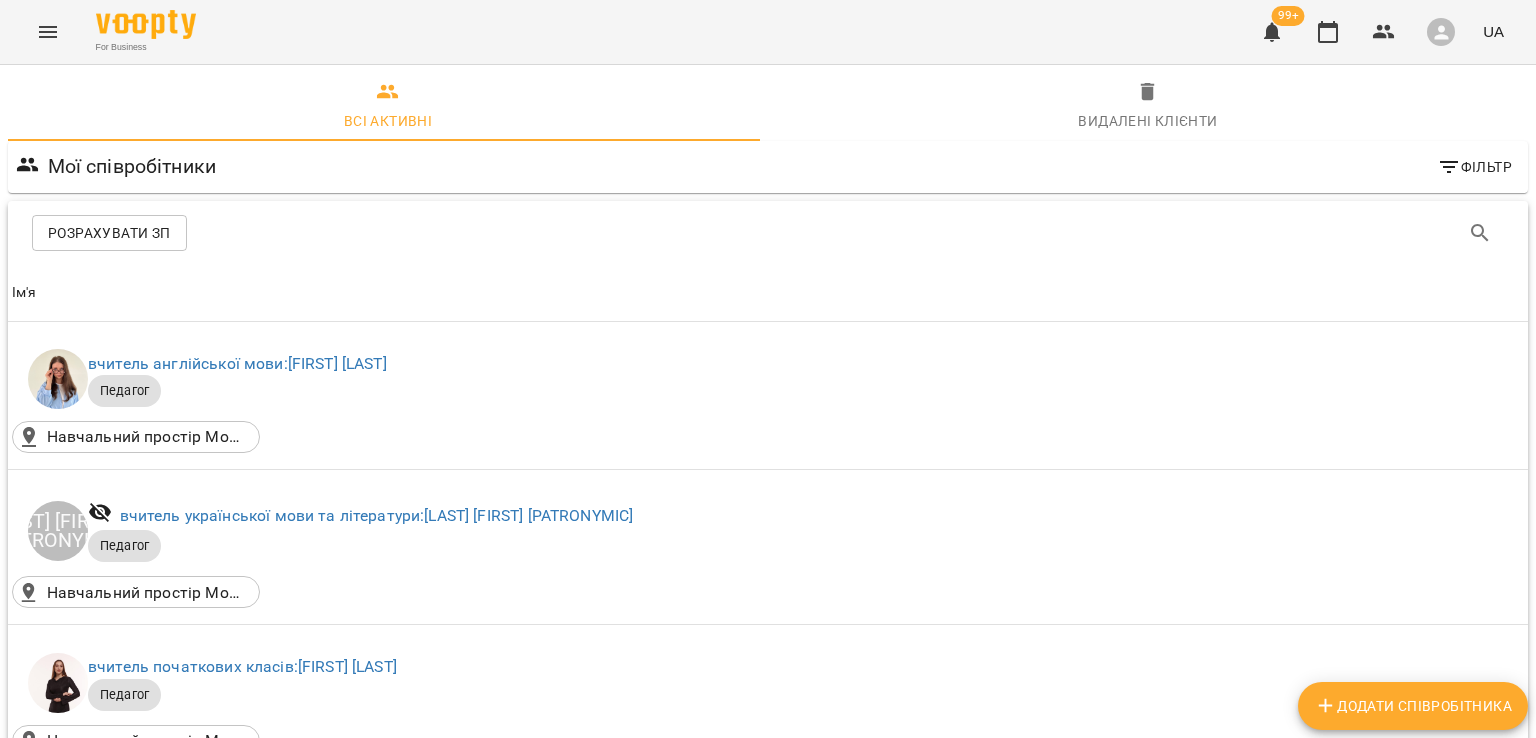 click on "вчитель:  Олена Камінська" at bounding box center [170, 964] 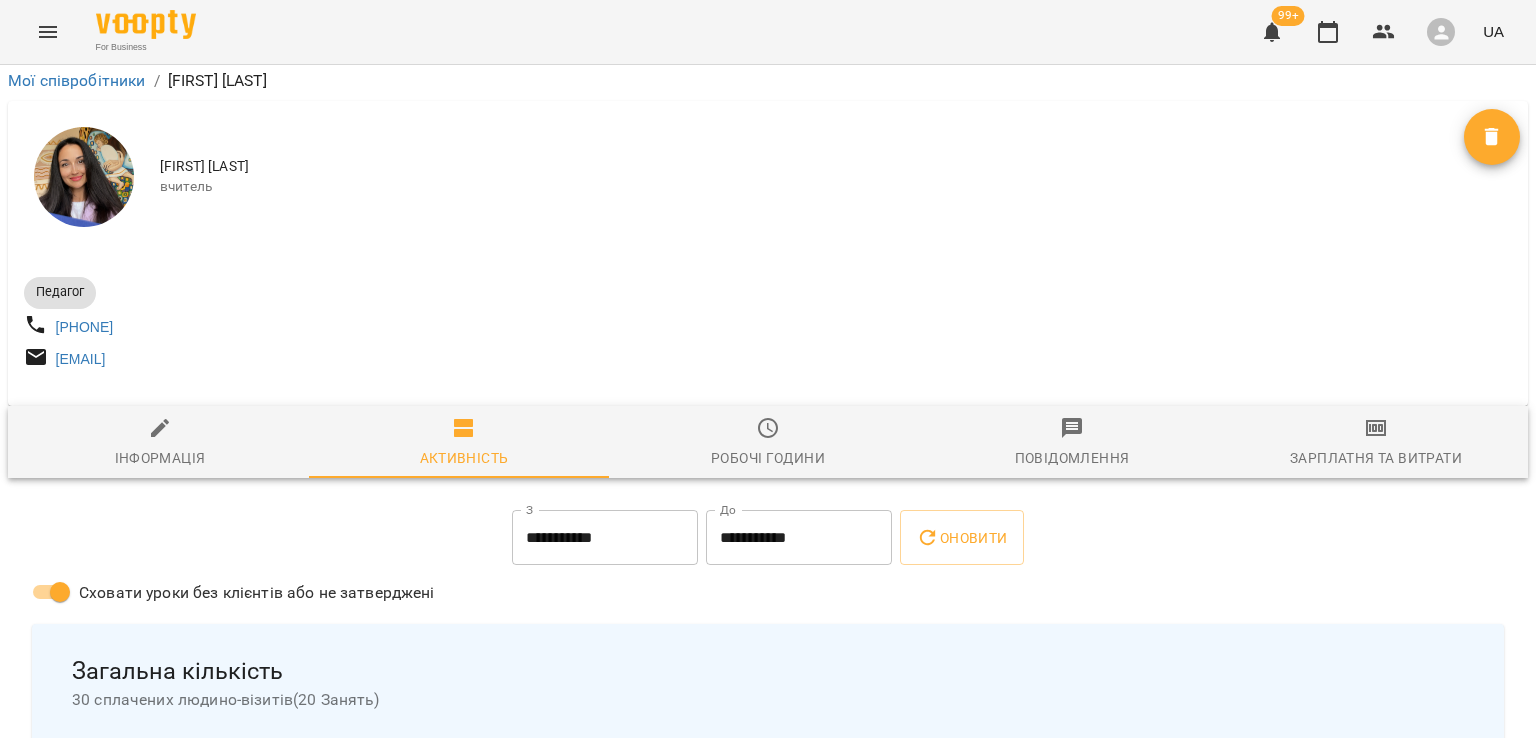 scroll, scrollTop: 200, scrollLeft: 0, axis: vertical 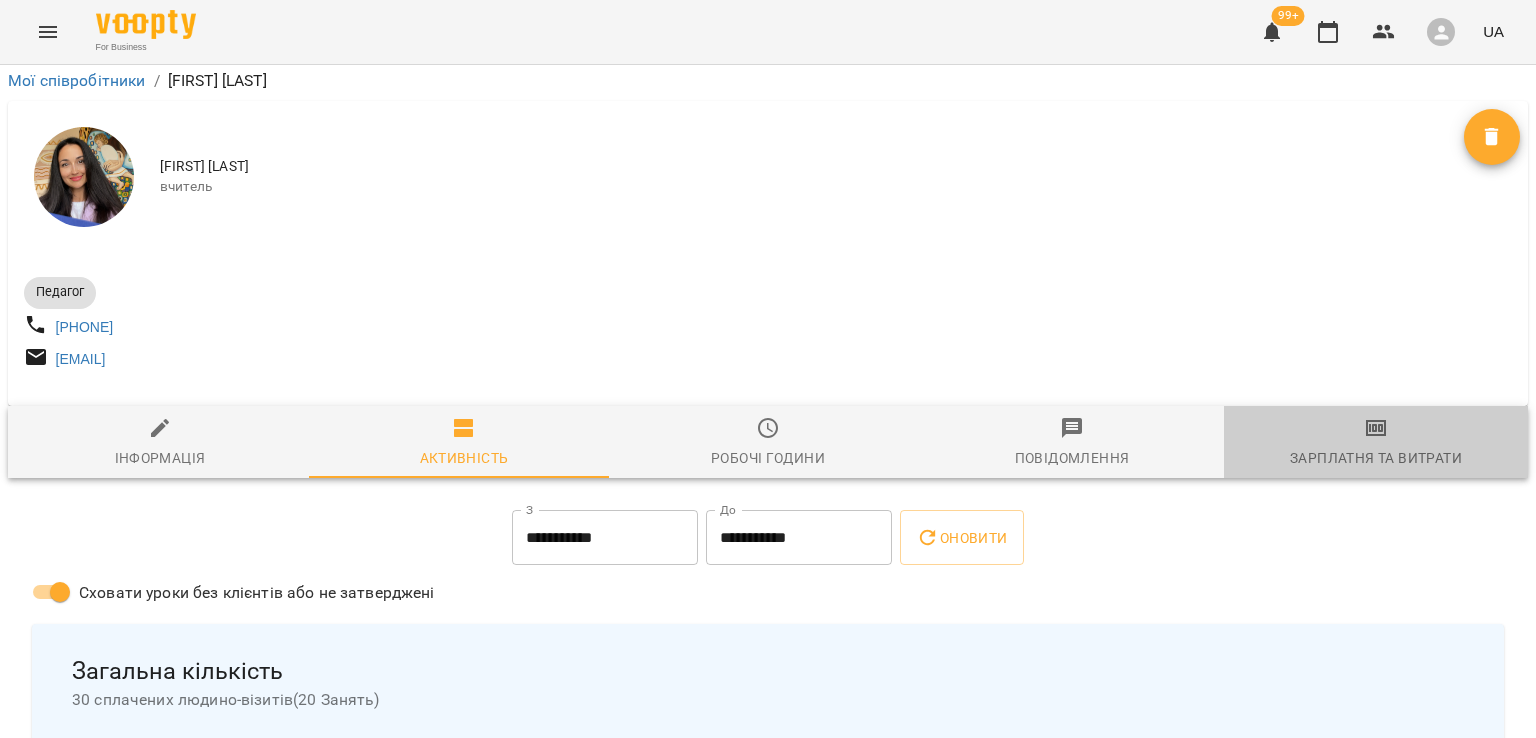 click on "Зарплатня та Витрати" at bounding box center [1376, 443] 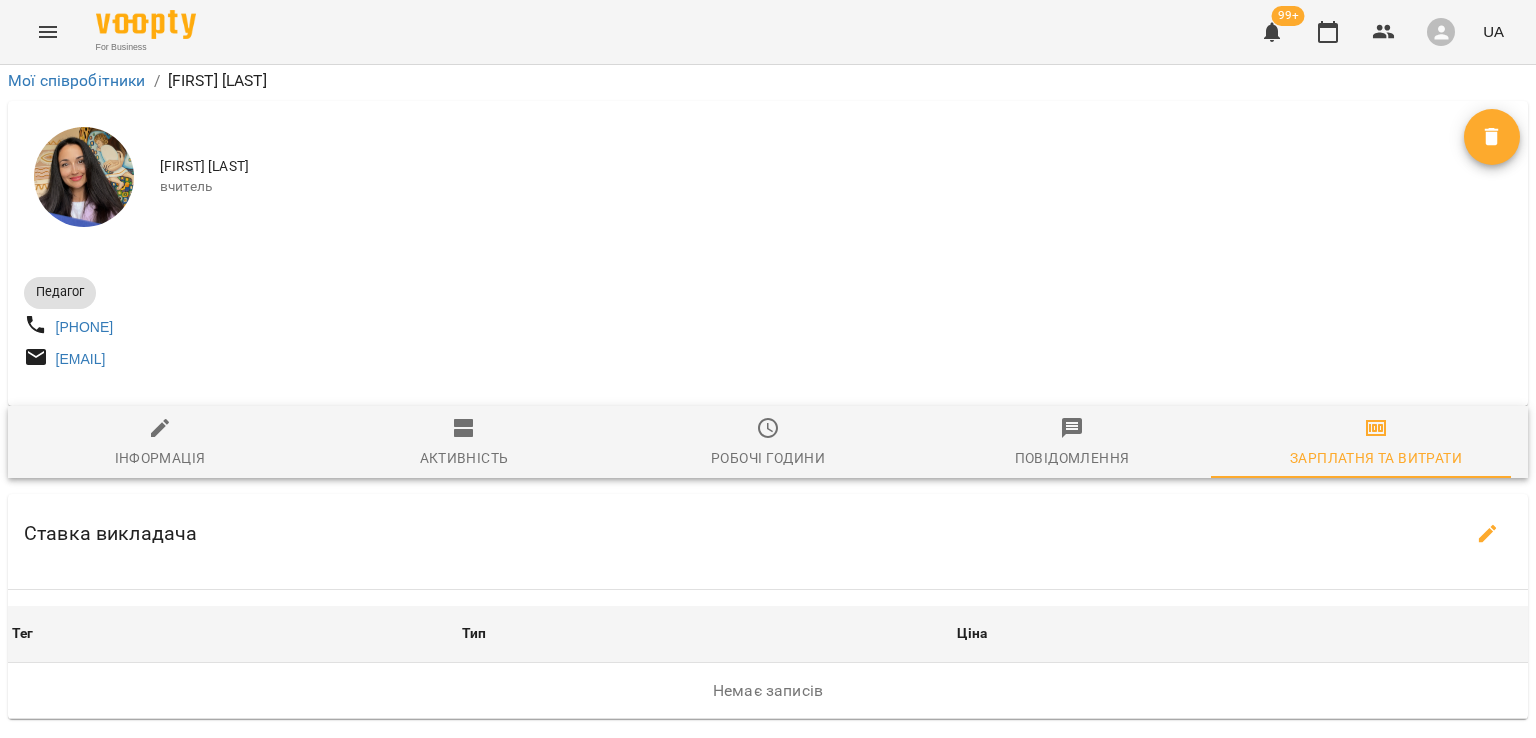 scroll, scrollTop: 478, scrollLeft: 0, axis: vertical 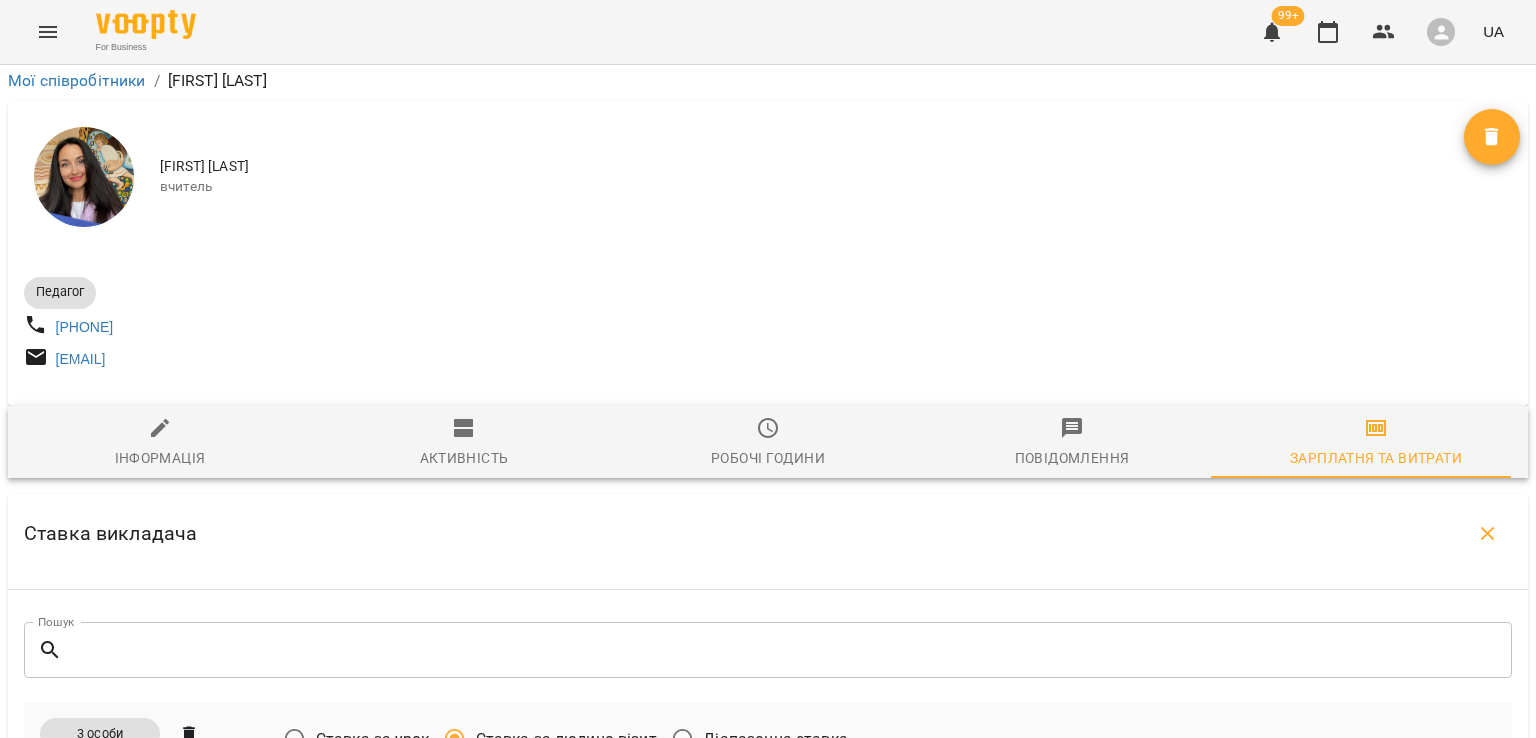 click on "* *" at bounding box center [1197, 808] 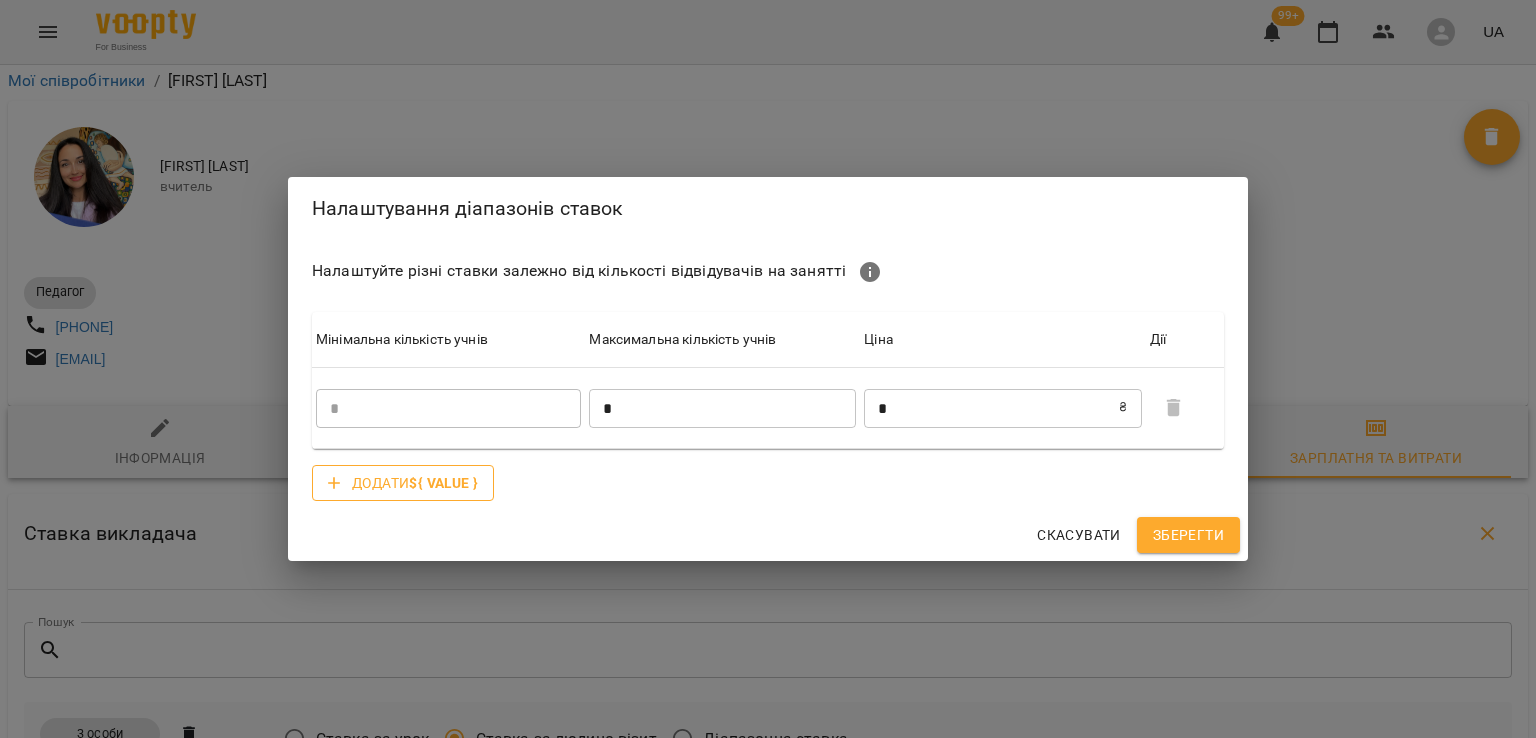 click on "Додати  ${ value }" at bounding box center (415, 483) 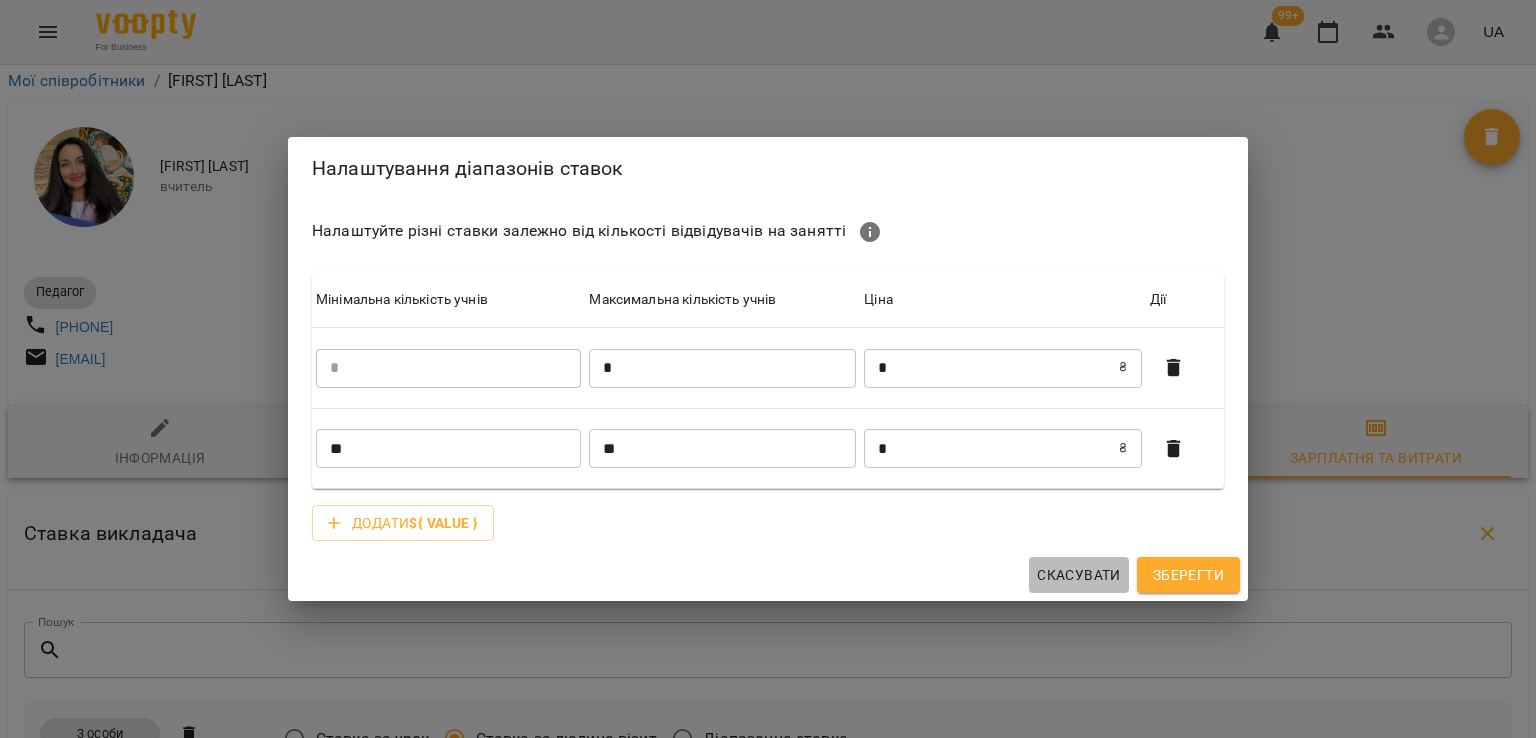 click on "Скасувати" at bounding box center [1079, 575] 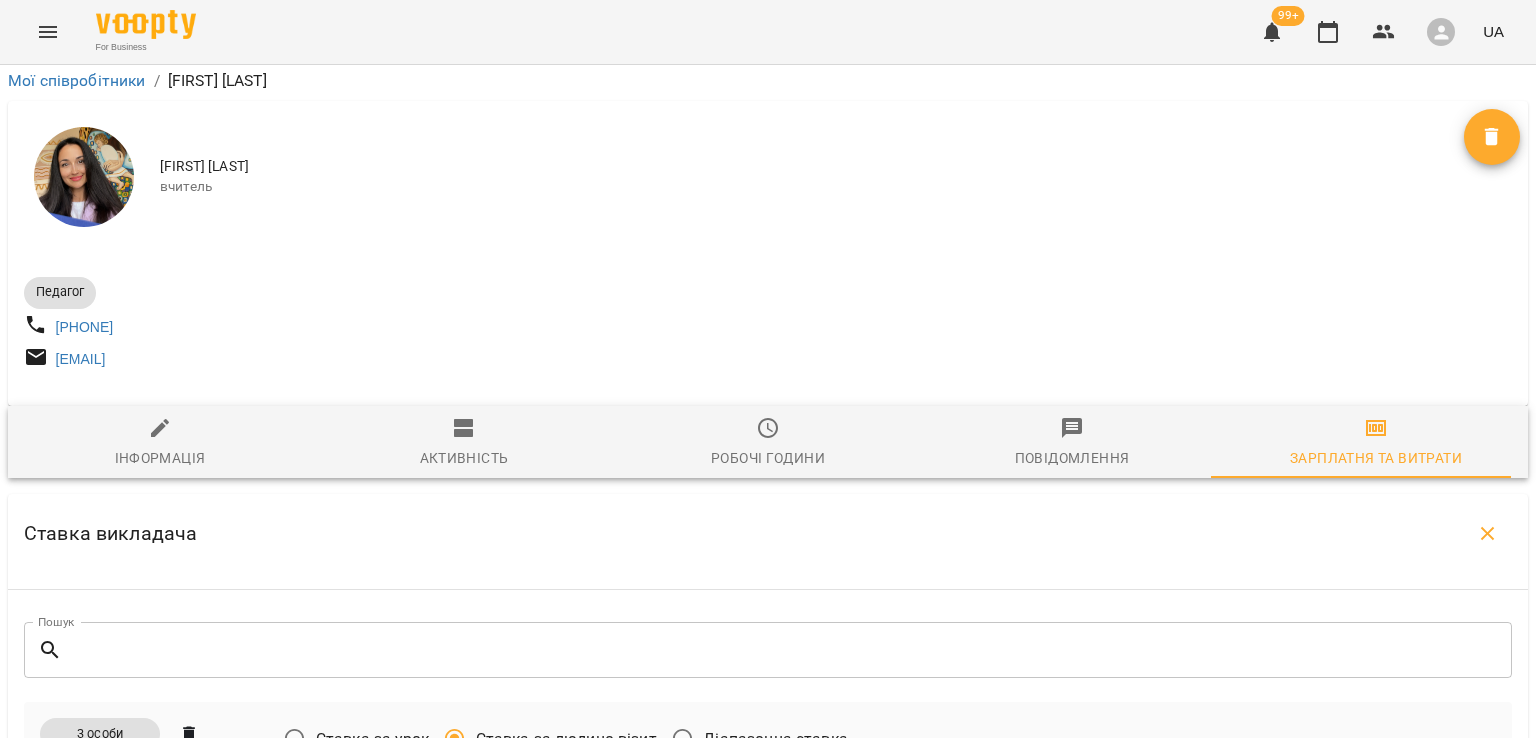 click on "Налаштувати діапазони" at bounding box center (890, 965) 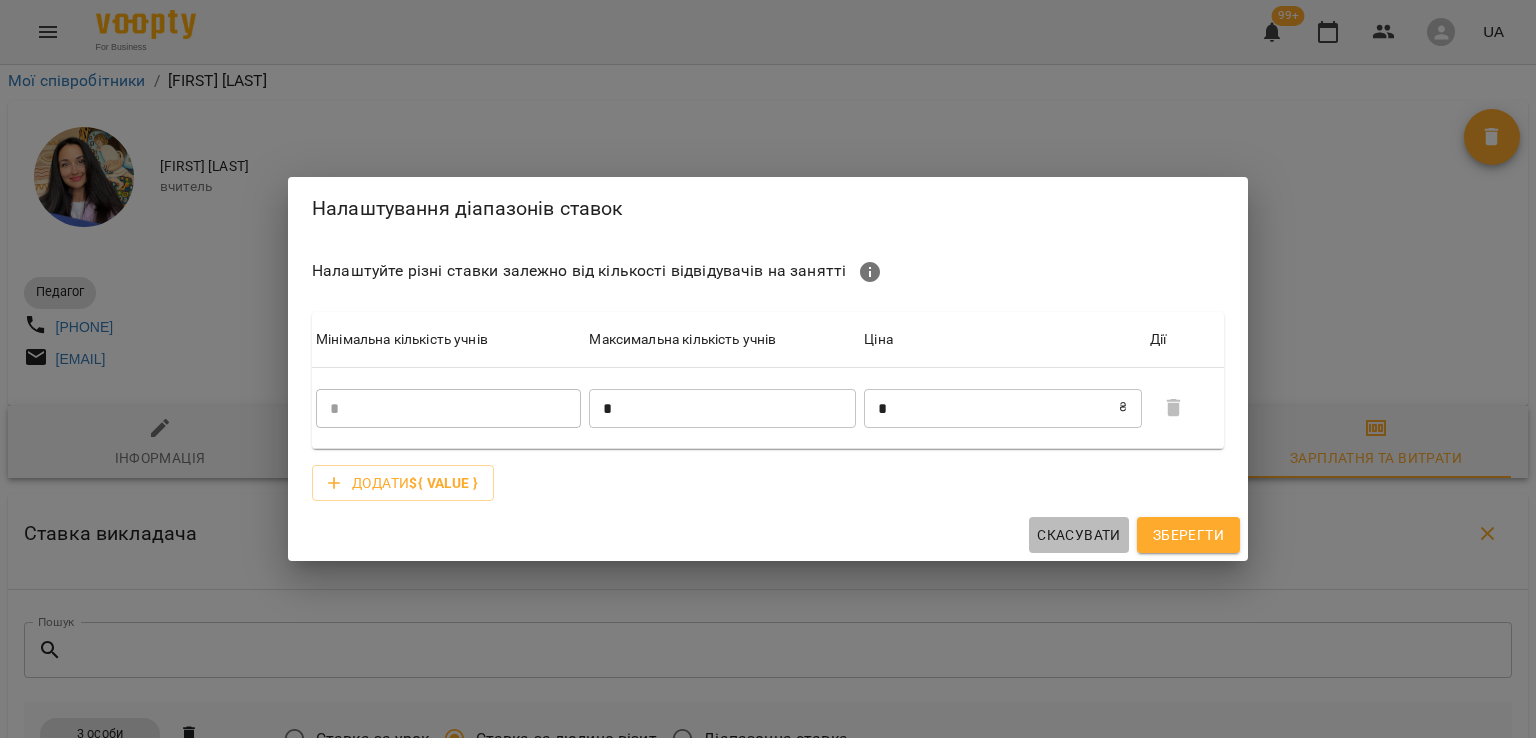 click on "Скасувати" at bounding box center [1079, 535] 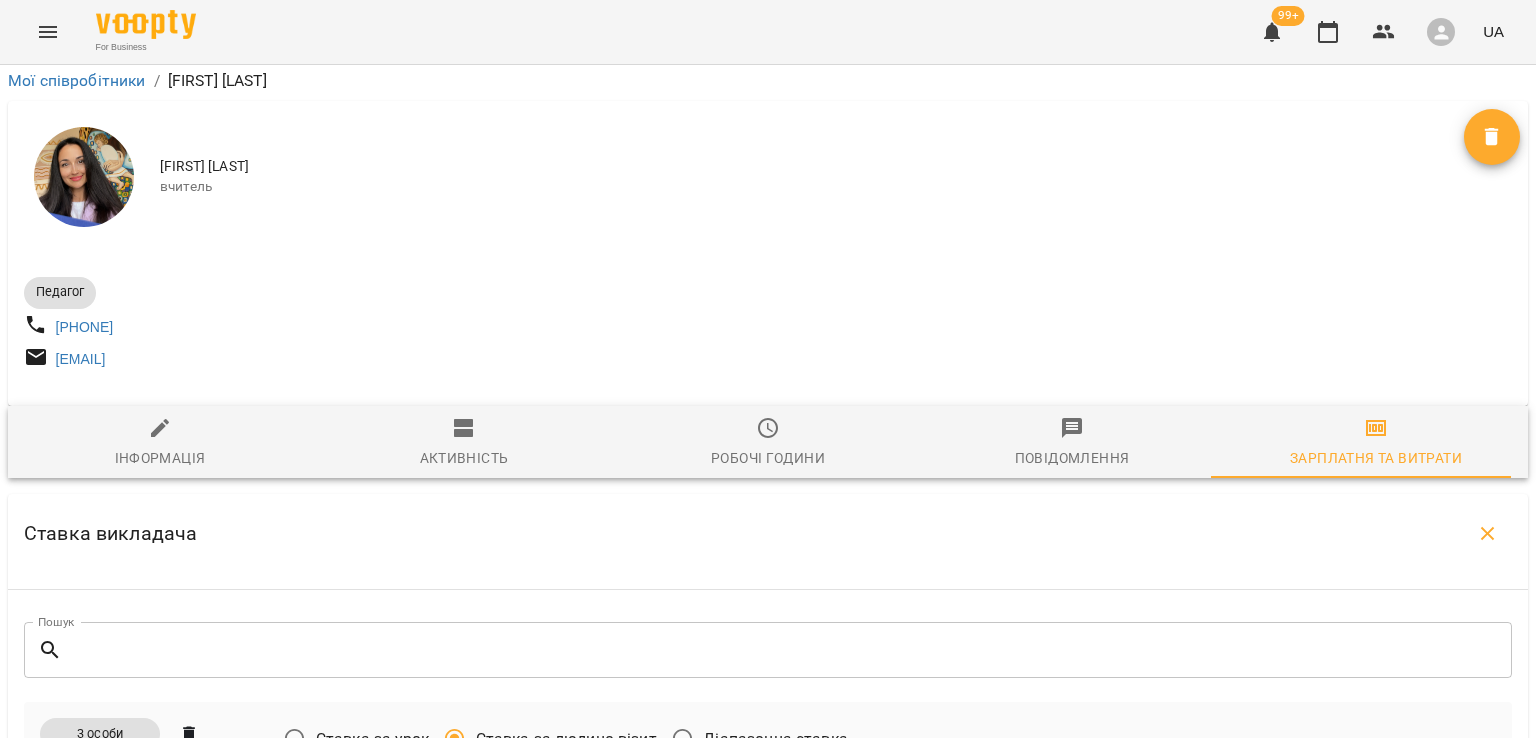 select on "*******" 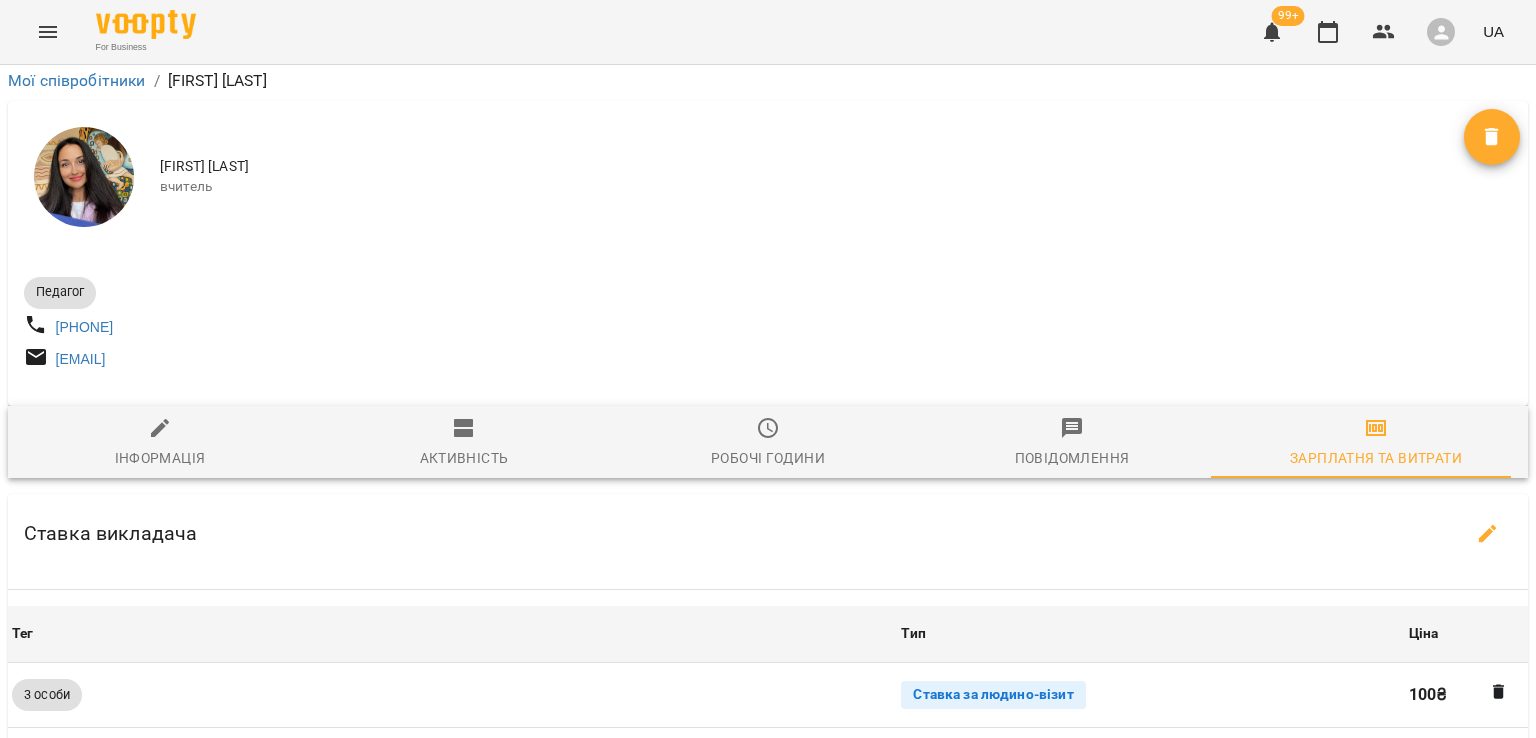 scroll, scrollTop: 894, scrollLeft: 0, axis: vertical 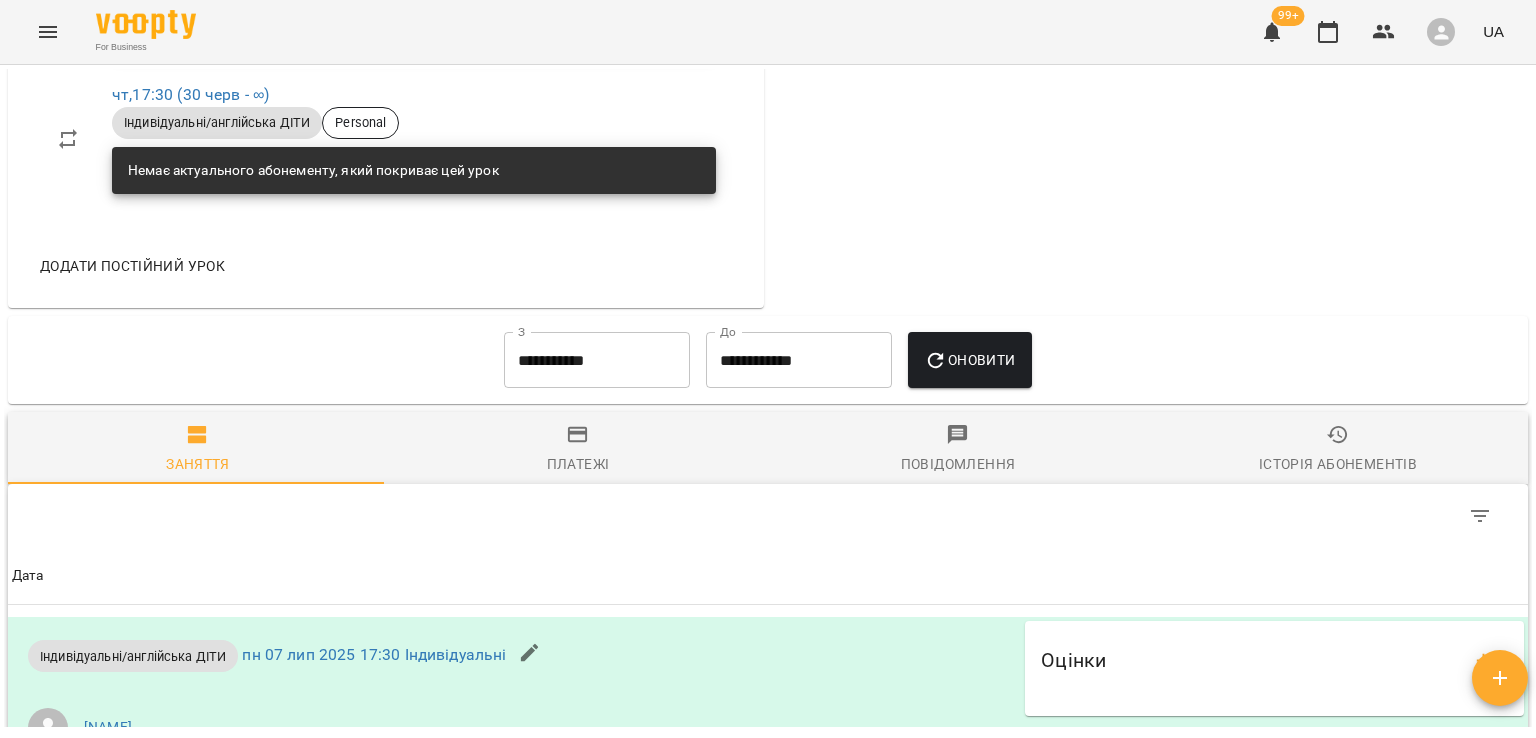 click on "Платежі" at bounding box center (578, 464) 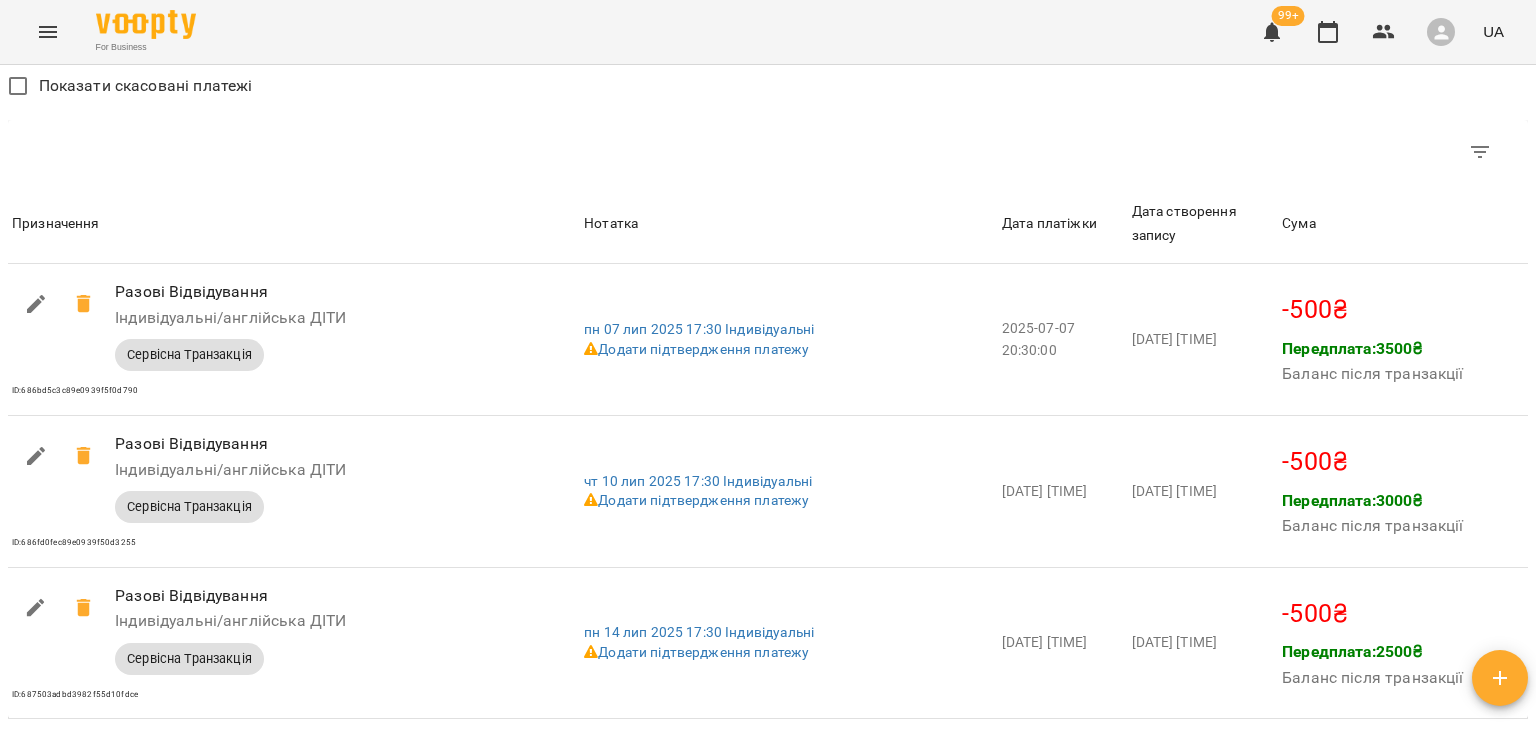 scroll, scrollTop: 1624, scrollLeft: 0, axis: vertical 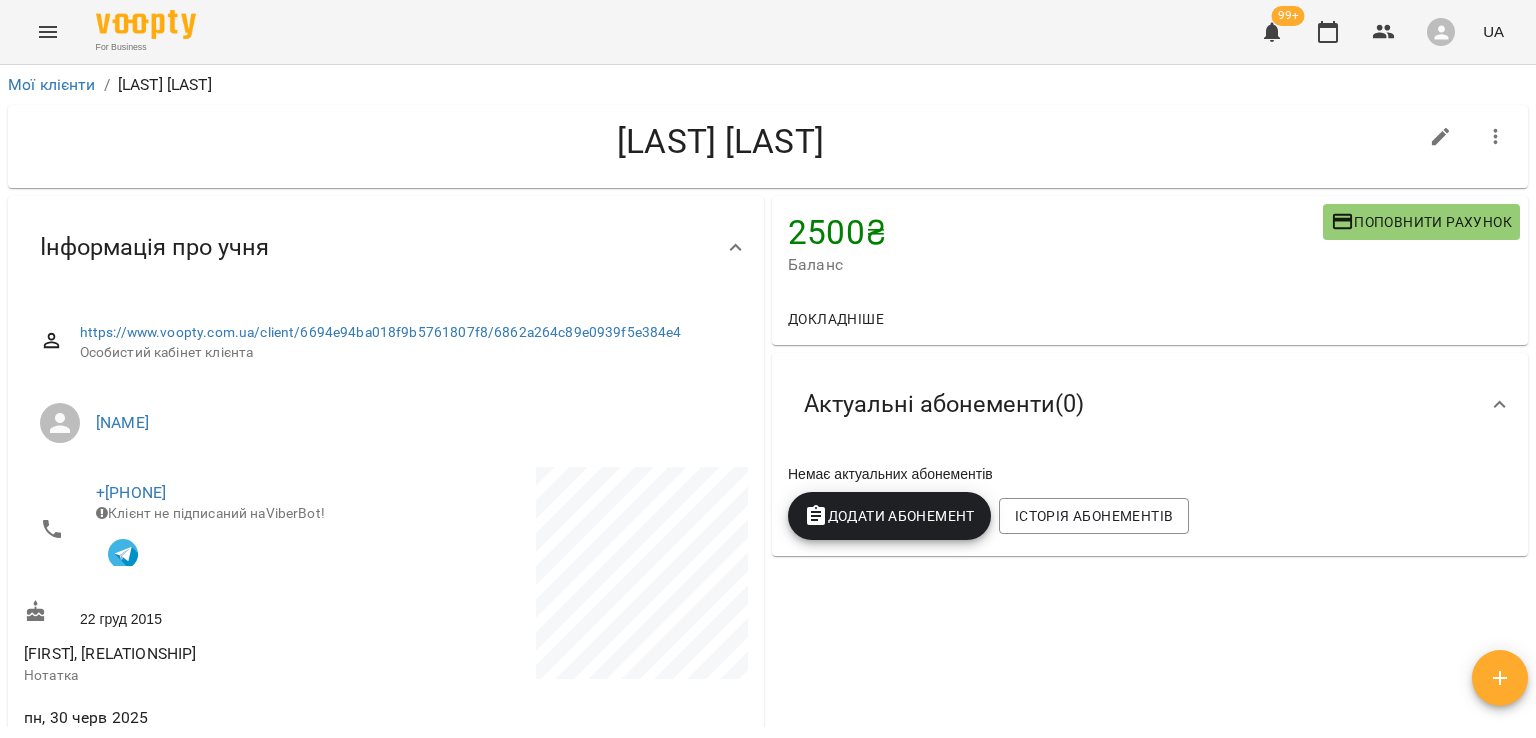 click at bounding box center (48, 32) 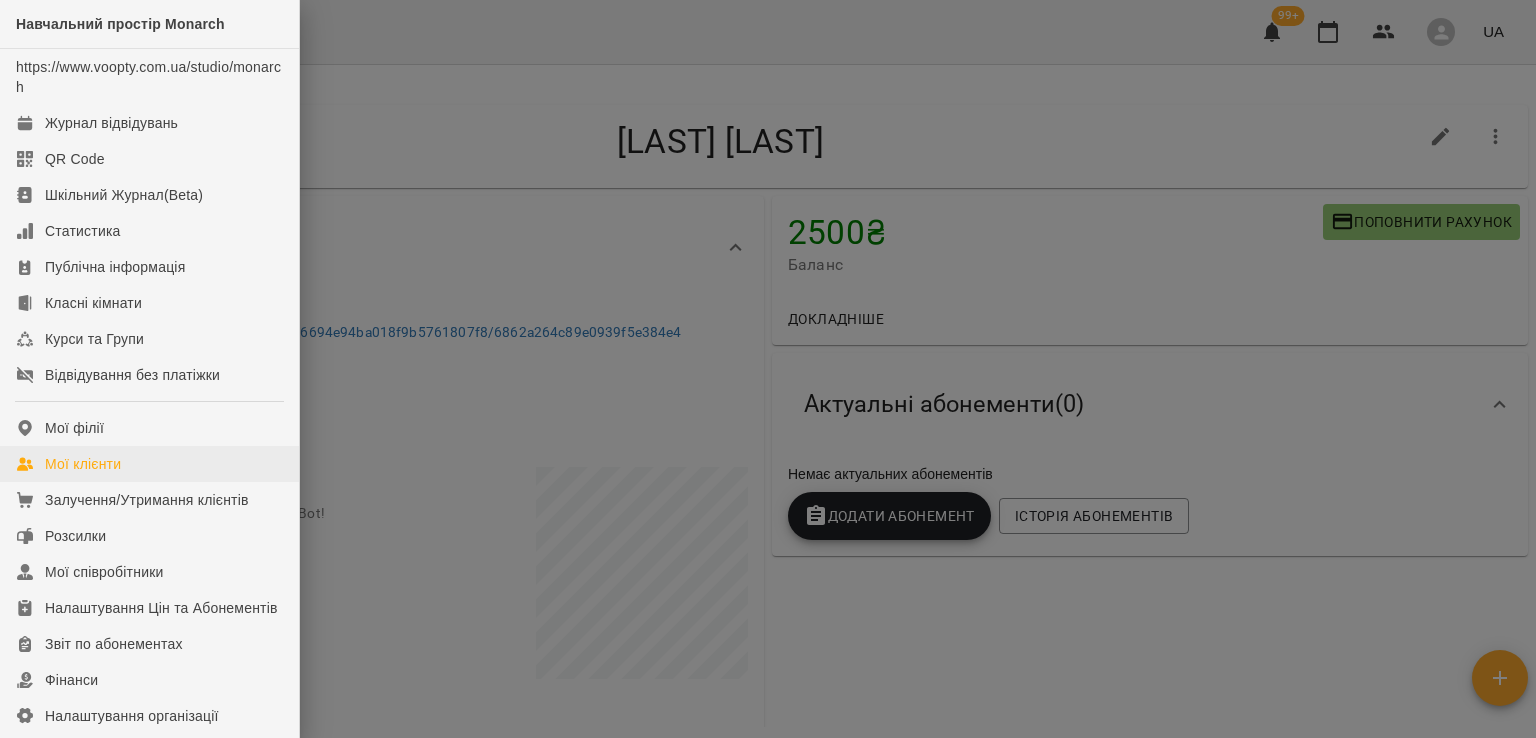 scroll, scrollTop: 200, scrollLeft: 0, axis: vertical 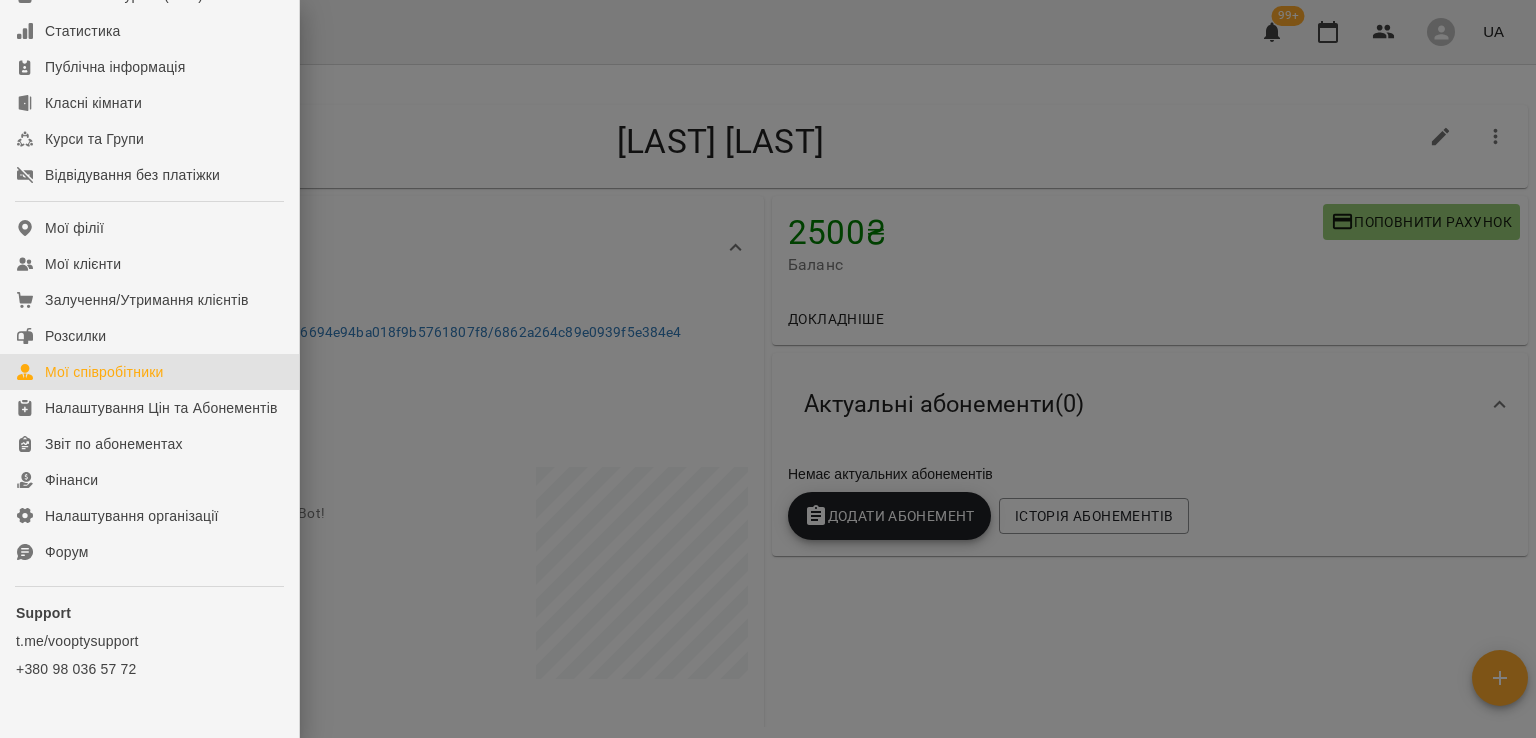 click on "Мої співробітники" at bounding box center [104, 372] 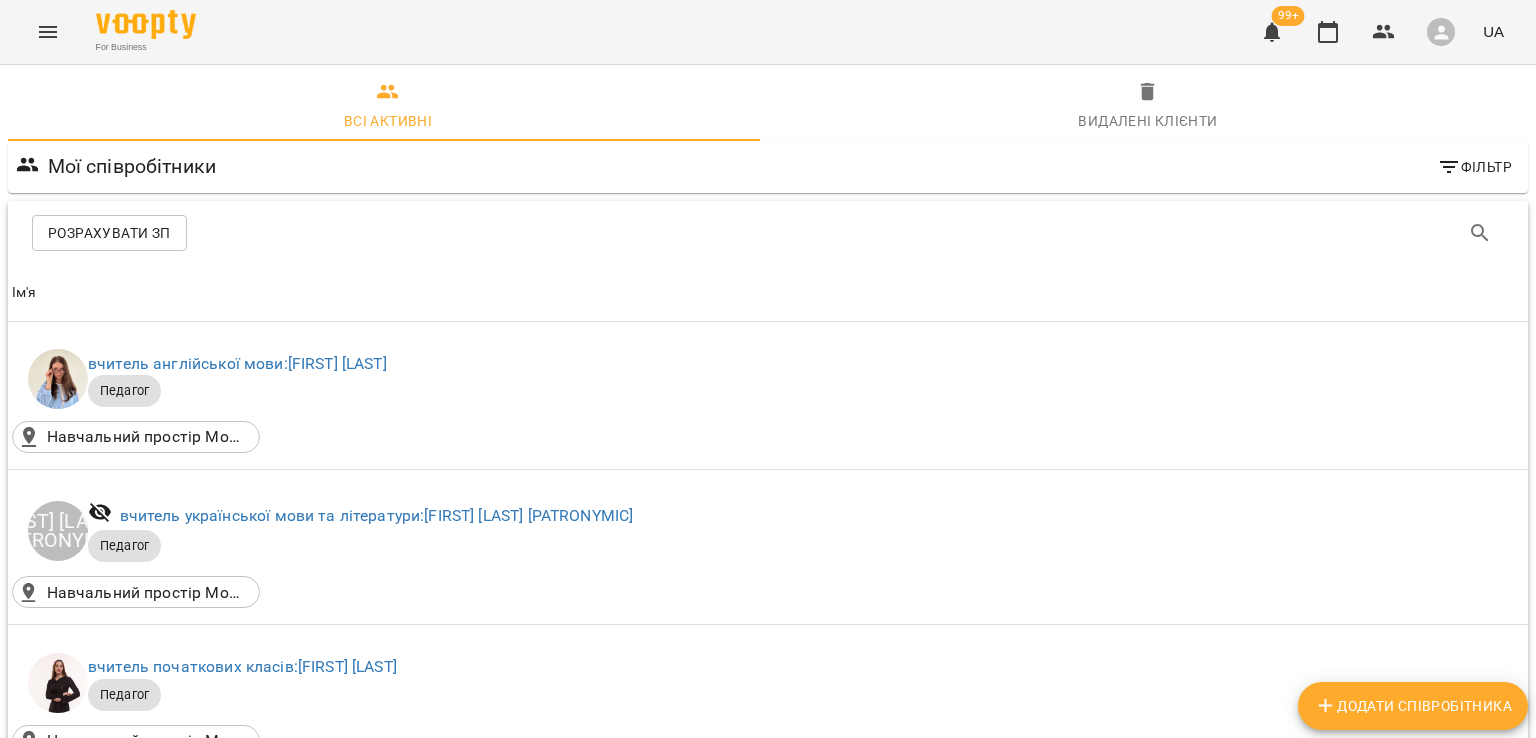 scroll, scrollTop: 786, scrollLeft: 0, axis: vertical 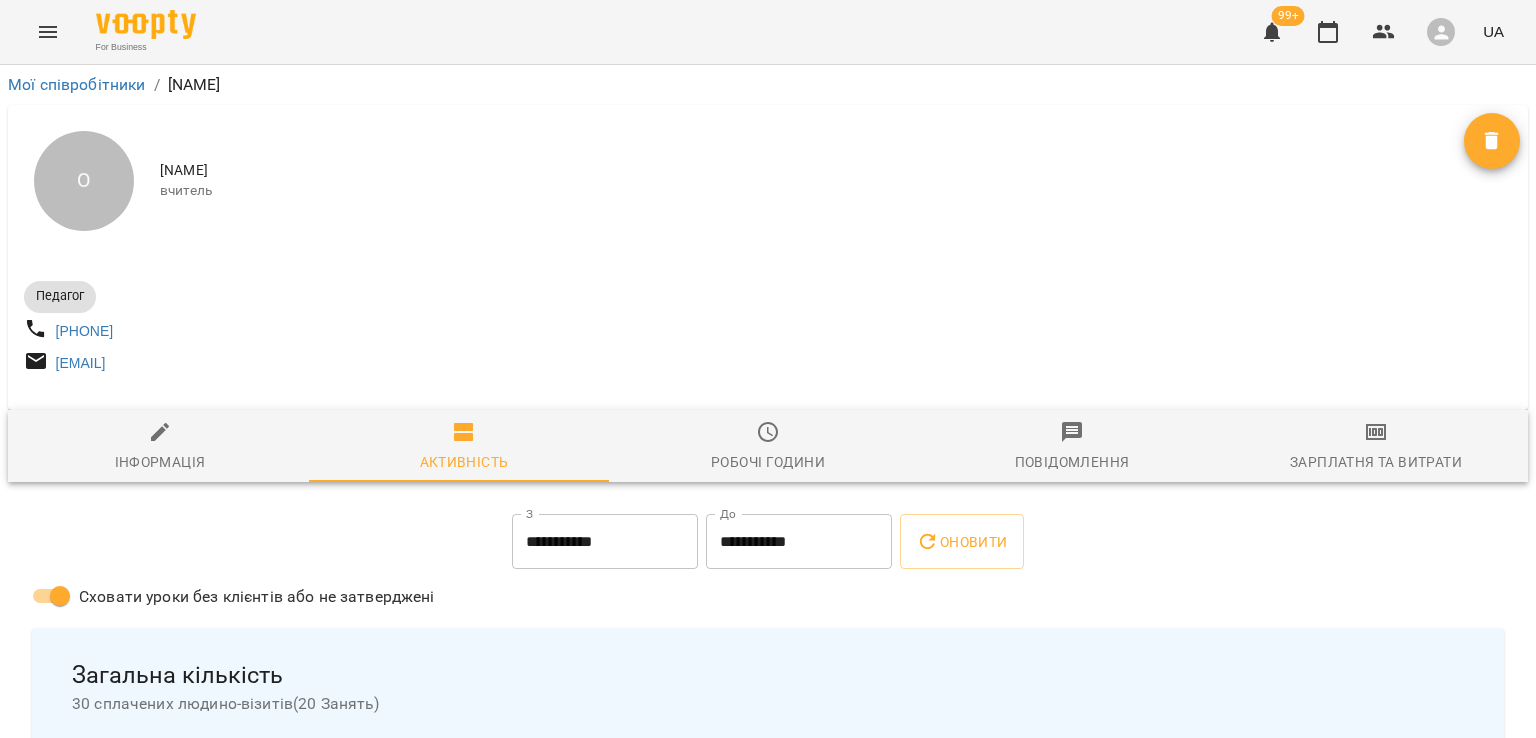 click on "О" at bounding box center (84, 181) 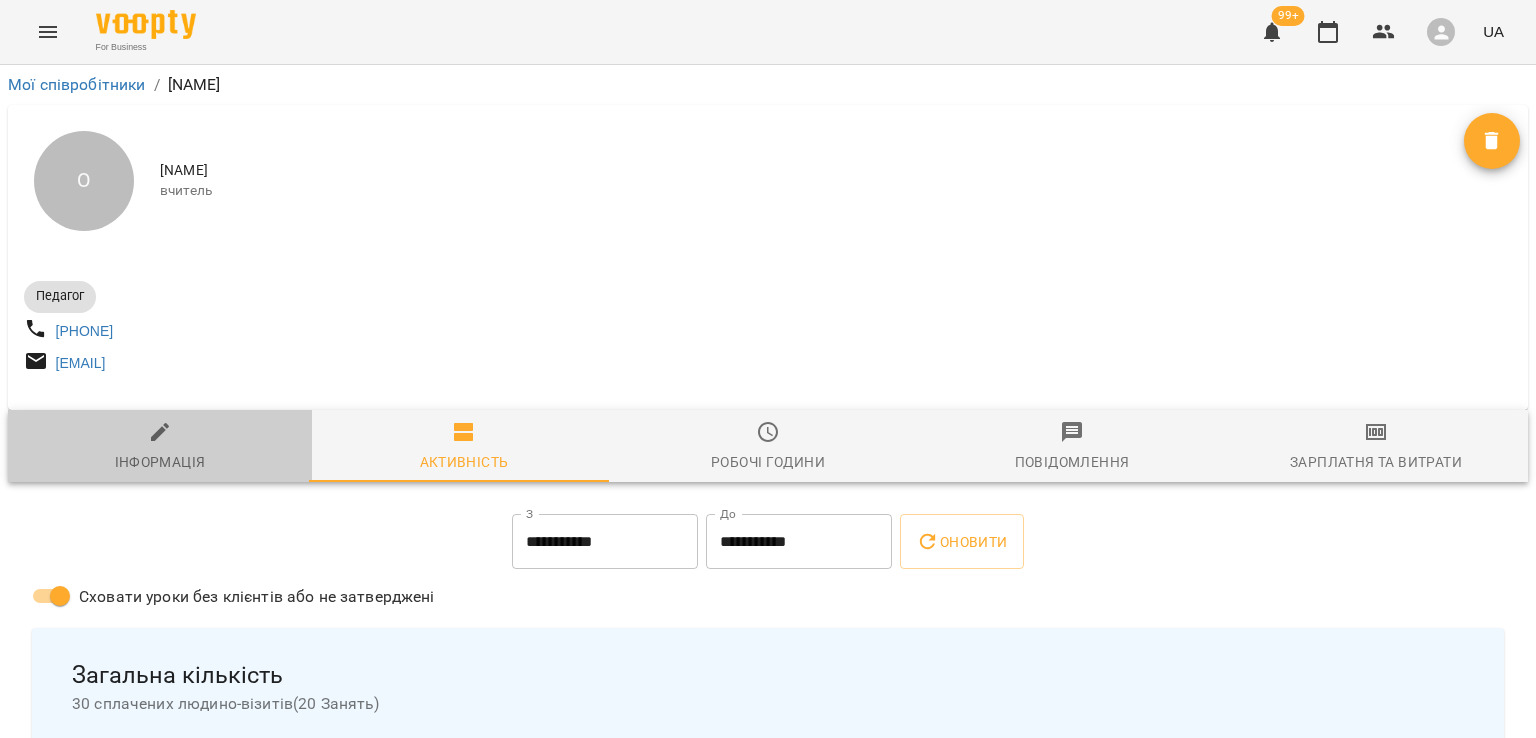 click on "Інформація" at bounding box center (160, 462) 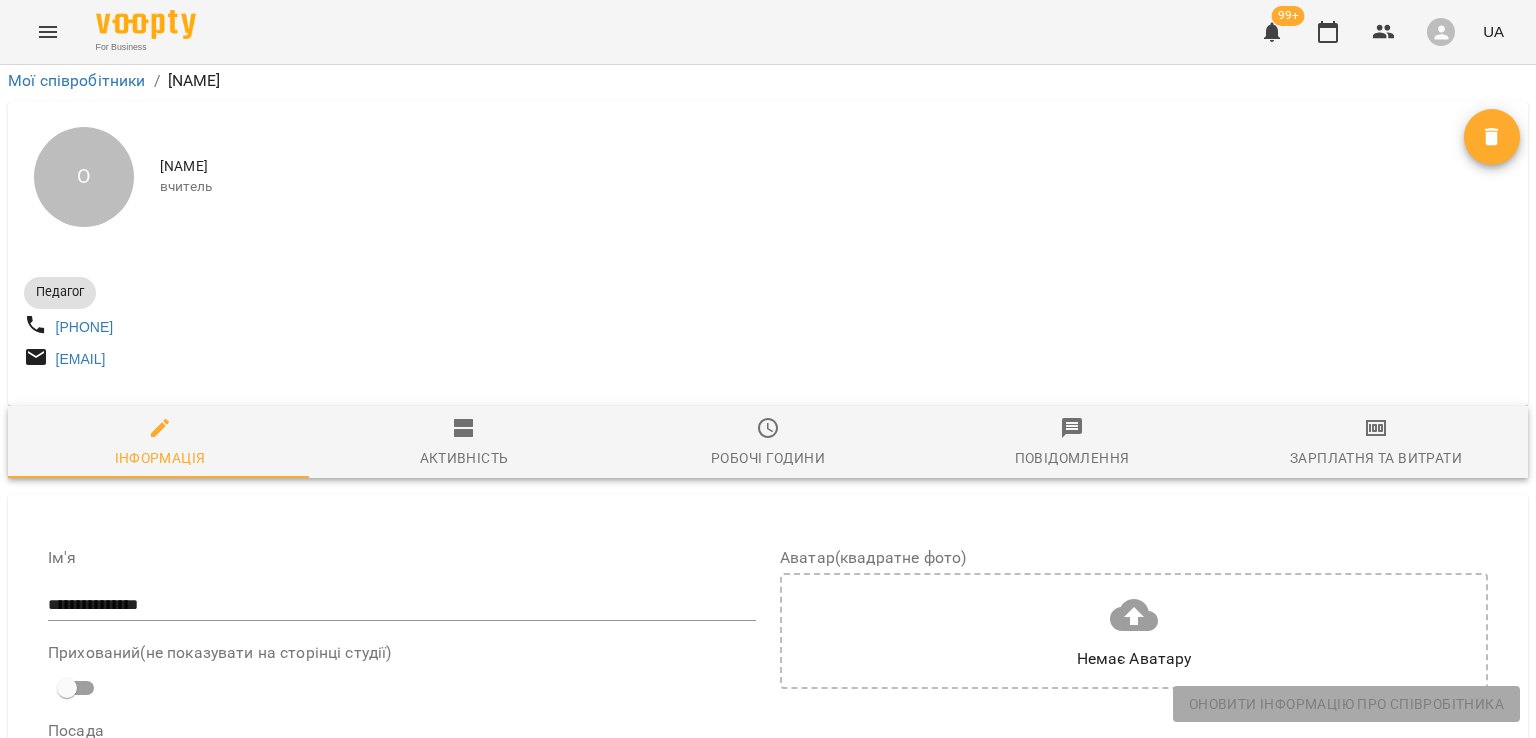 scroll, scrollTop: 300, scrollLeft: 0, axis: vertical 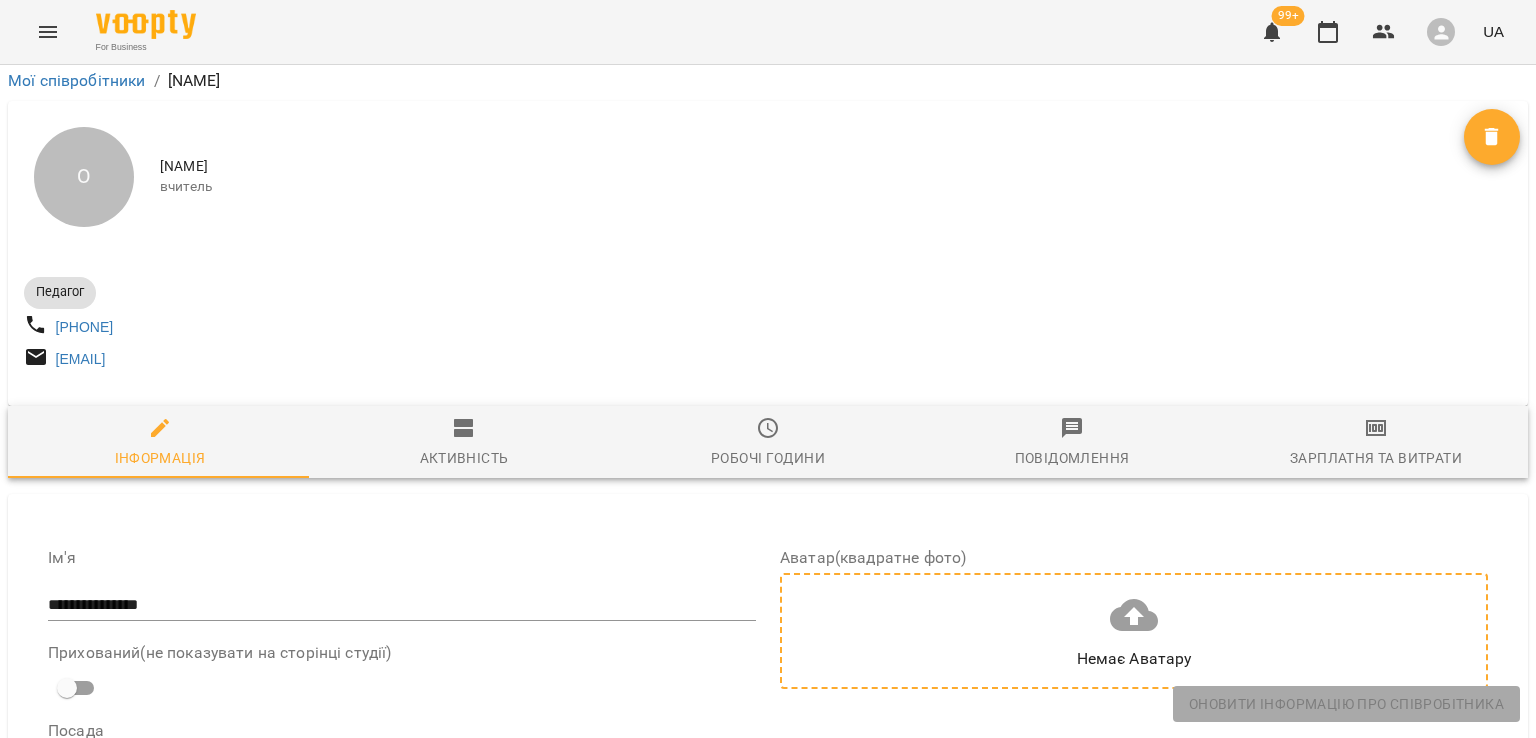 click 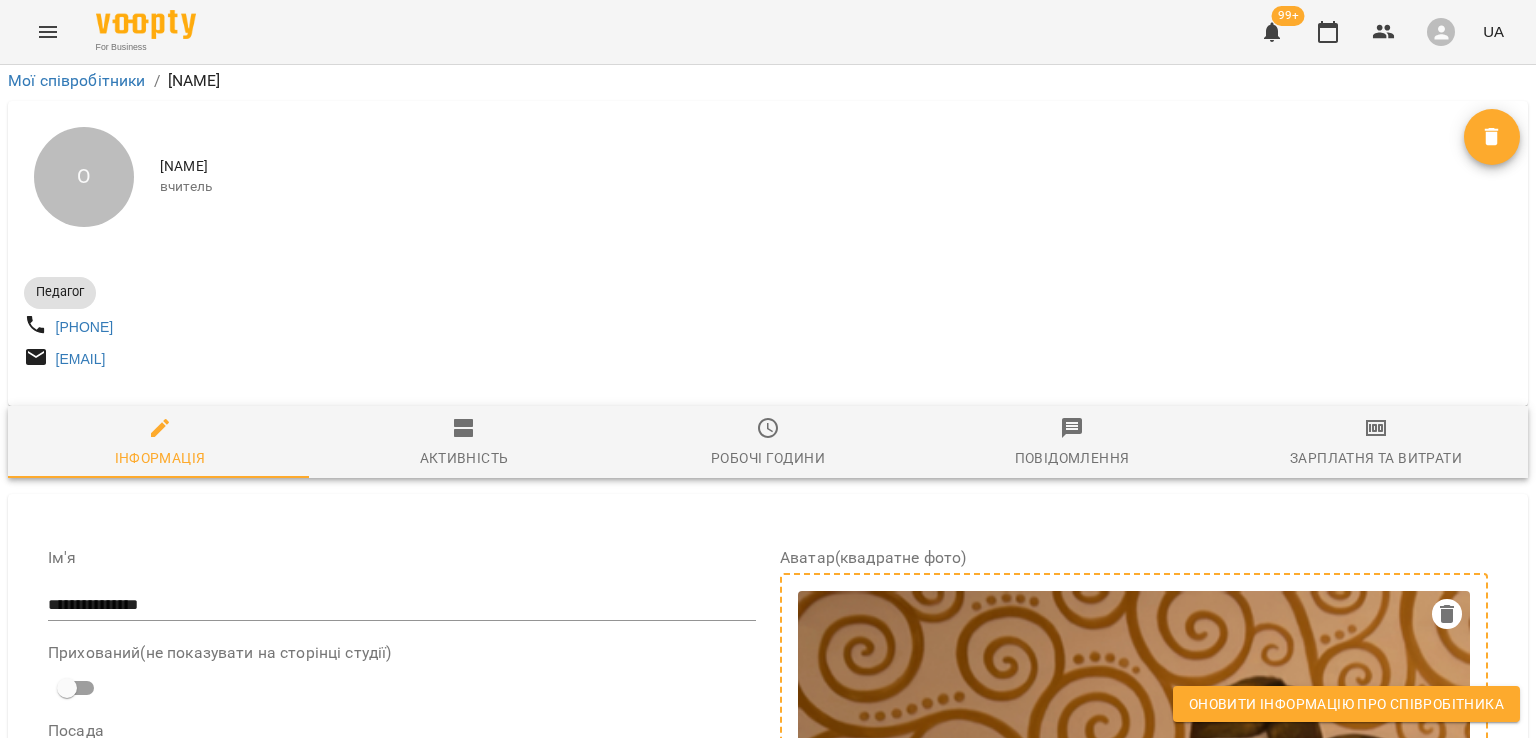scroll, scrollTop: 1800, scrollLeft: 0, axis: vertical 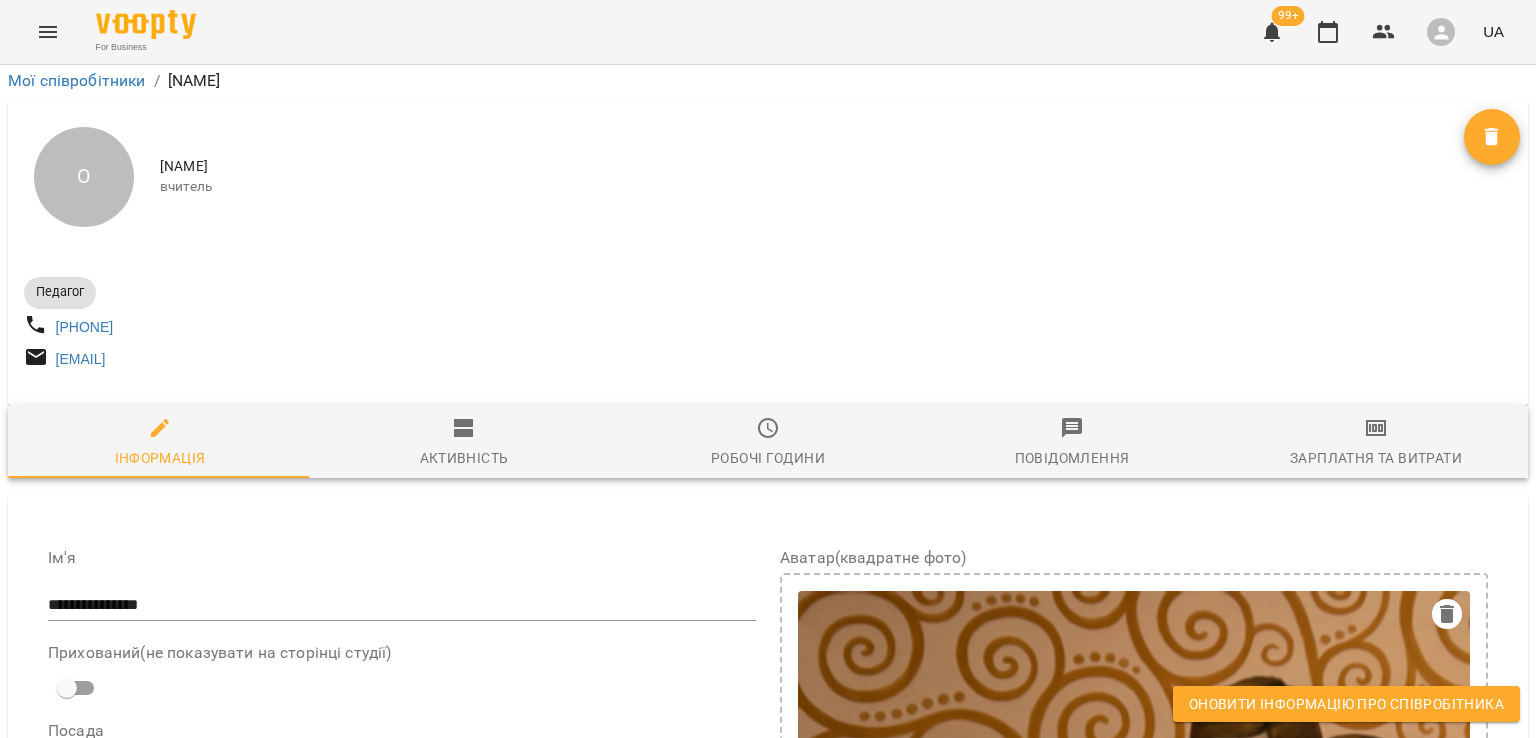 click on "Оновити інформацію про співробітника" at bounding box center [1346, 704] 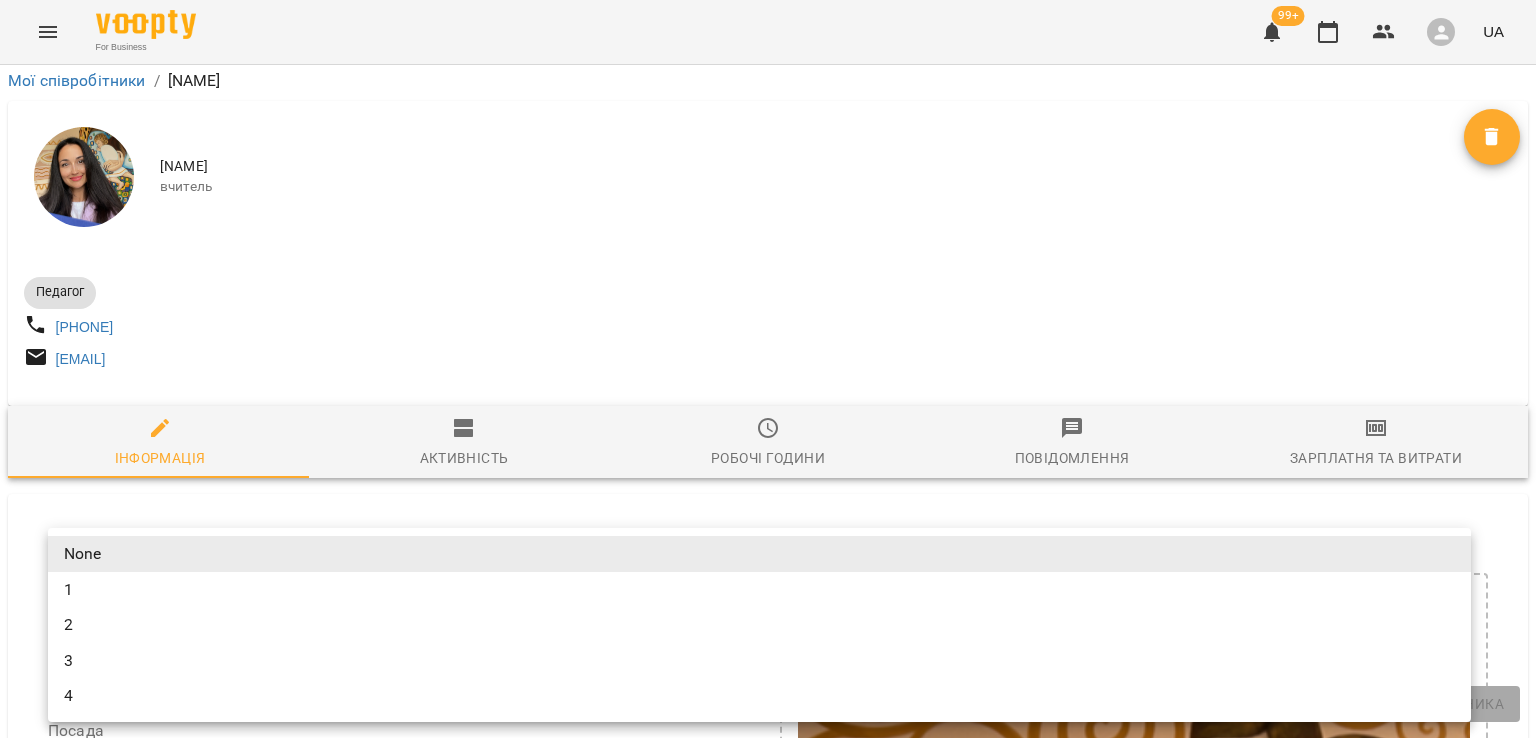 click on "**********" at bounding box center (768, 1512) 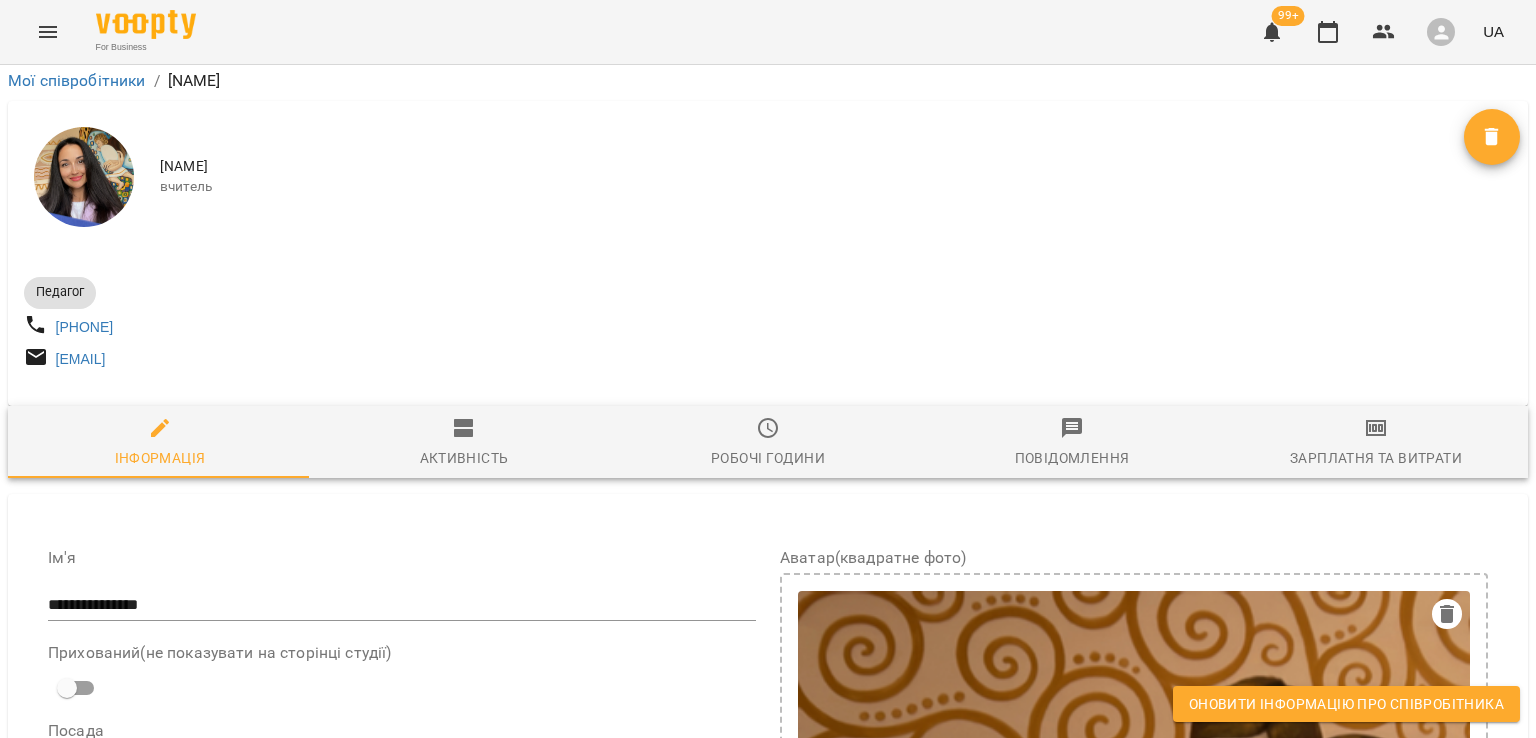 click on "Надрукуйте або оберіть..." at bounding box center (749, 2952) 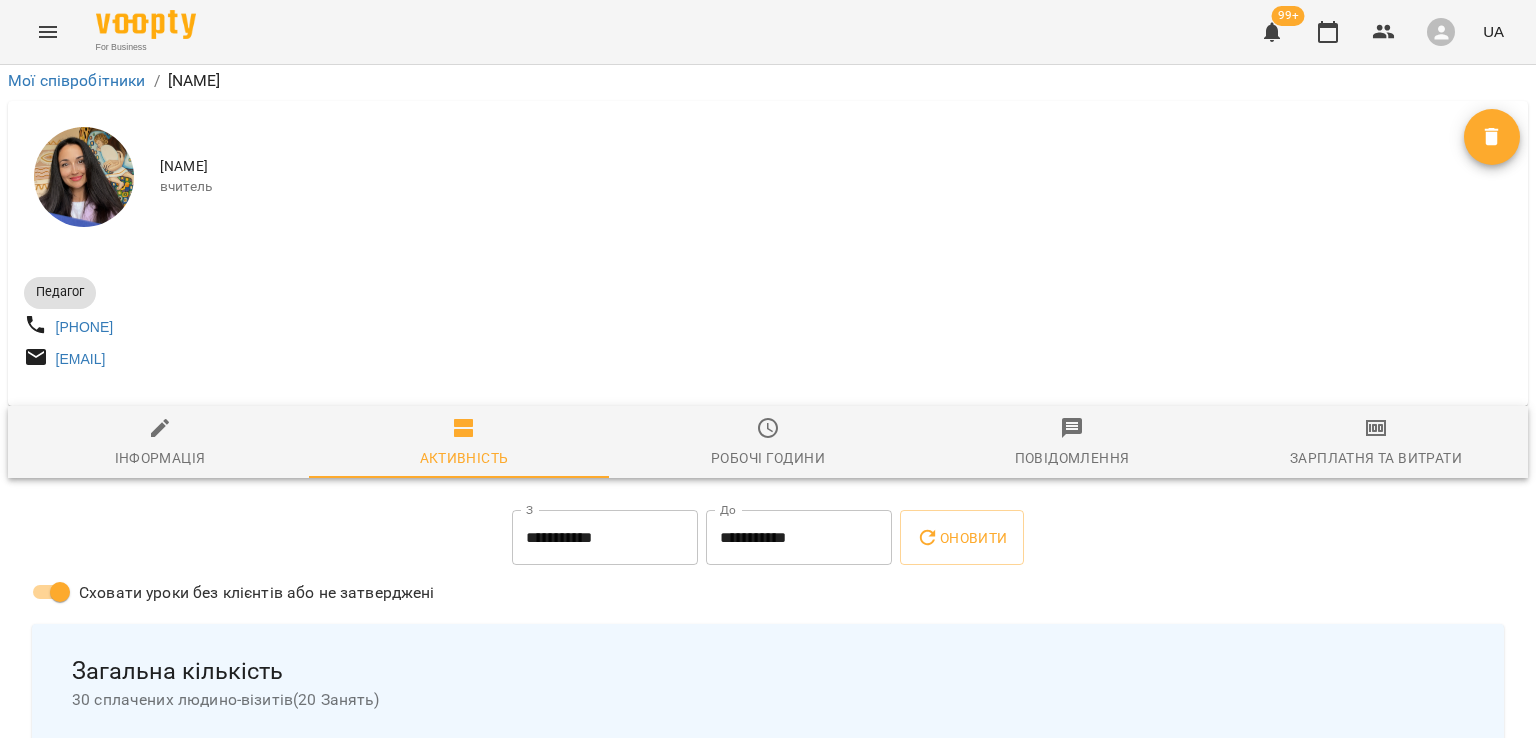 scroll, scrollTop: 44, scrollLeft: 0, axis: vertical 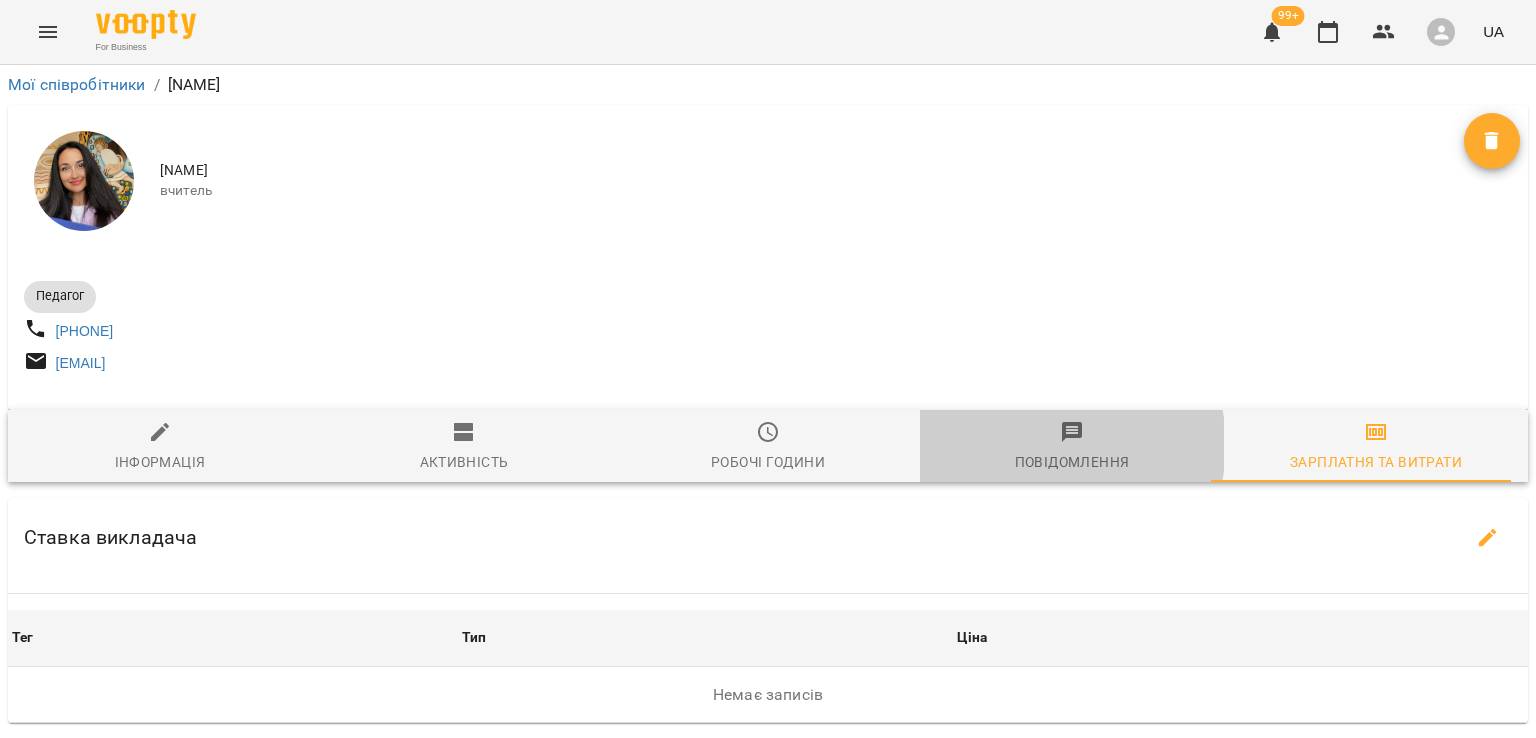 click on "Повідомлення" at bounding box center [1072, 447] 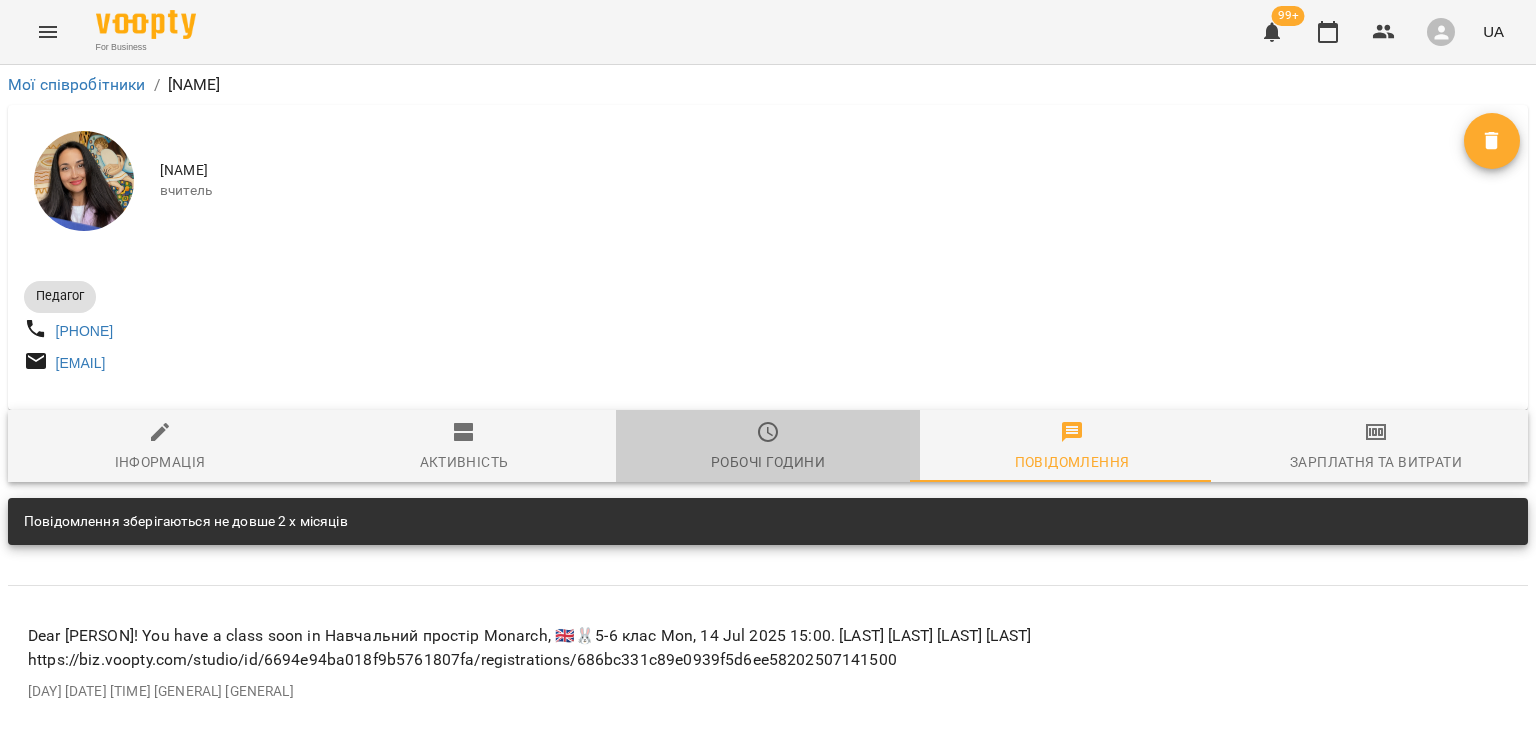 click on "Робочі години" at bounding box center (768, 462) 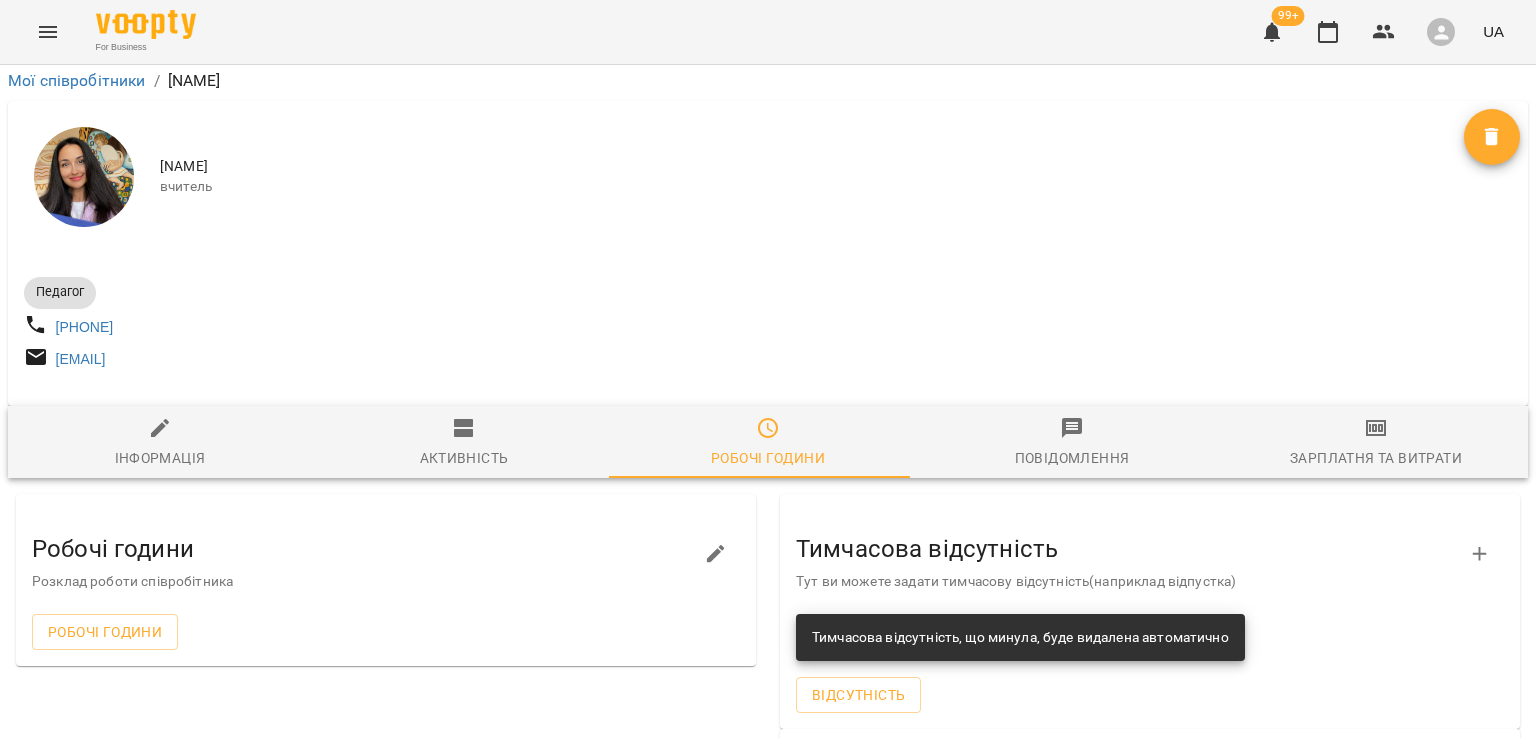 scroll, scrollTop: 0, scrollLeft: 0, axis: both 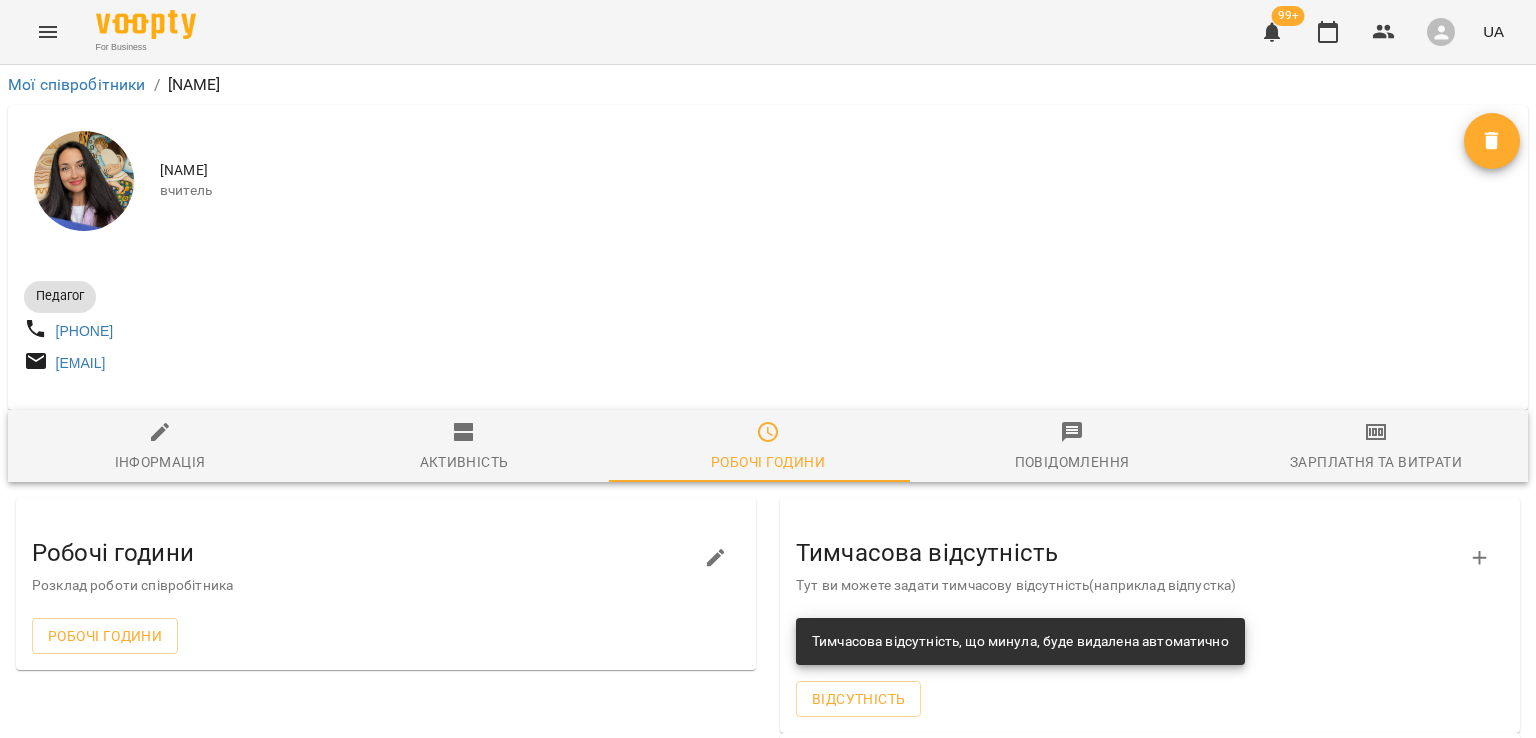 click on "Активність" at bounding box center [464, 462] 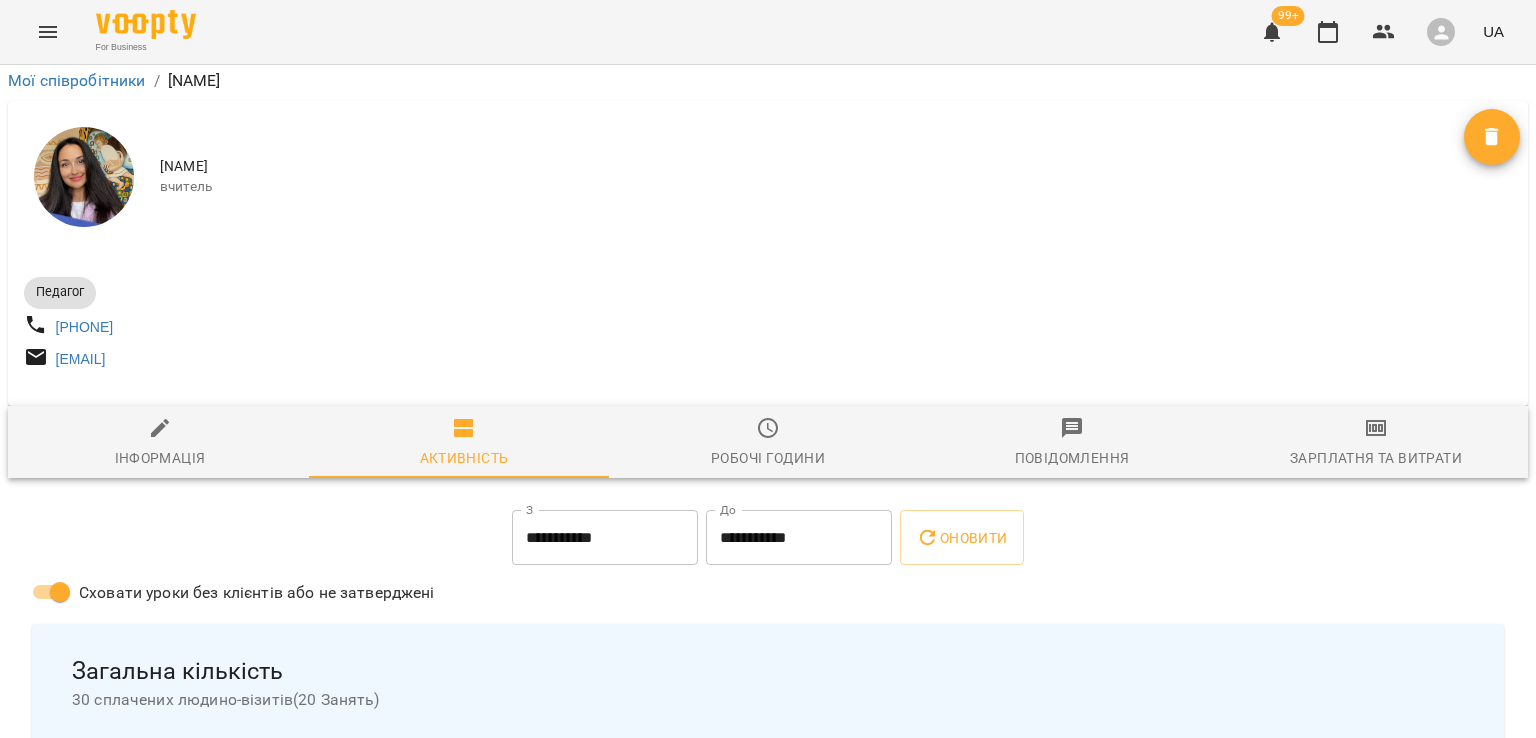 scroll, scrollTop: 1000, scrollLeft: 0, axis: vertical 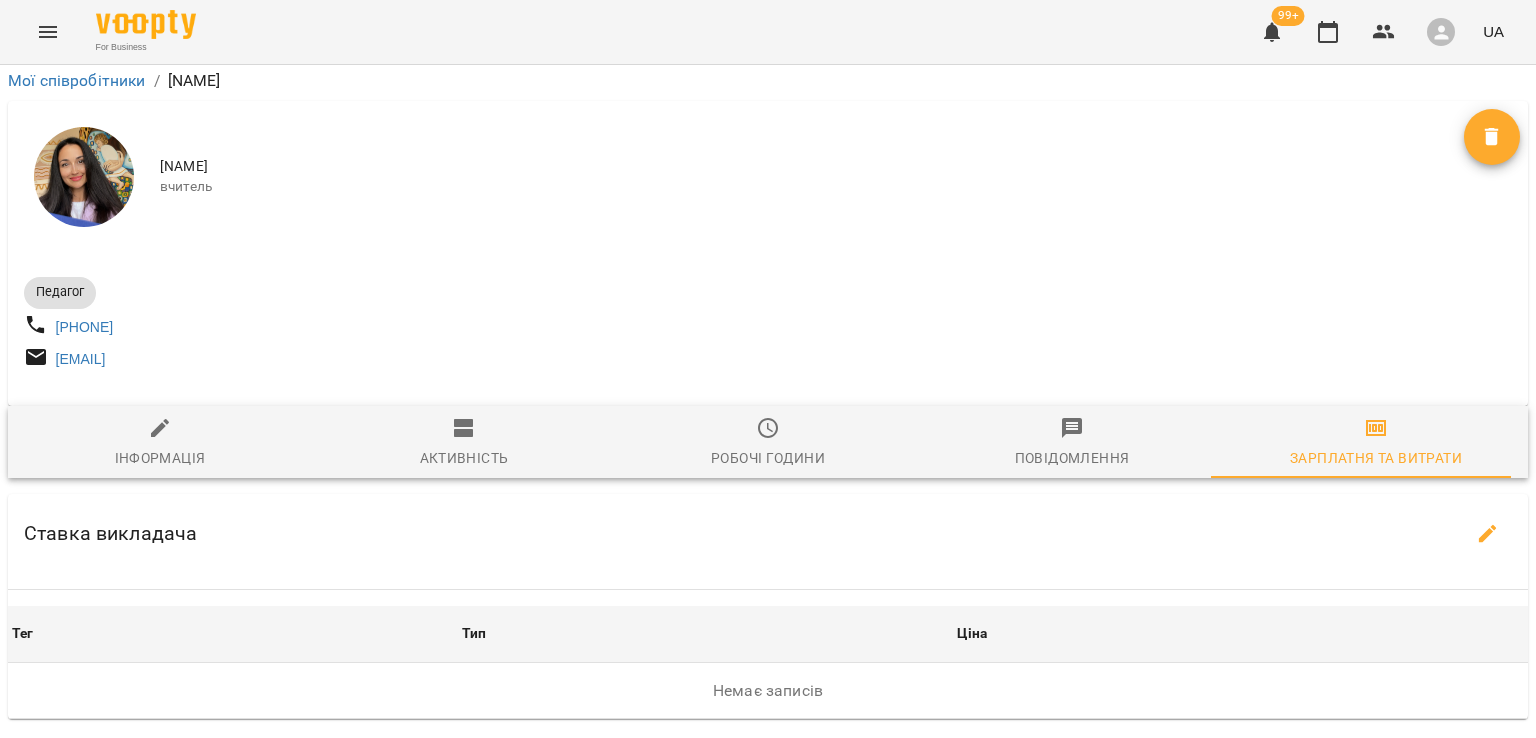 click on "**********" at bounding box center [605, 779] 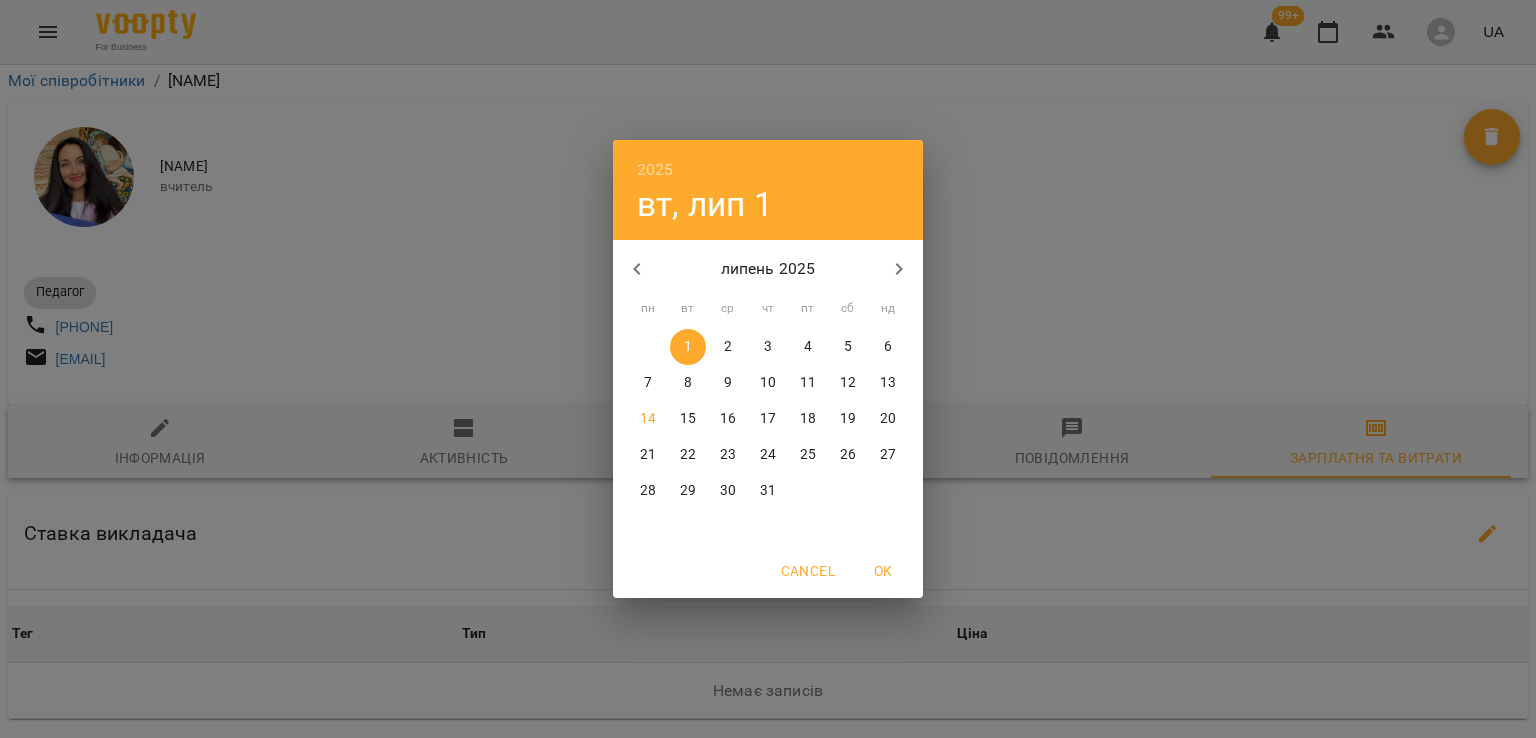 click on "7" at bounding box center (648, 383) 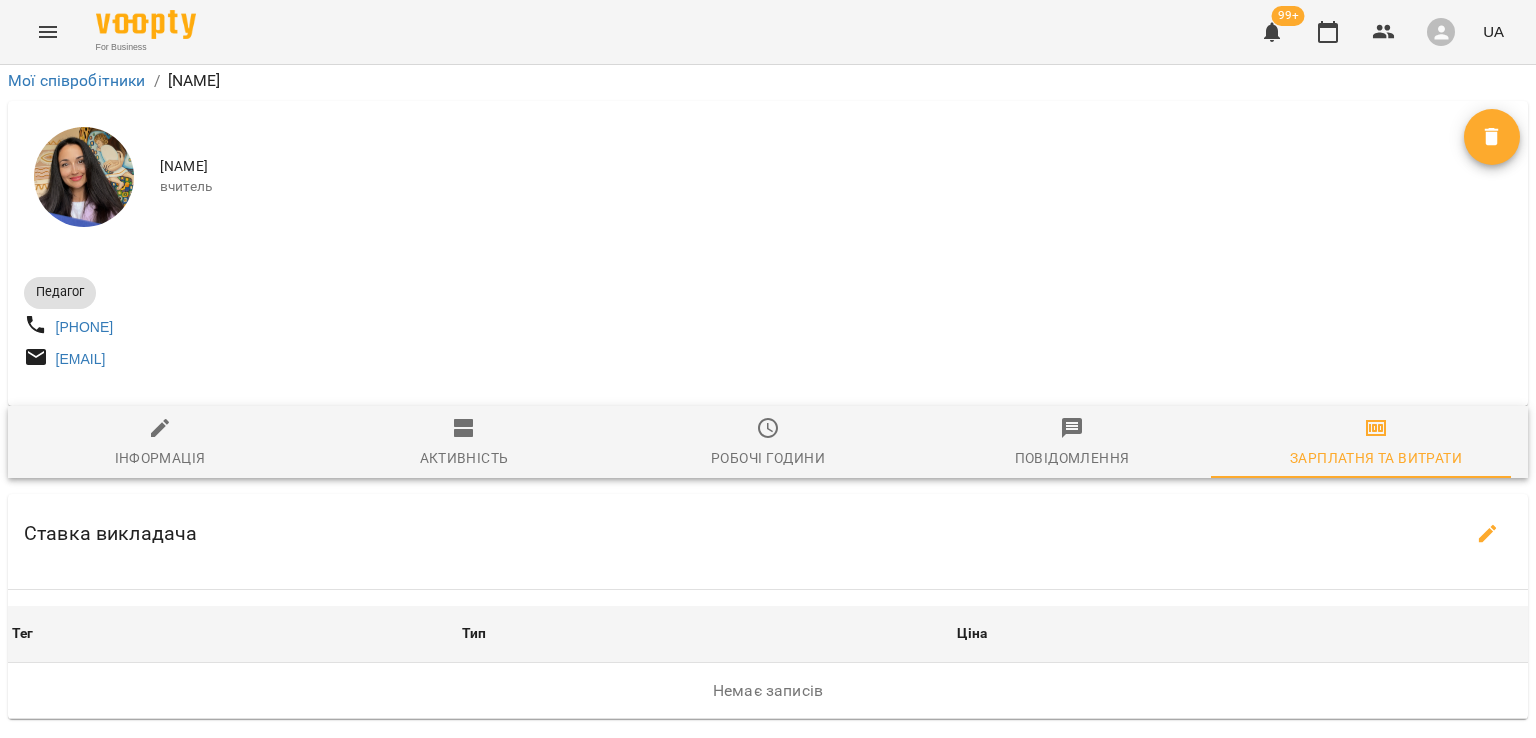 type on "**********" 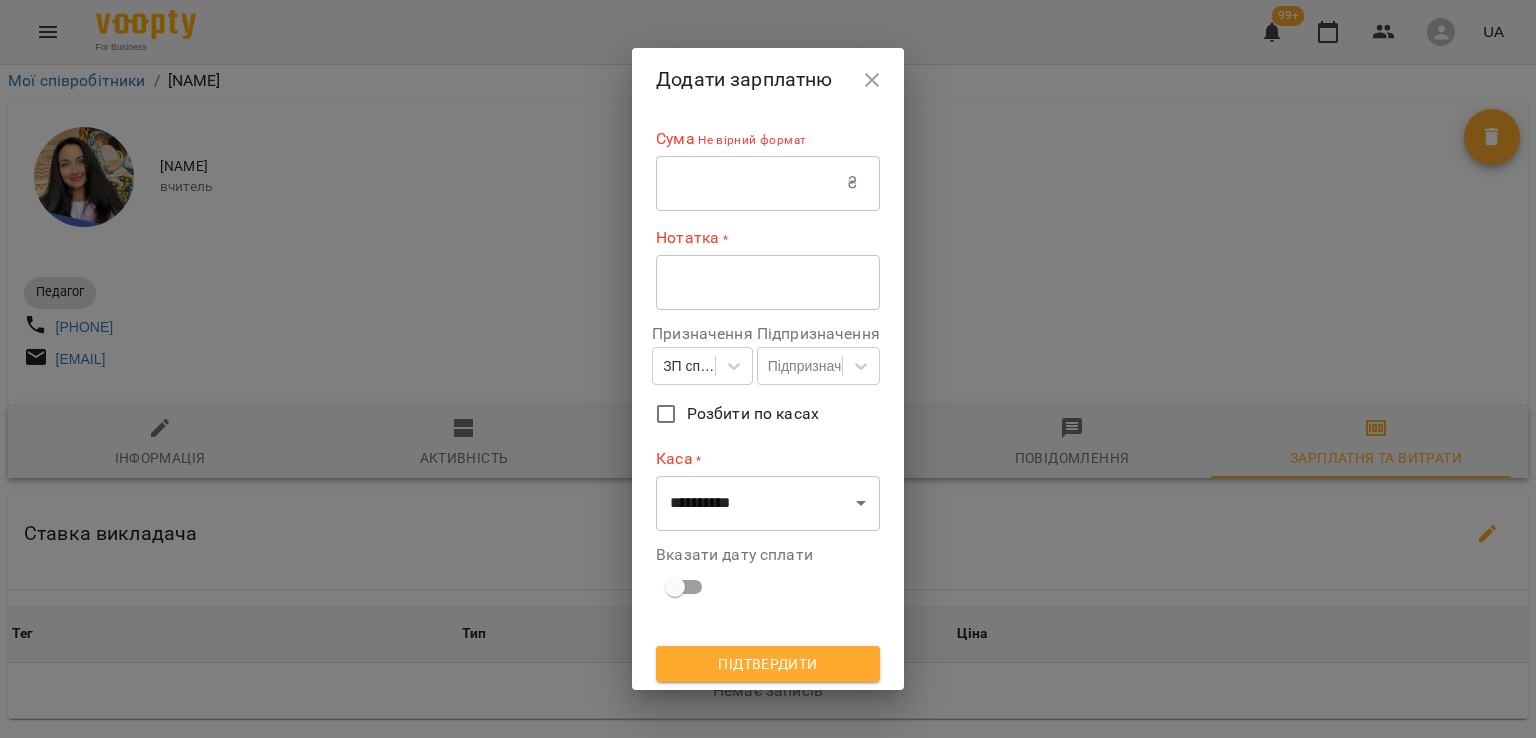 click 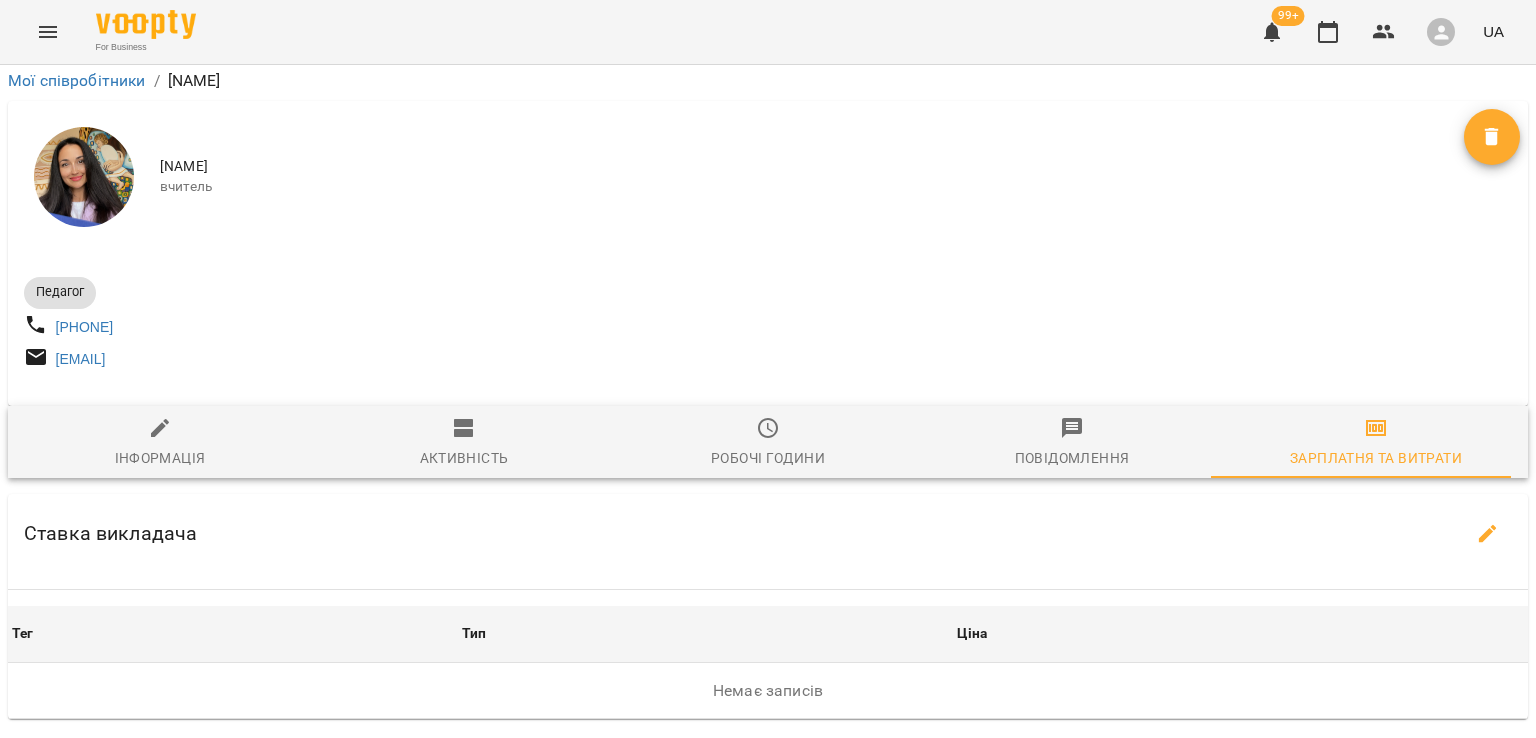 click on "8125 ₴" at bounding box center [788, 1033] 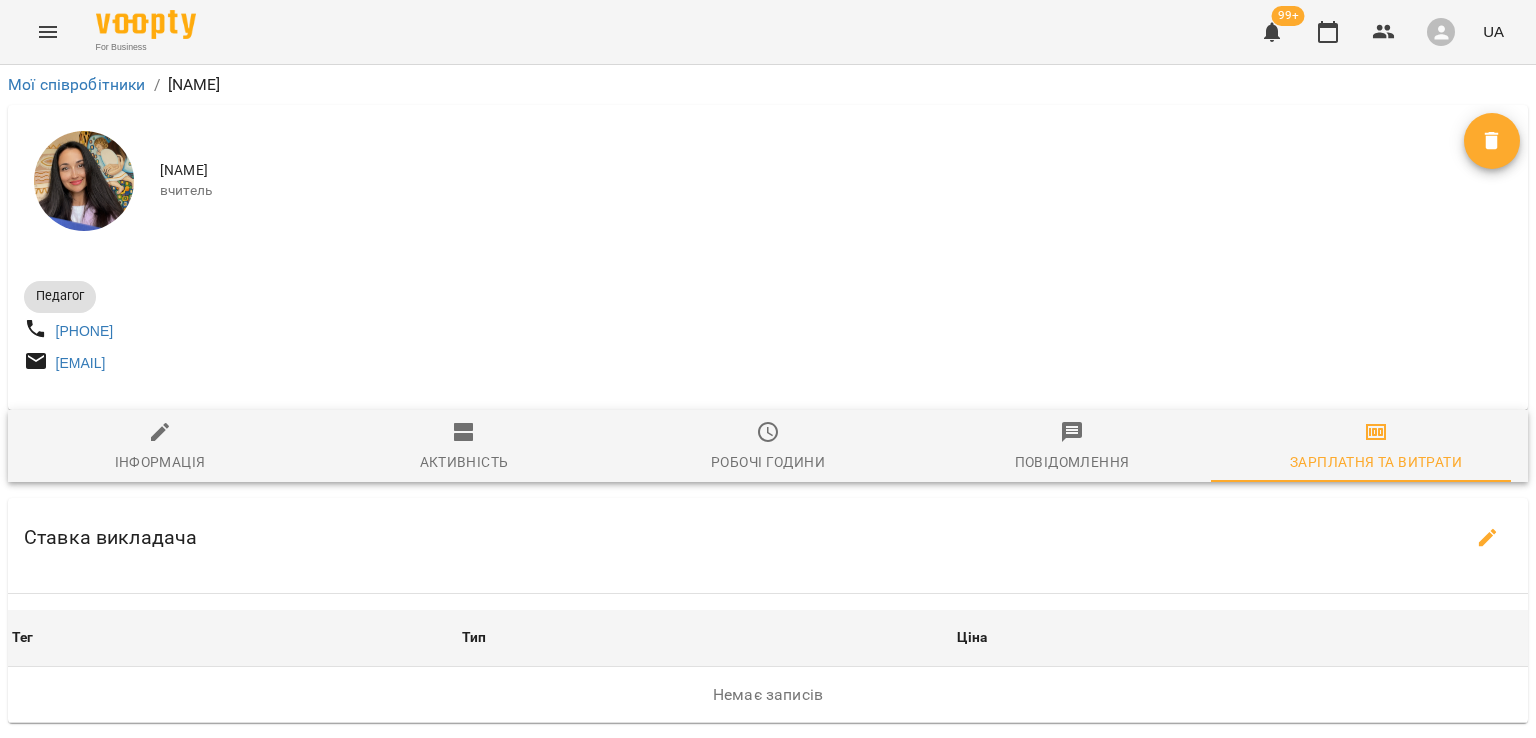 click 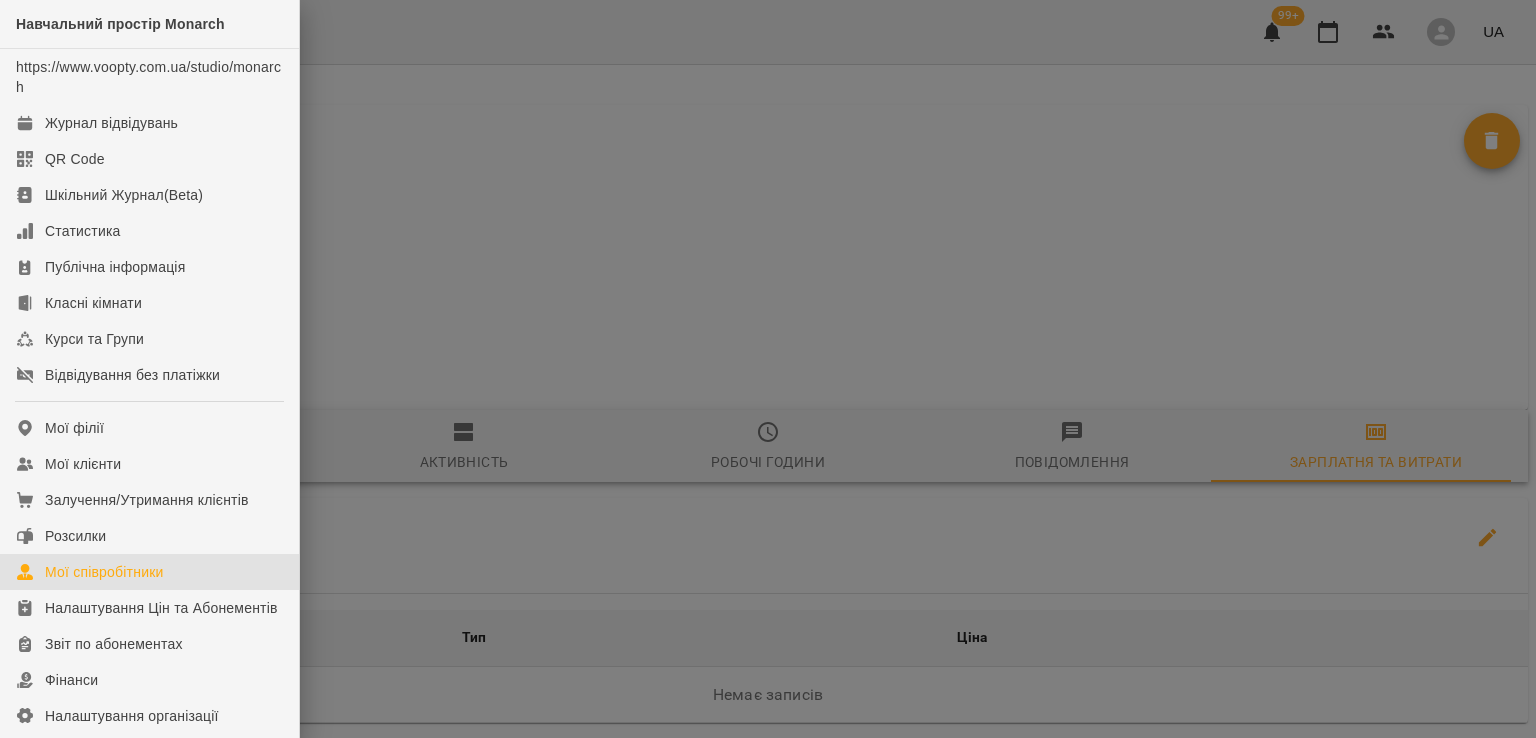 click on "Мої співробітники" at bounding box center (104, 572) 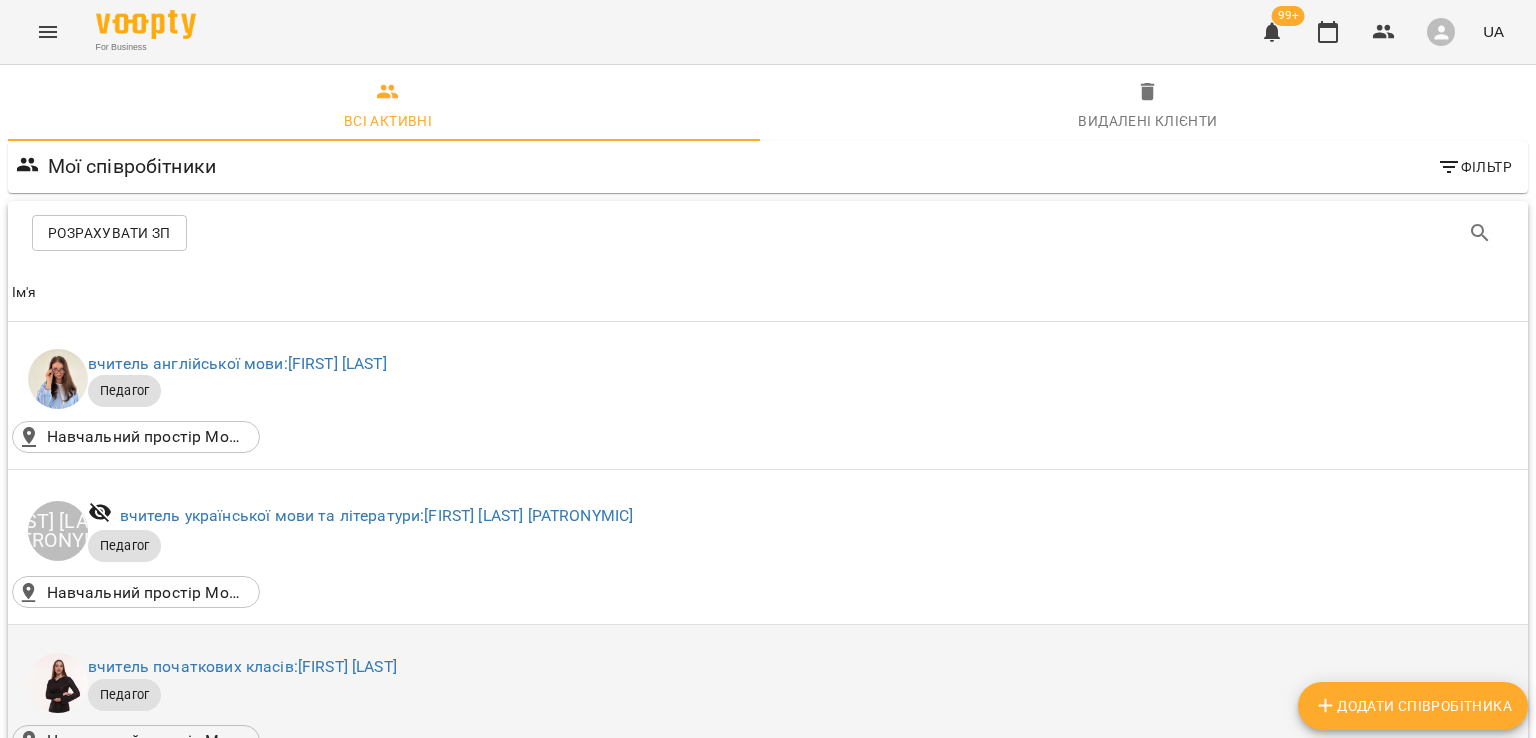 scroll, scrollTop: 786, scrollLeft: 0, axis: vertical 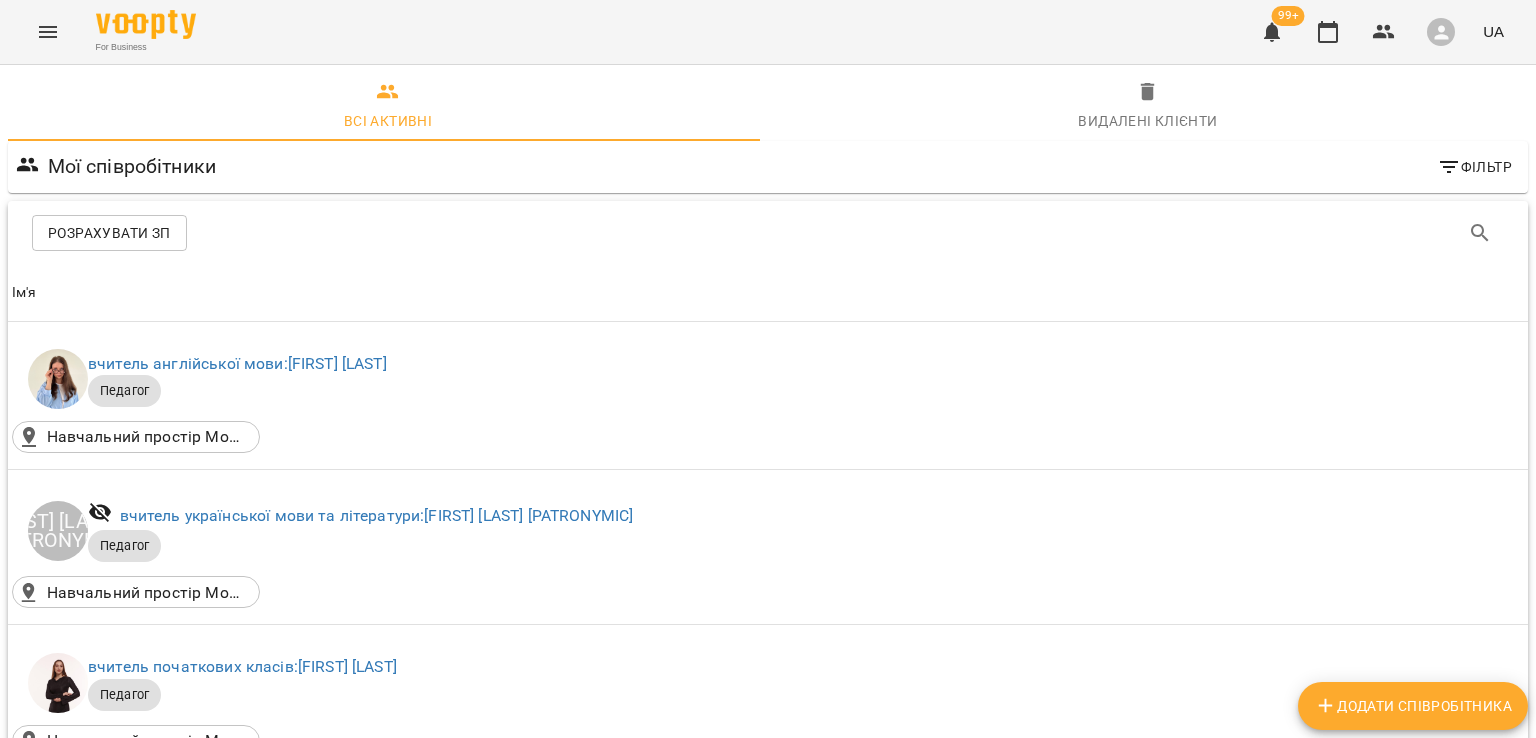 drag, startPoint x: 44, startPoint y: 180, endPoint x: 72, endPoint y: 185, distance: 28.442924 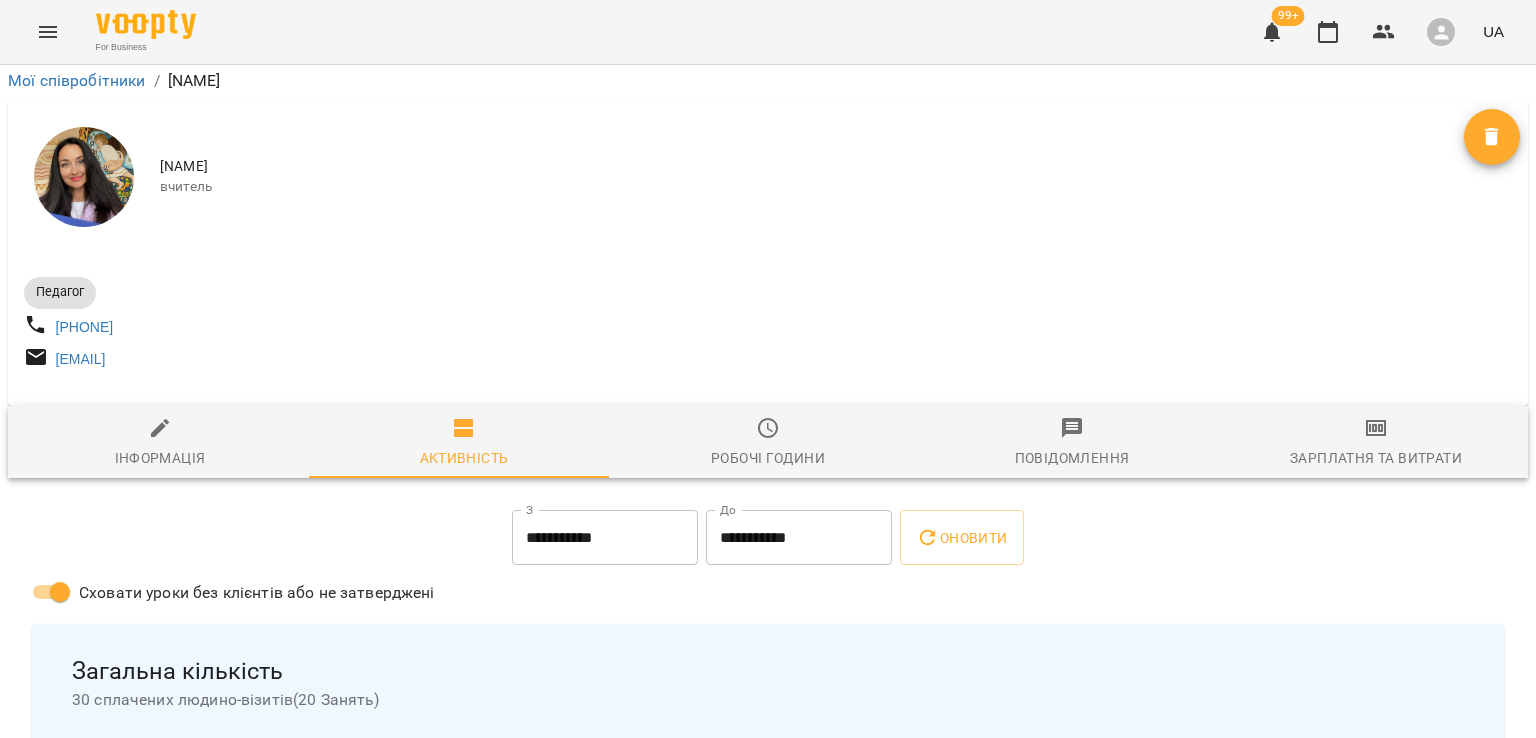 scroll, scrollTop: 300, scrollLeft: 0, axis: vertical 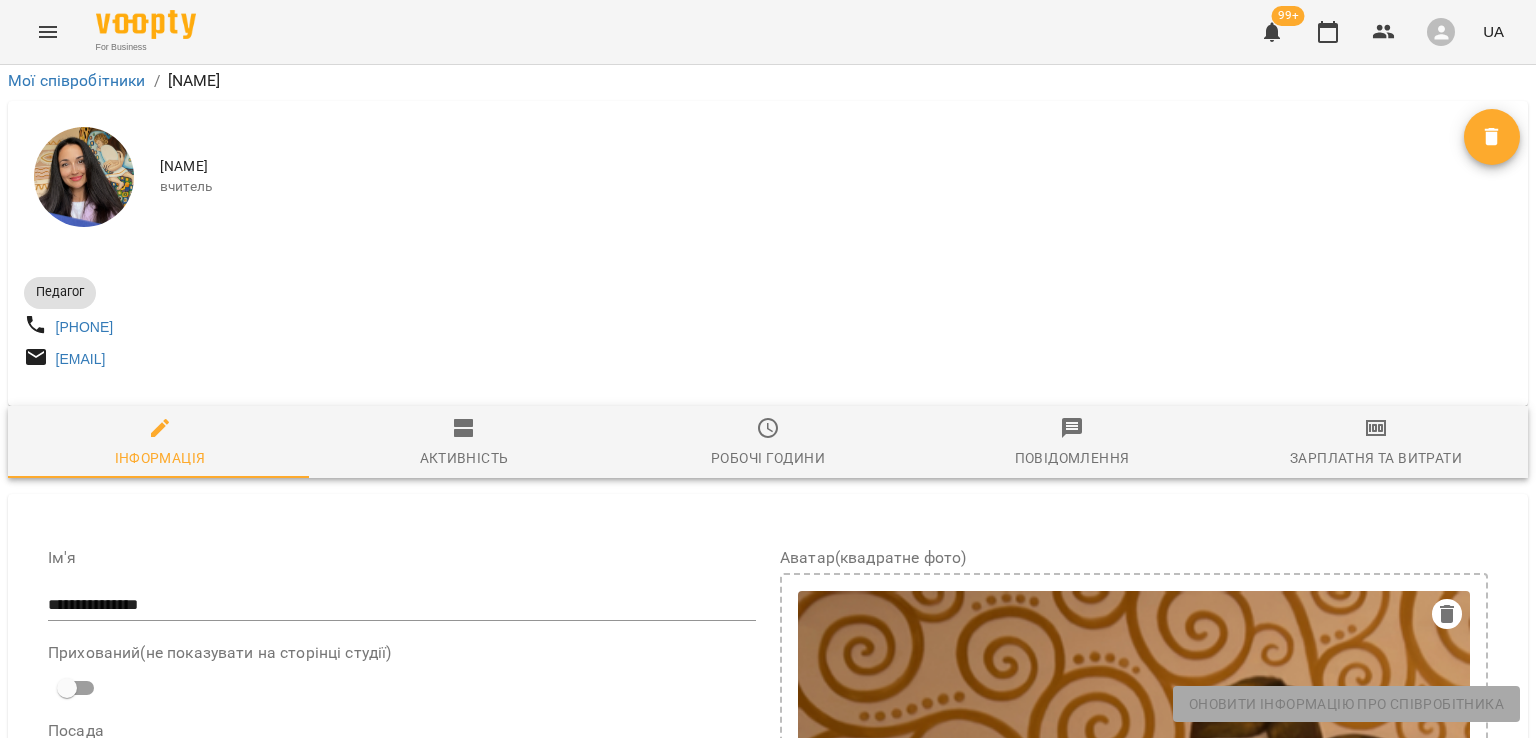 click on "Зарплатня та Витрати" at bounding box center [1376, 458] 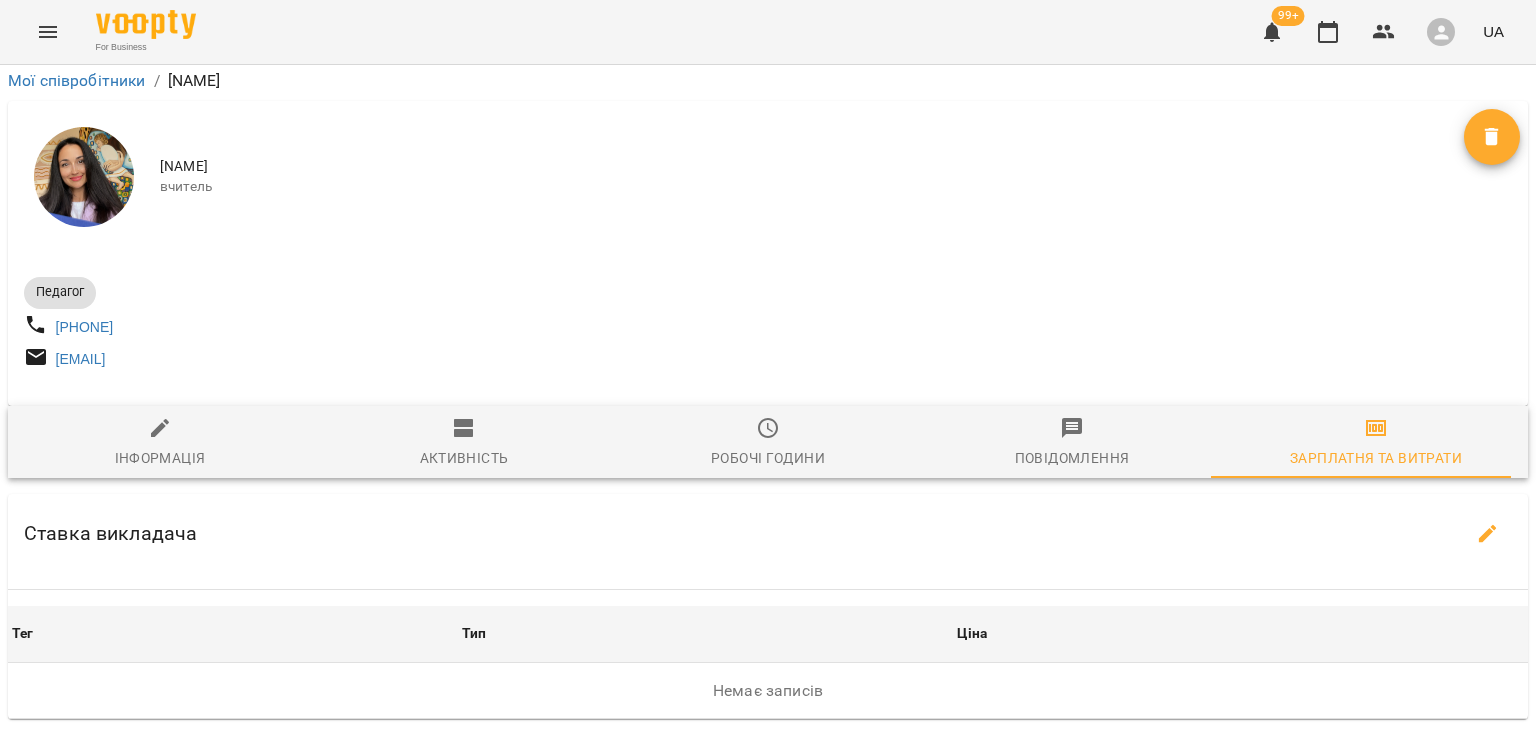 scroll, scrollTop: 478, scrollLeft: 0, axis: vertical 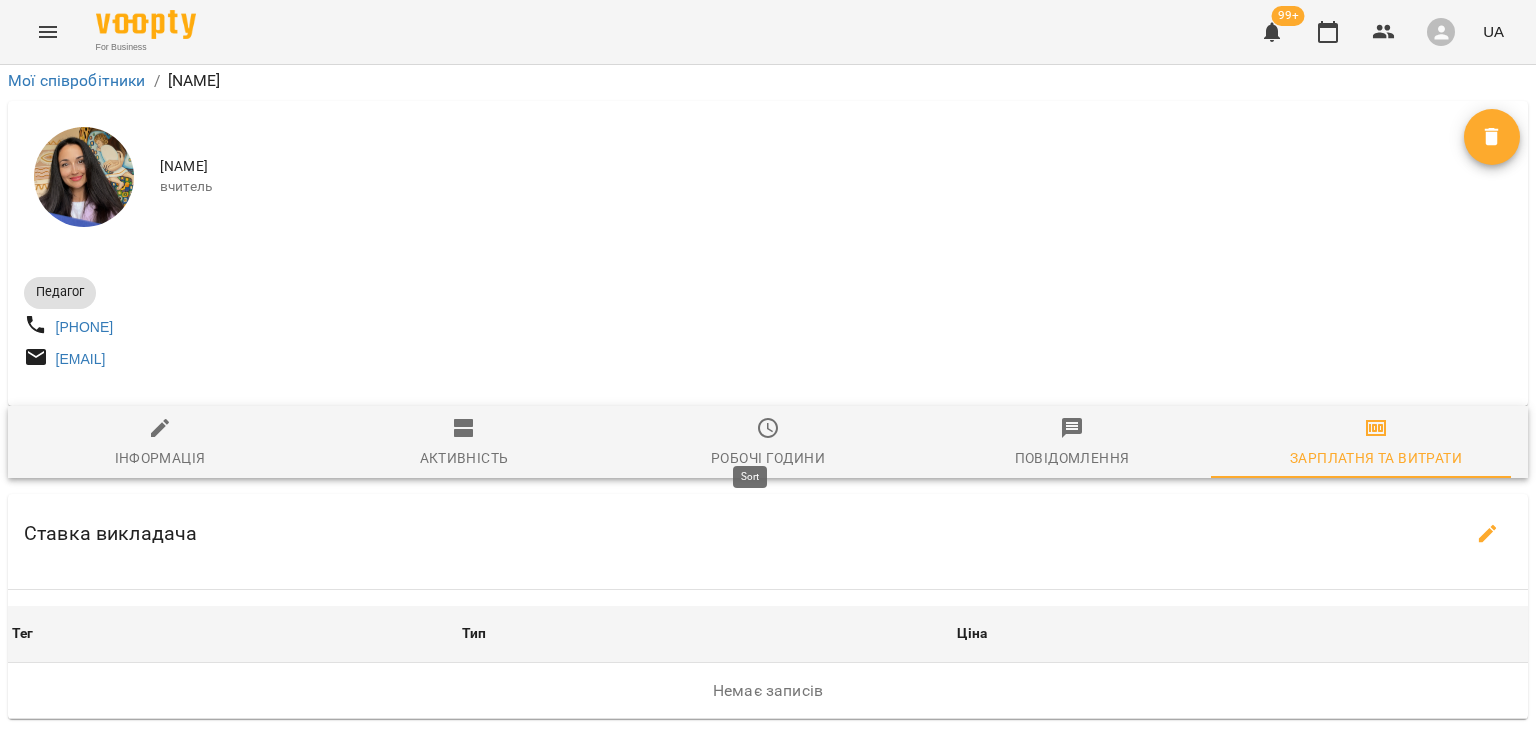 click on "Нотатка" at bounding box center (768, 907) 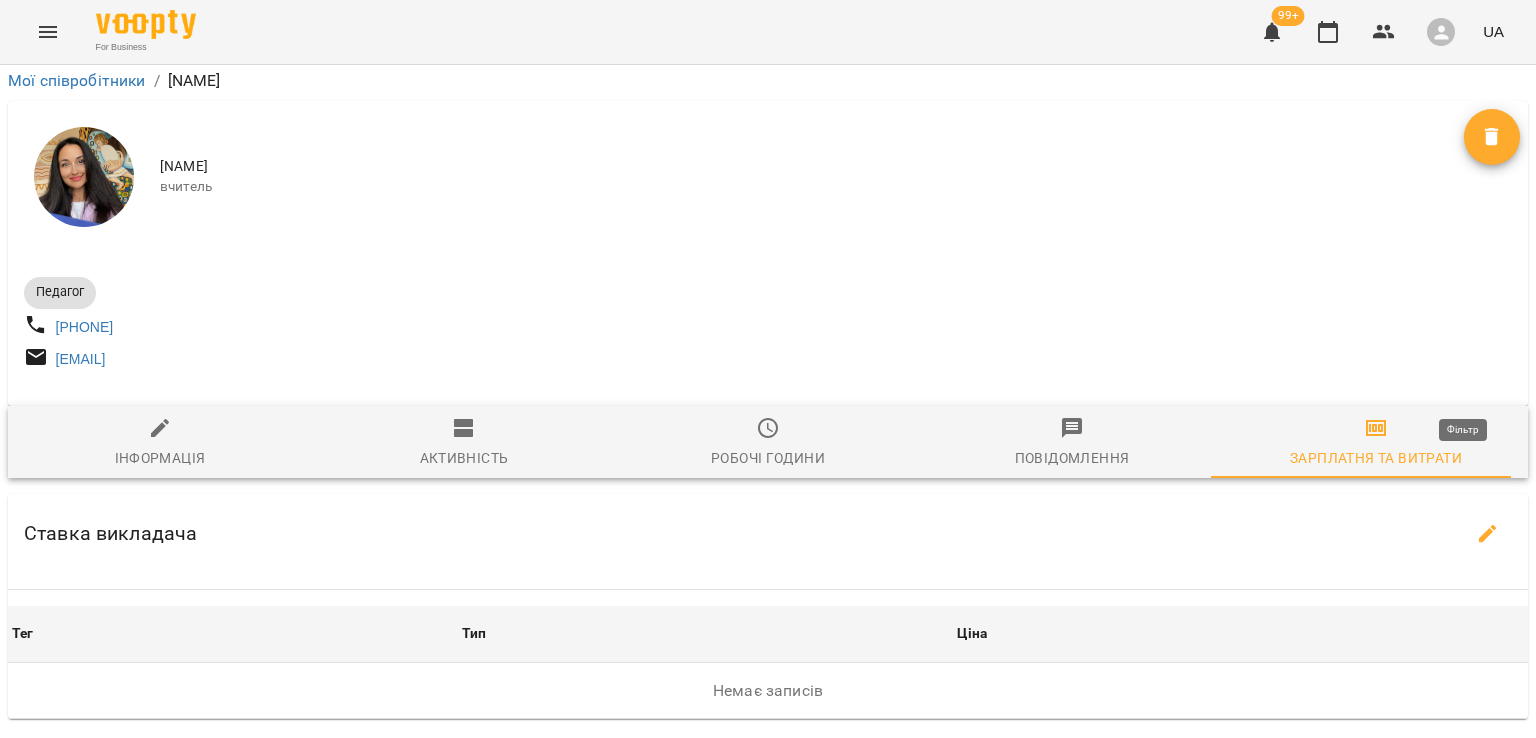 click 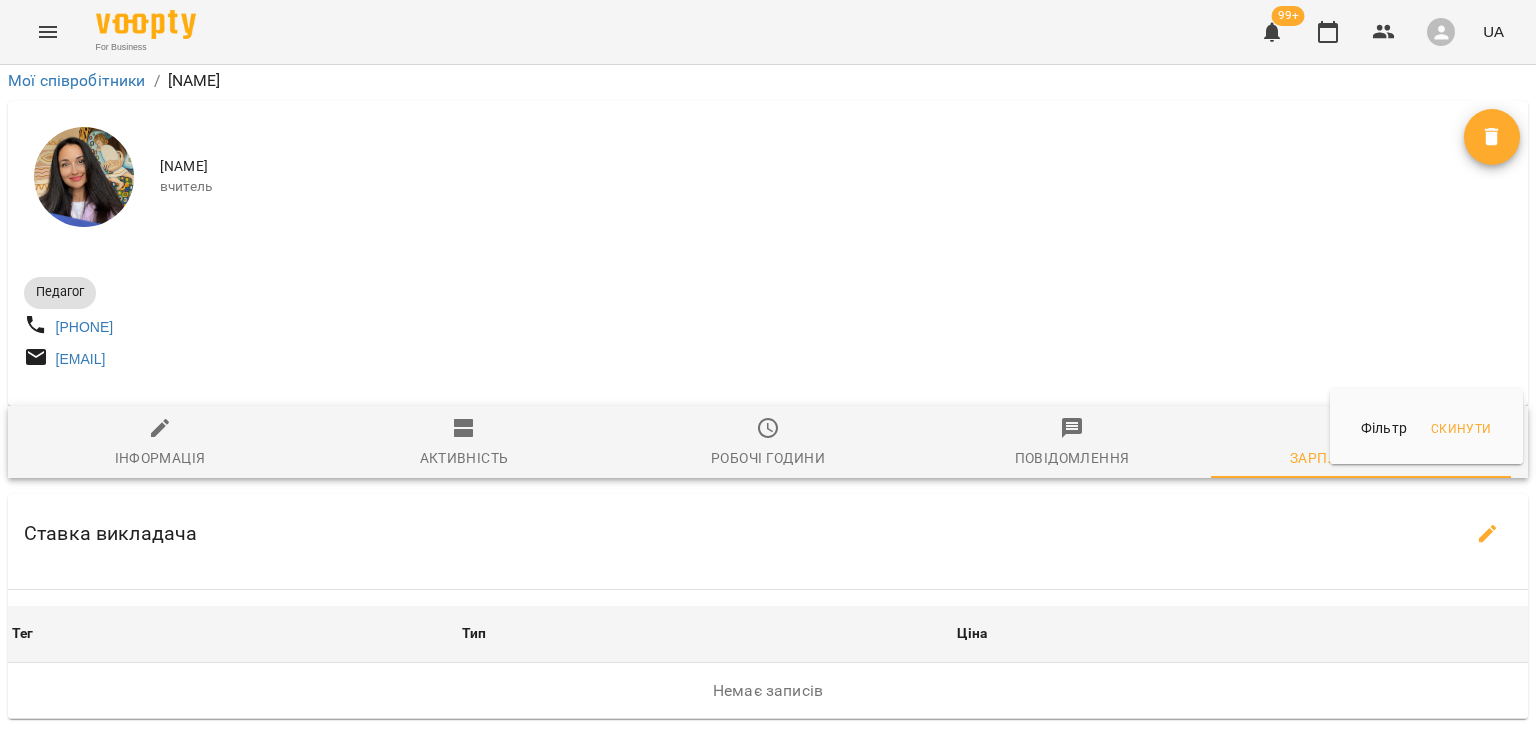 click at bounding box center [768, 369] 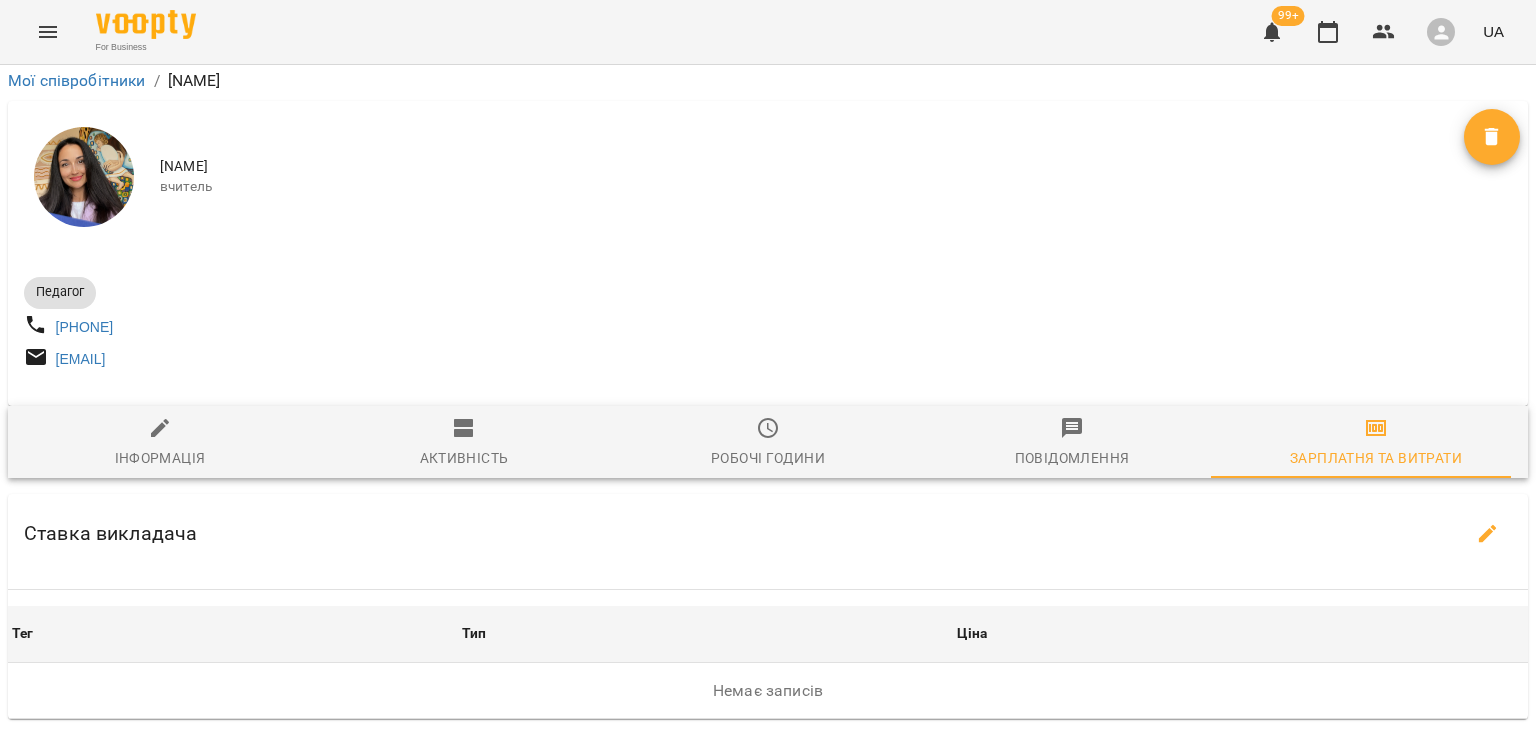 click on "Ціна" at bounding box center [1240, 634] 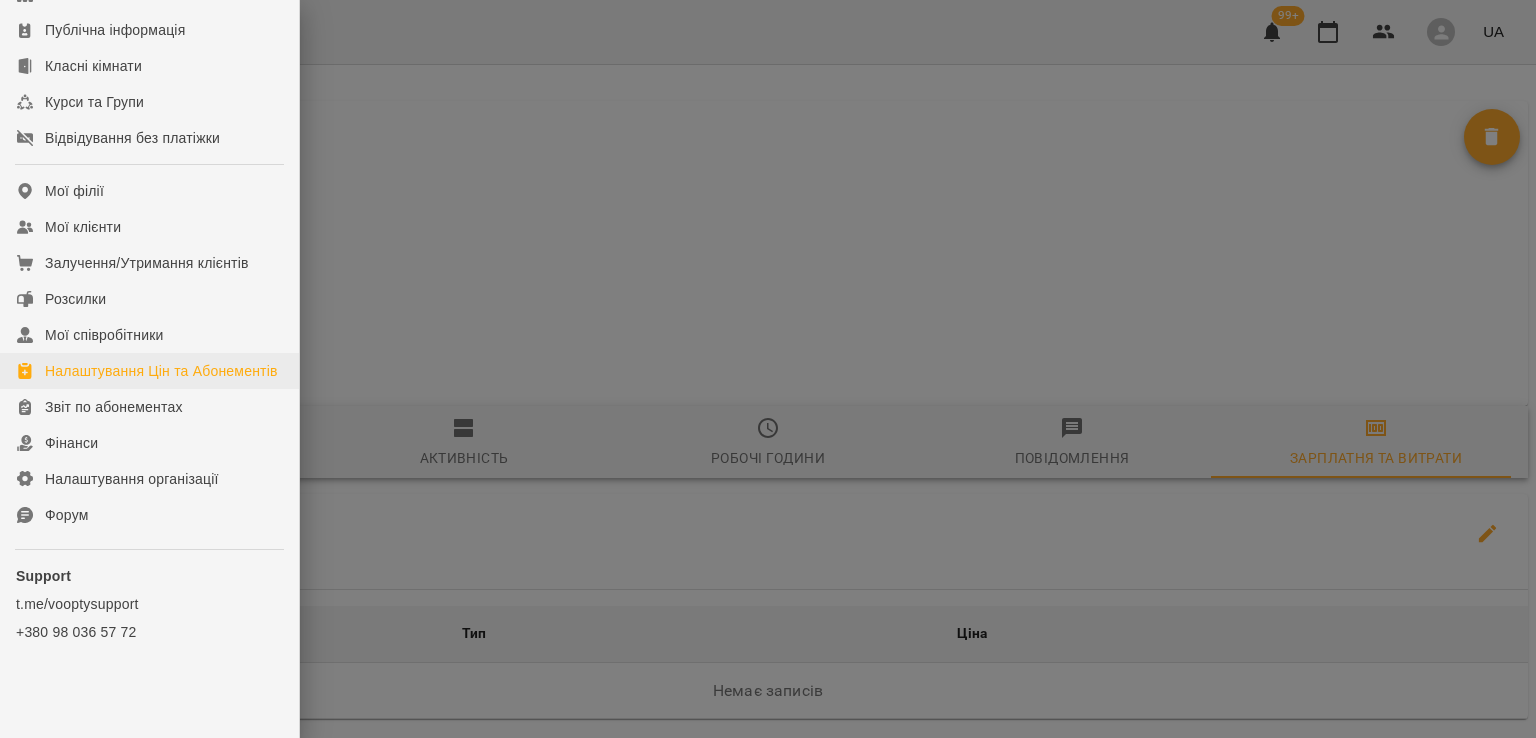 scroll, scrollTop: 257, scrollLeft: 0, axis: vertical 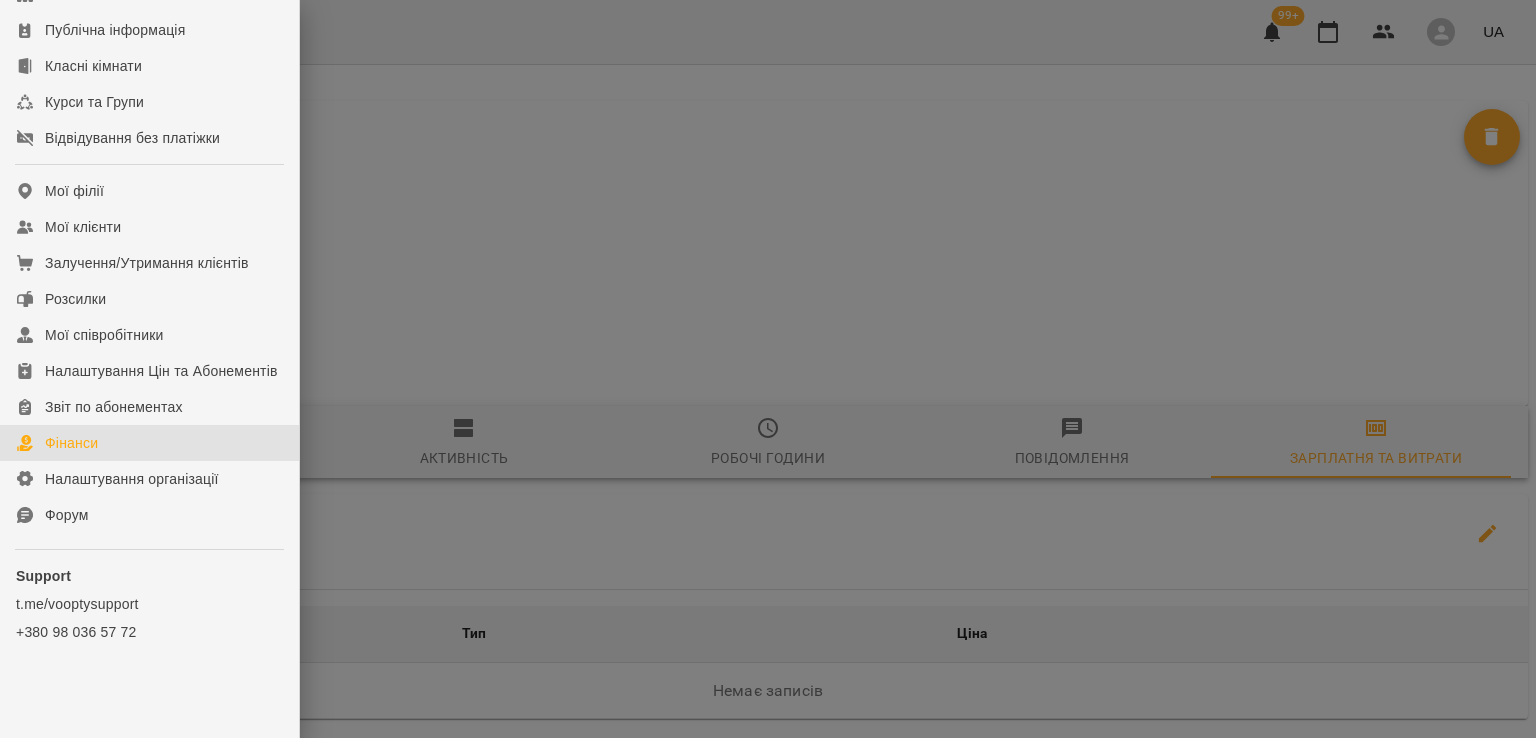 click on "Фінанси" at bounding box center [149, 443] 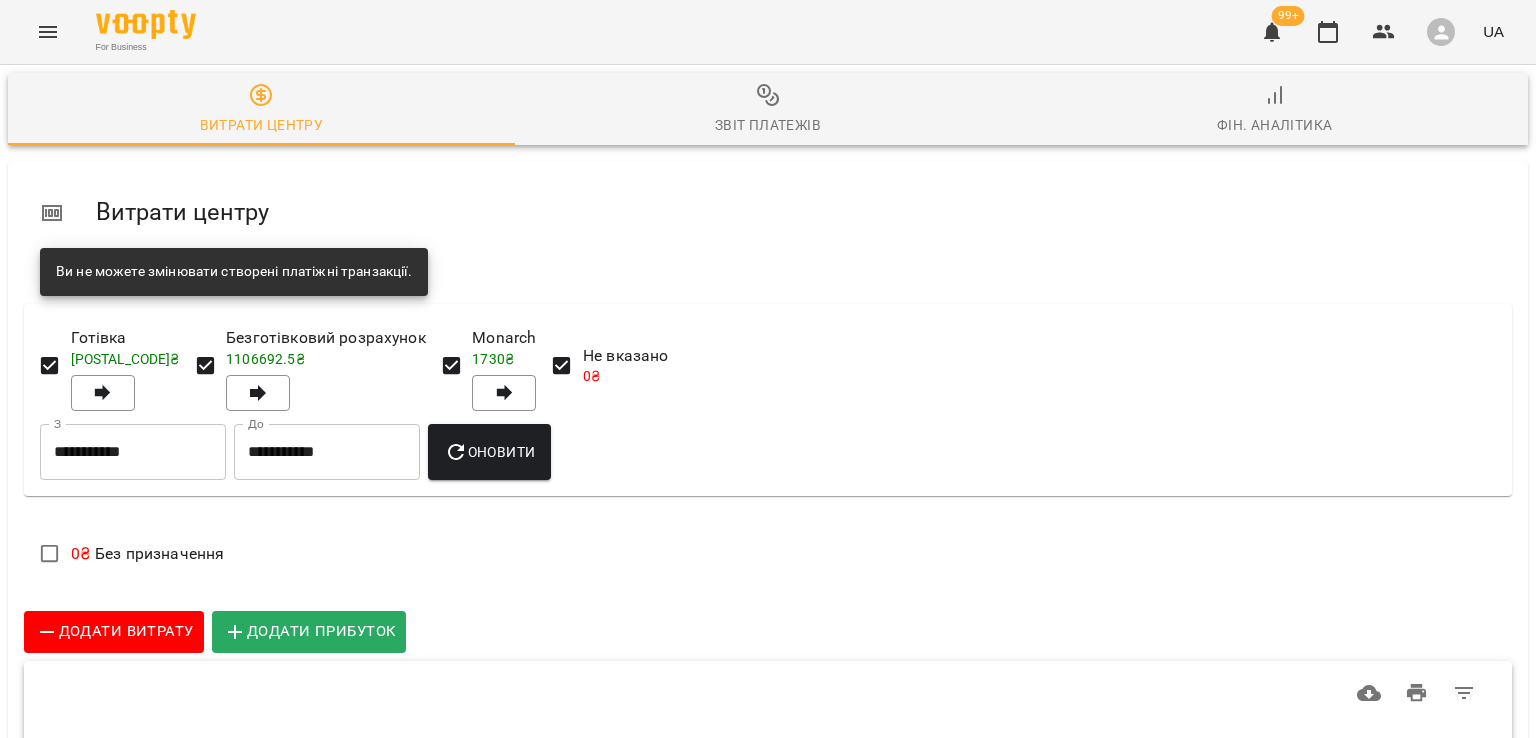 scroll, scrollTop: 0, scrollLeft: 0, axis: both 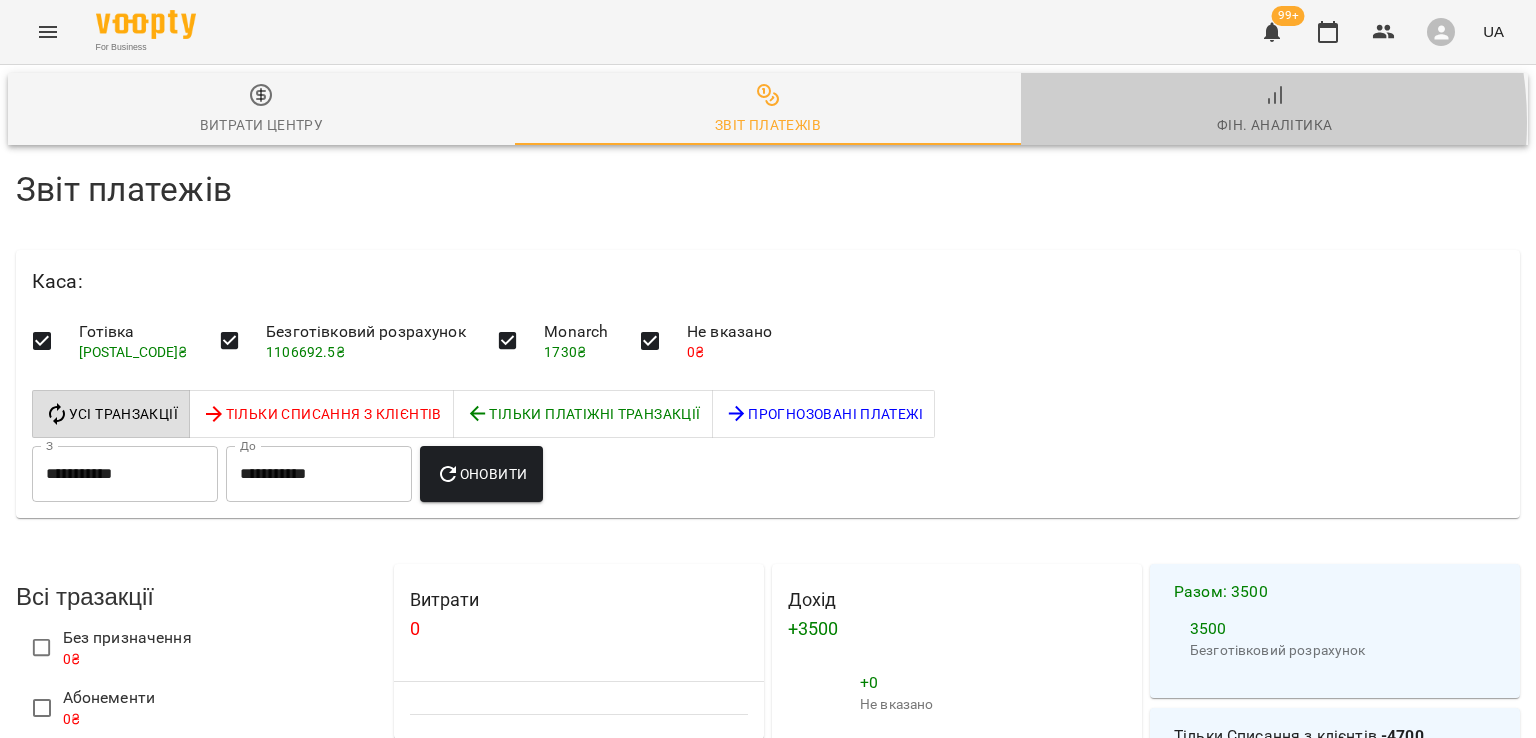 click on "Фін. Аналітика" at bounding box center [1274, 110] 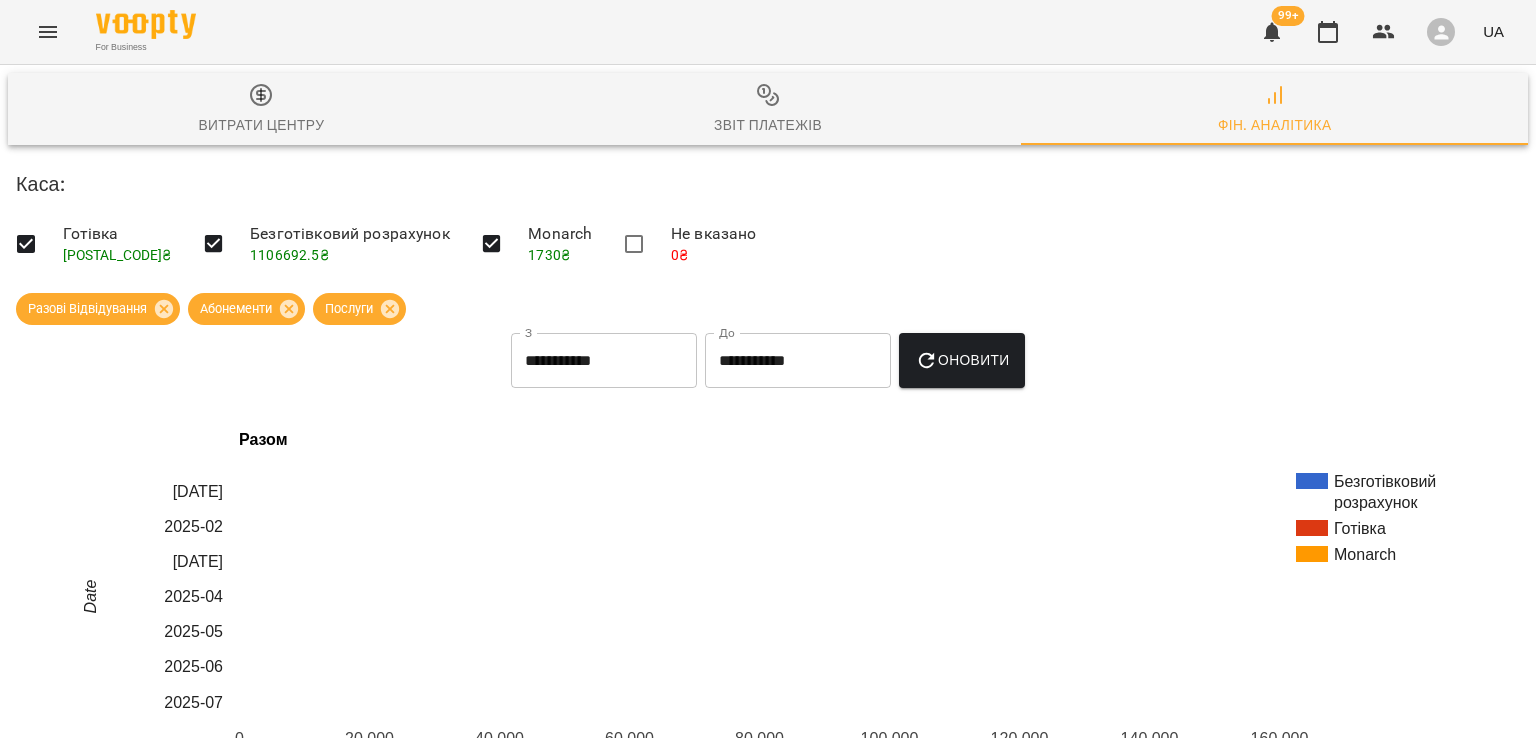 scroll, scrollTop: 1706, scrollLeft: 0, axis: vertical 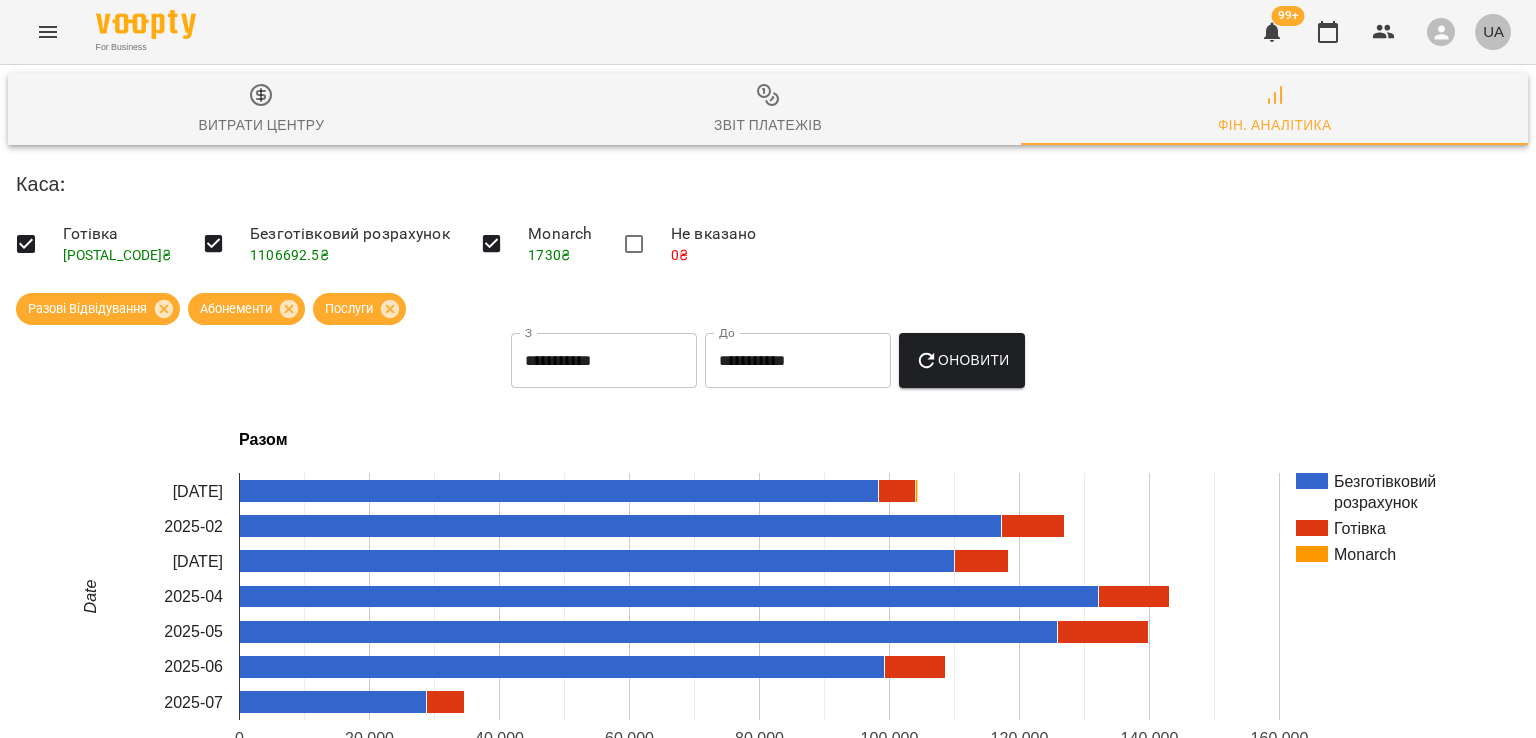 click on "UA" at bounding box center [1493, 31] 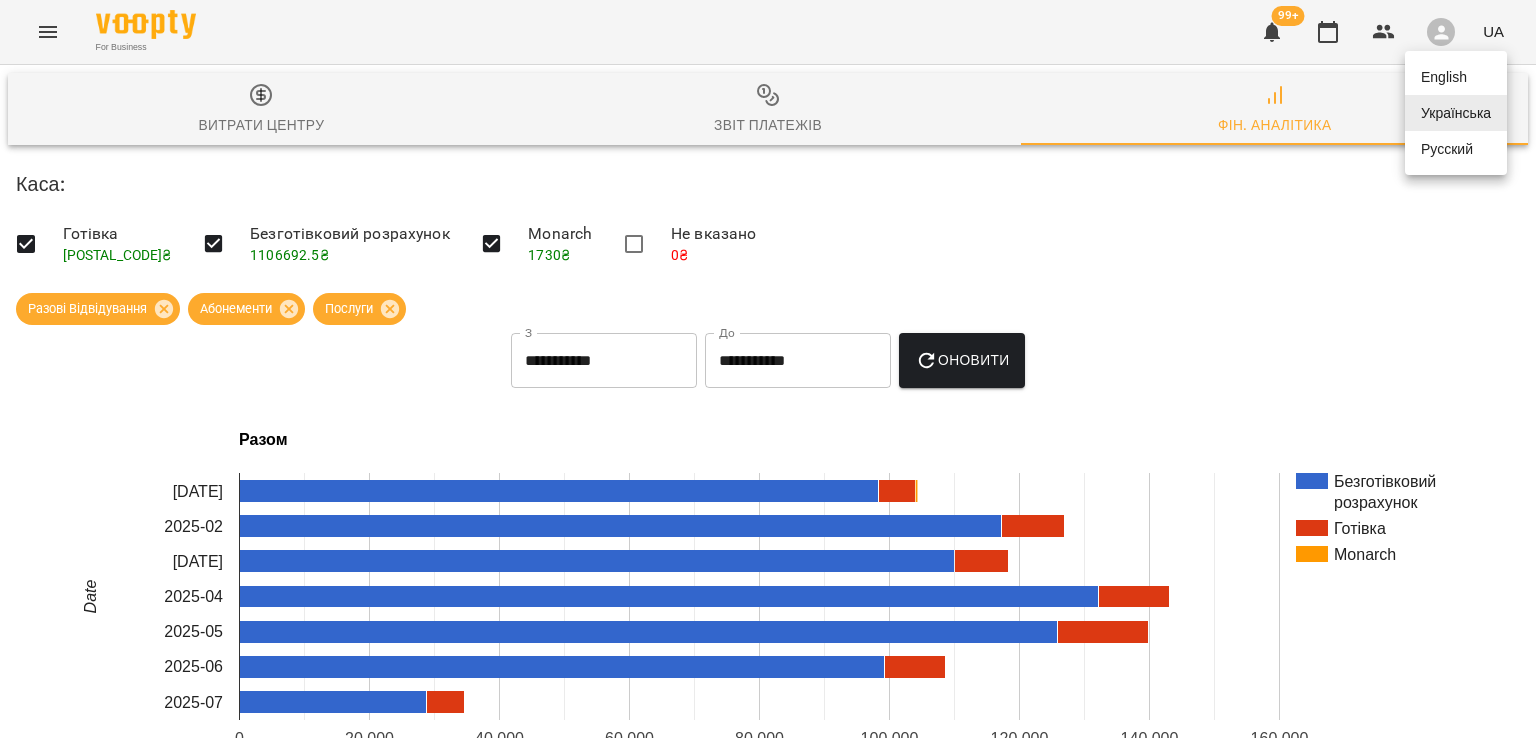 click at bounding box center [768, 369] 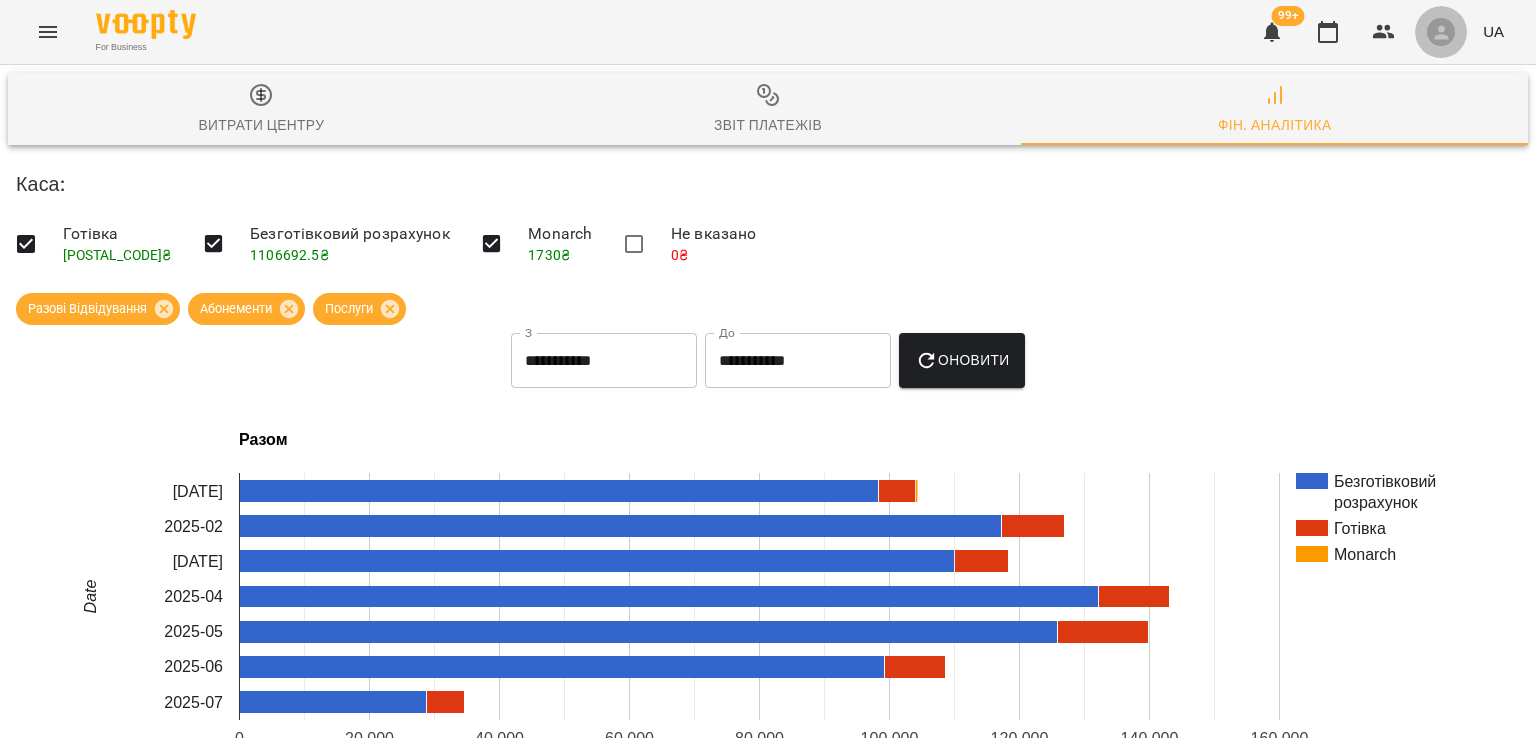 click 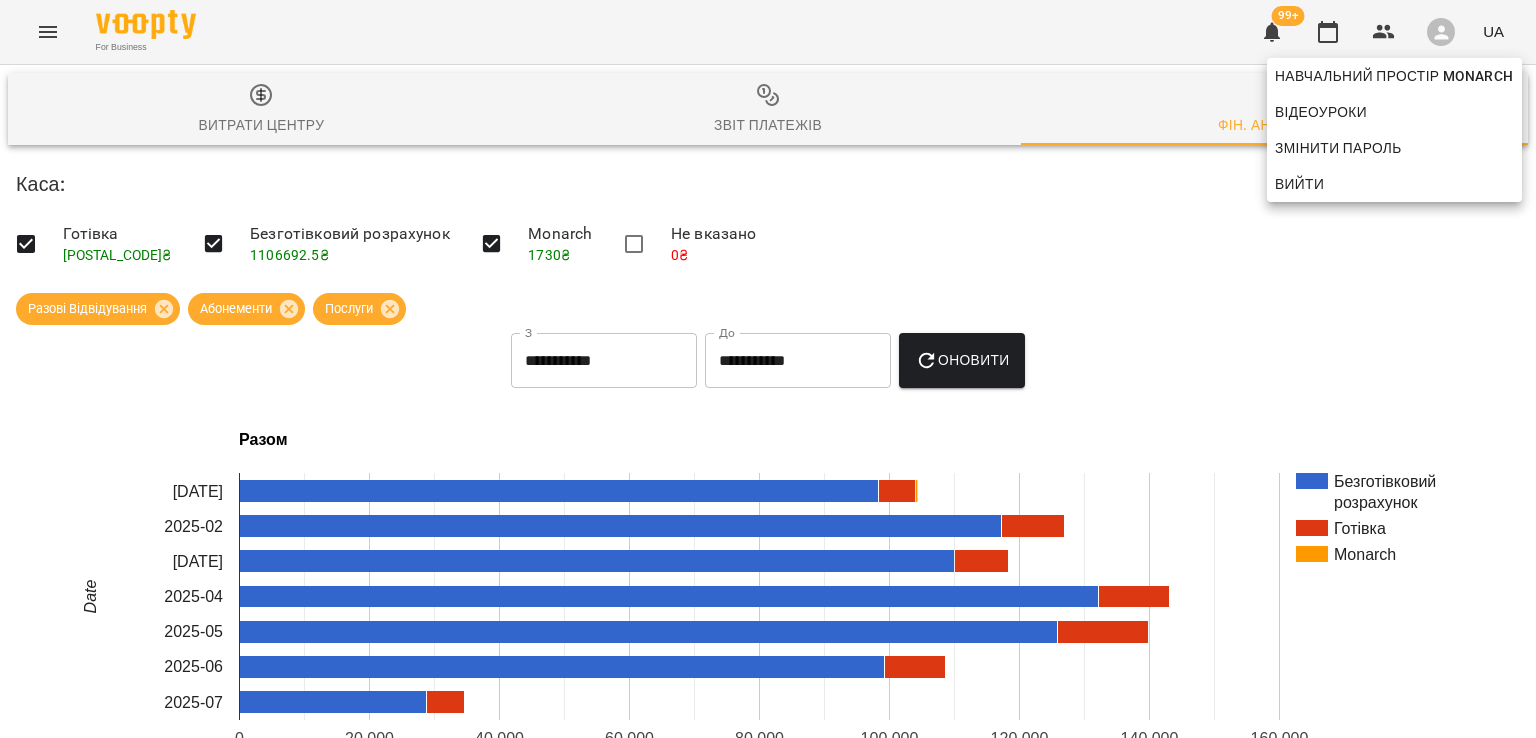 click at bounding box center (768, 369) 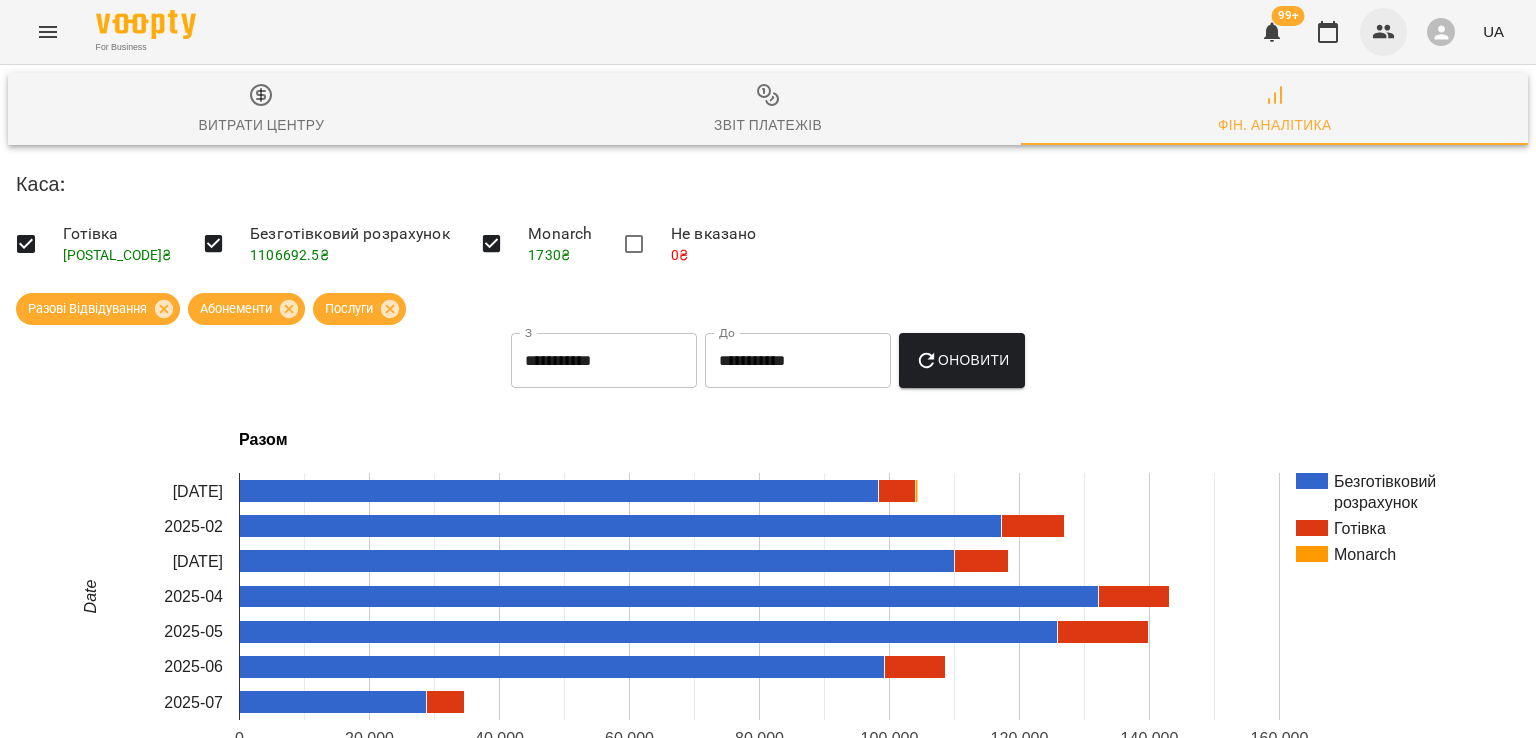 click 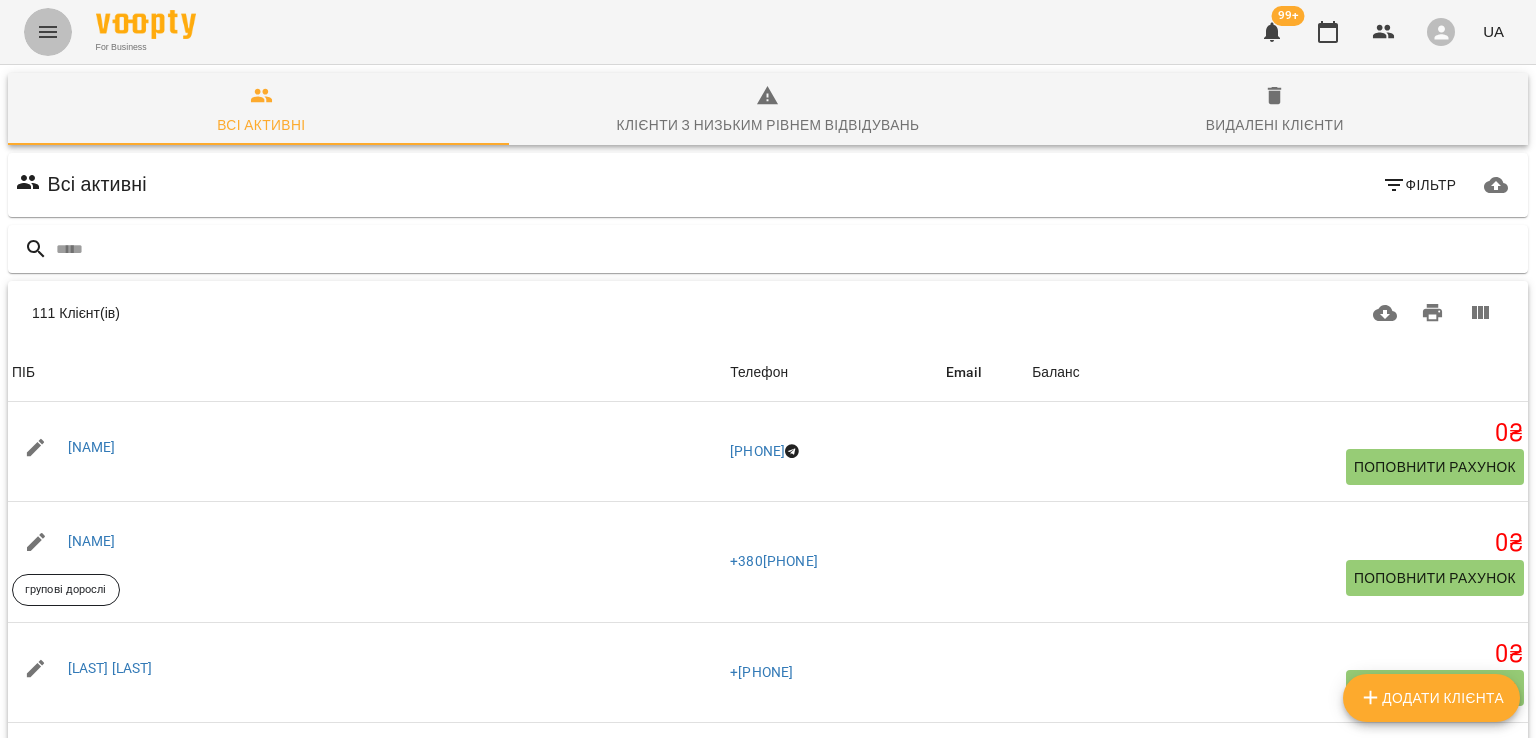 click 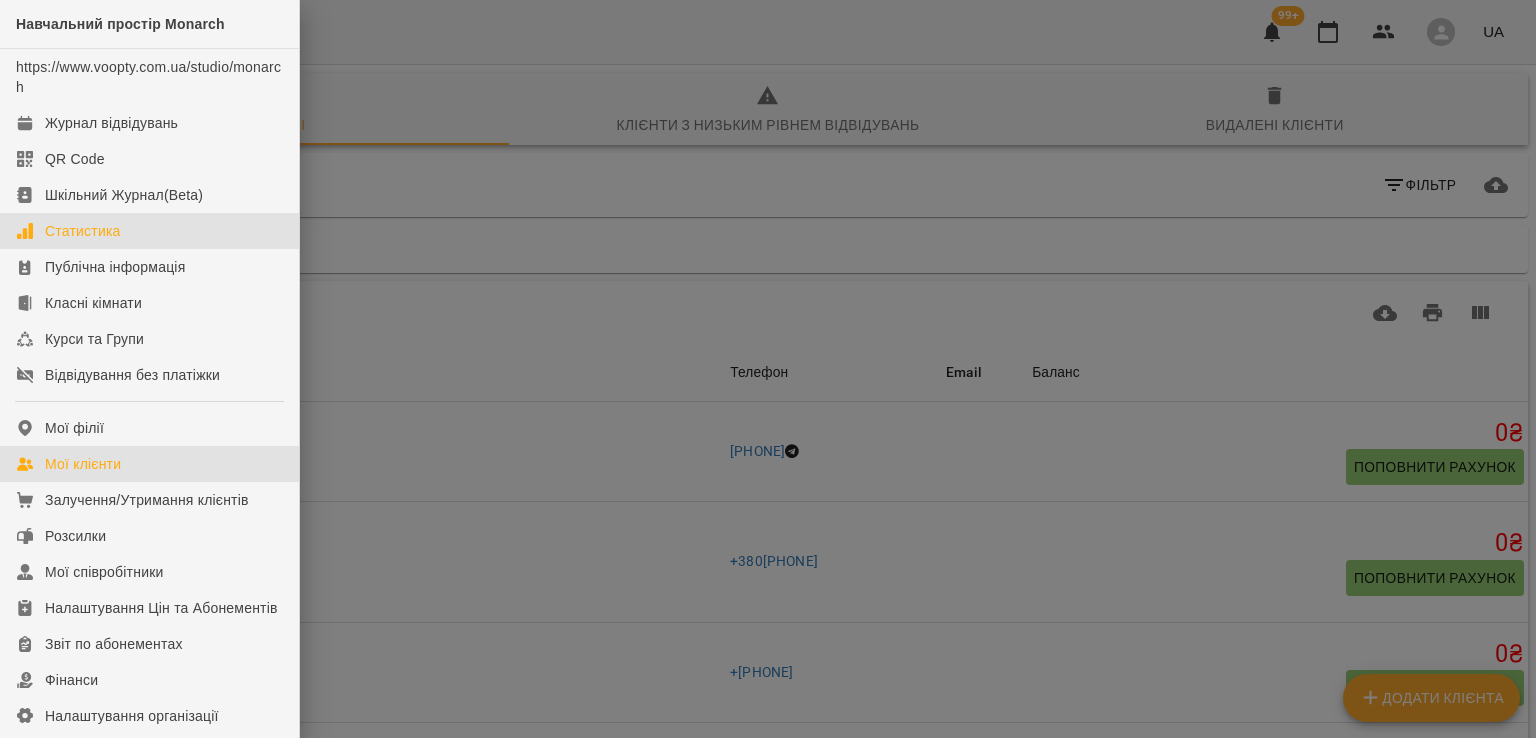 click on "Статистика" at bounding box center (83, 231) 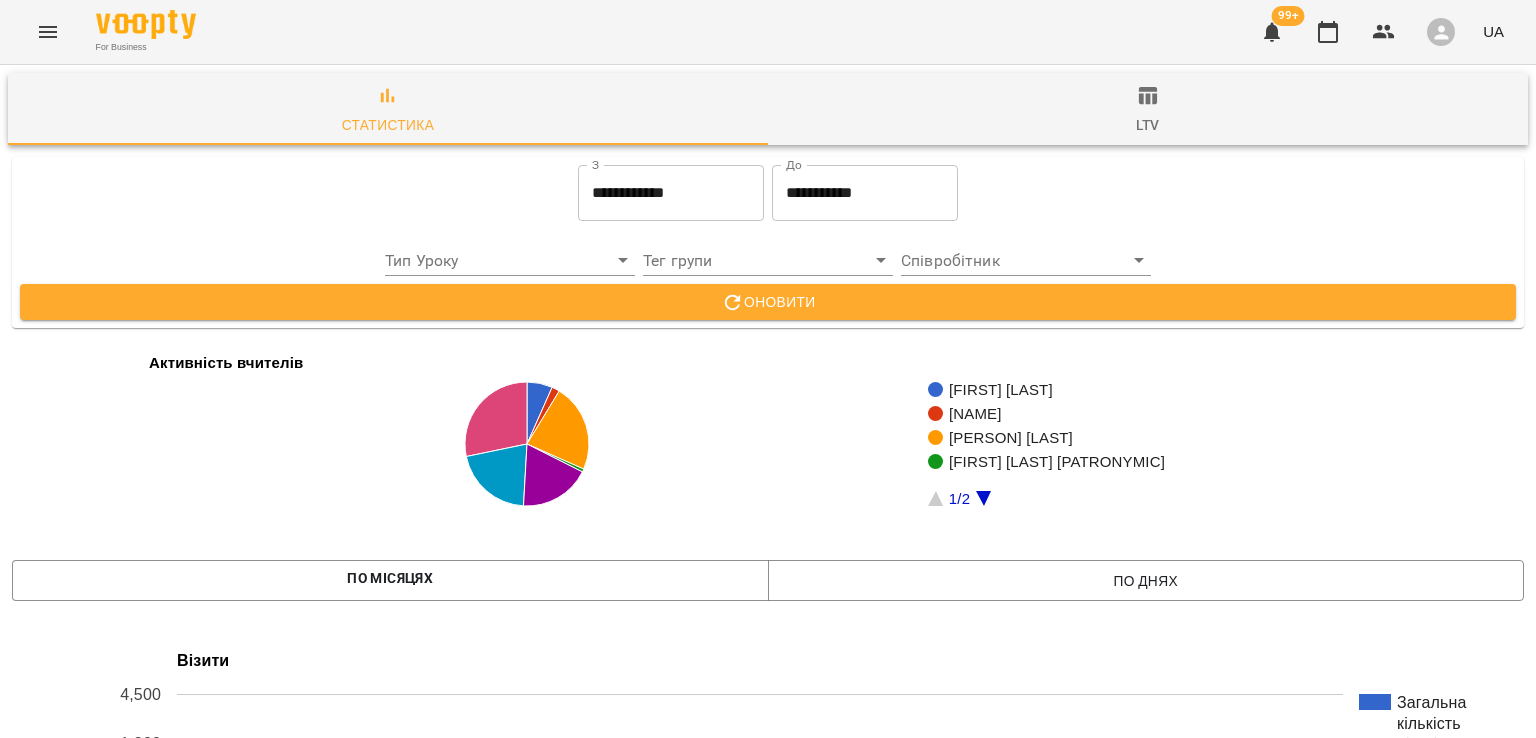 click 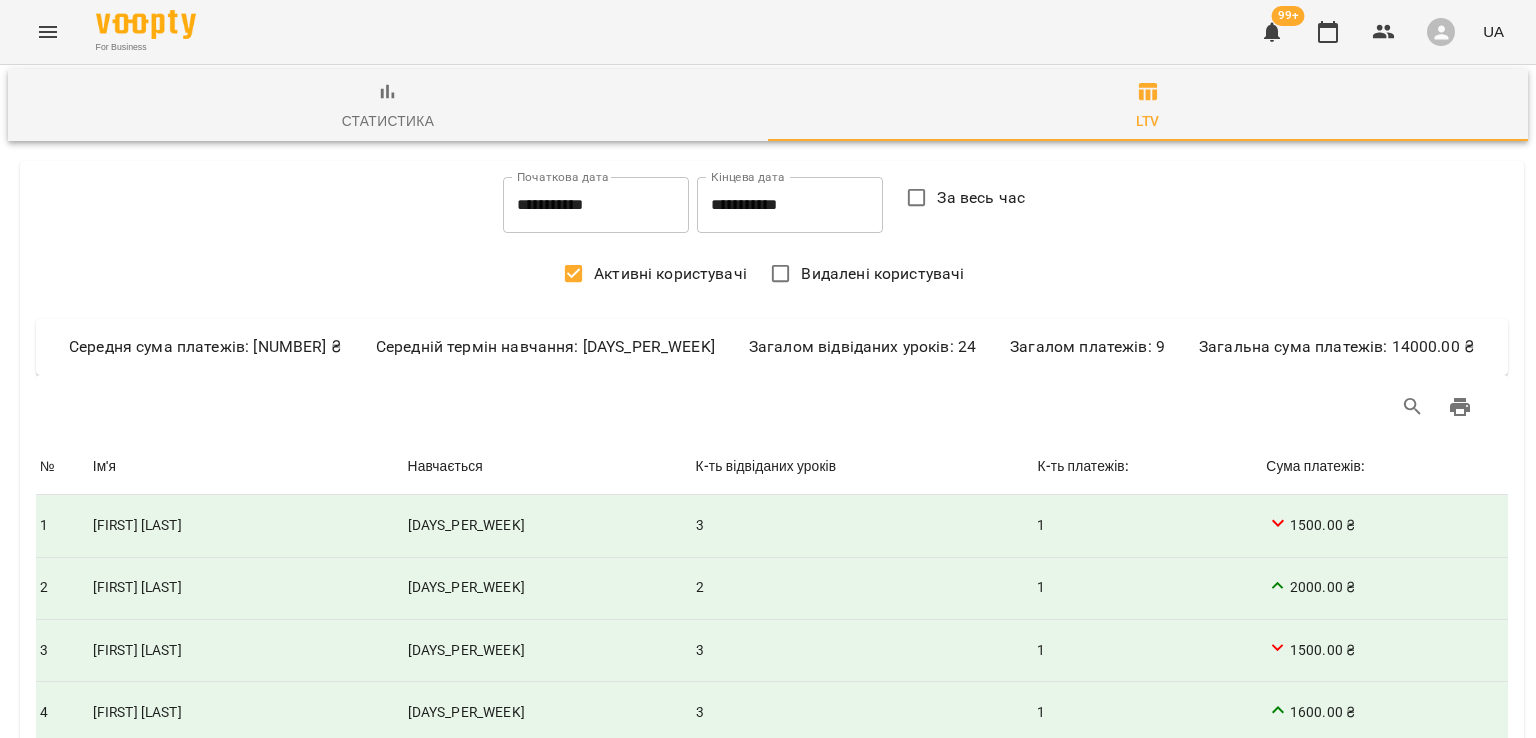 scroll, scrollTop: 0, scrollLeft: 0, axis: both 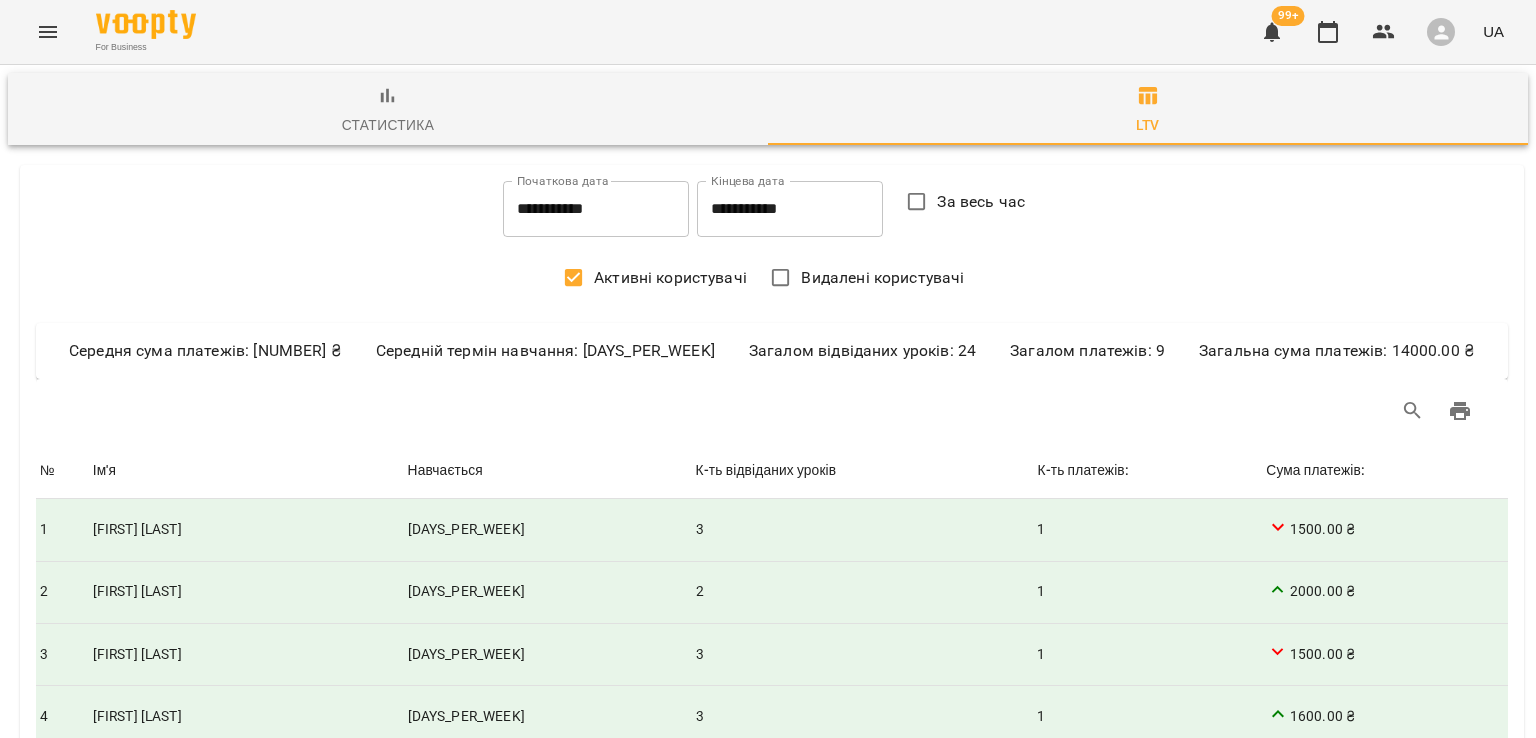 click at bounding box center (48, 32) 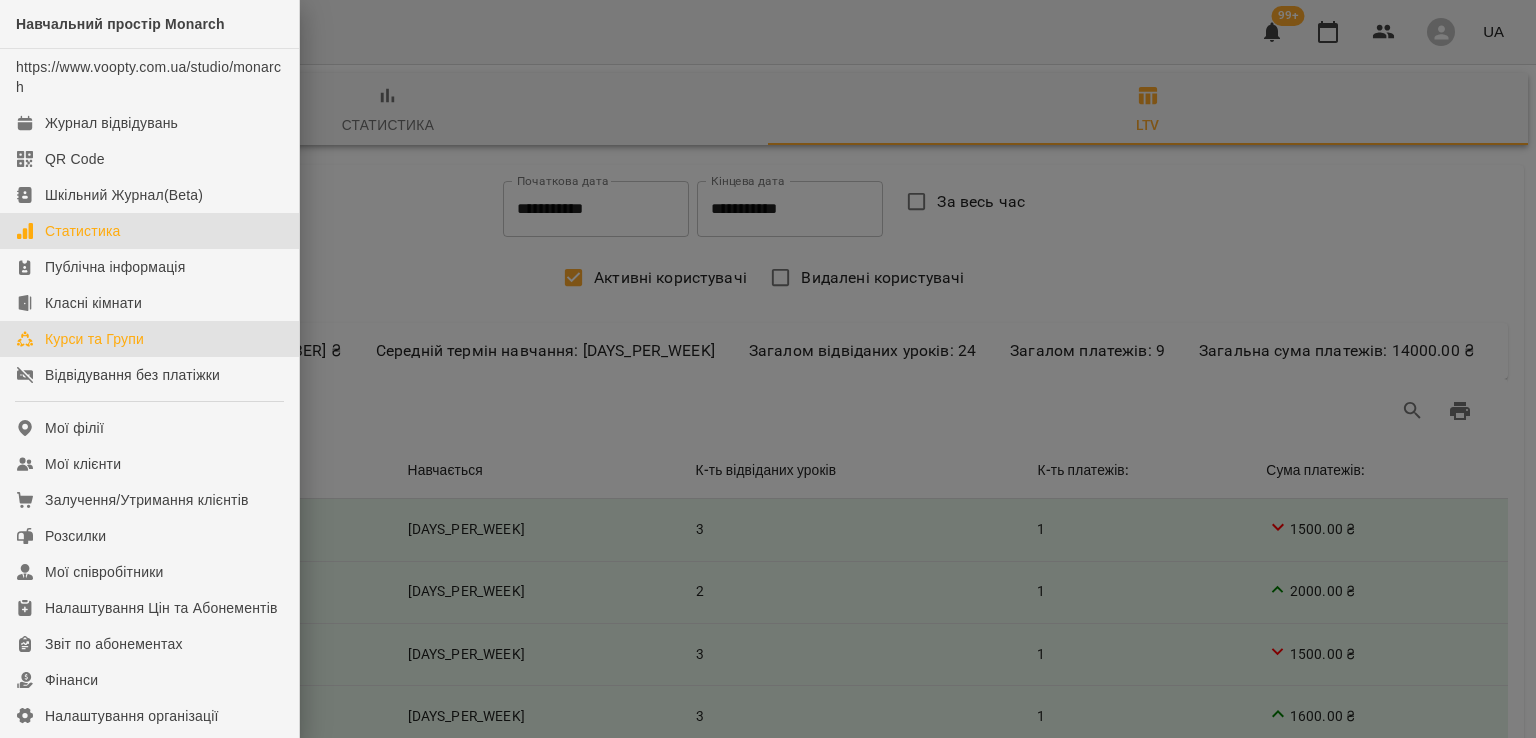 click on "Курси та Групи" at bounding box center (94, 339) 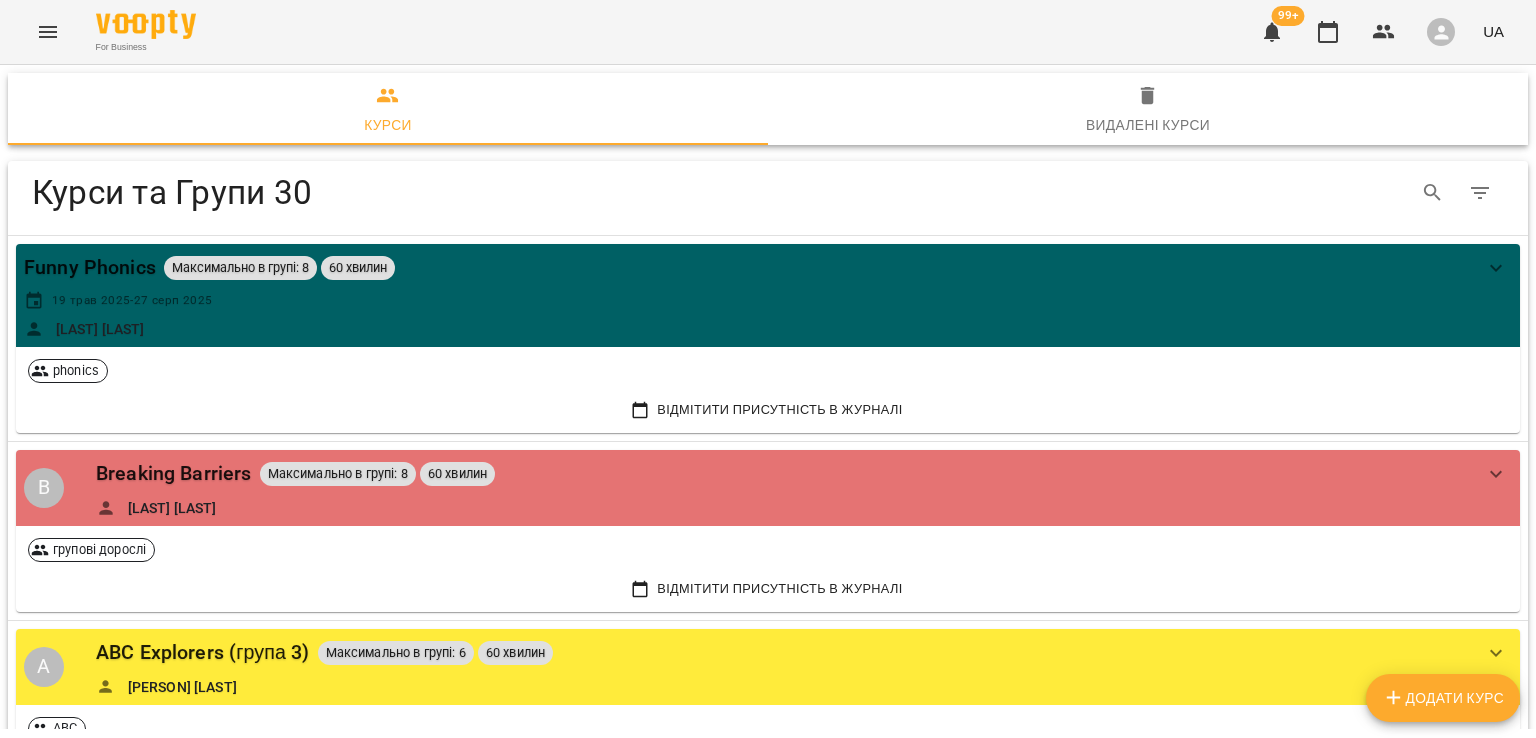 click 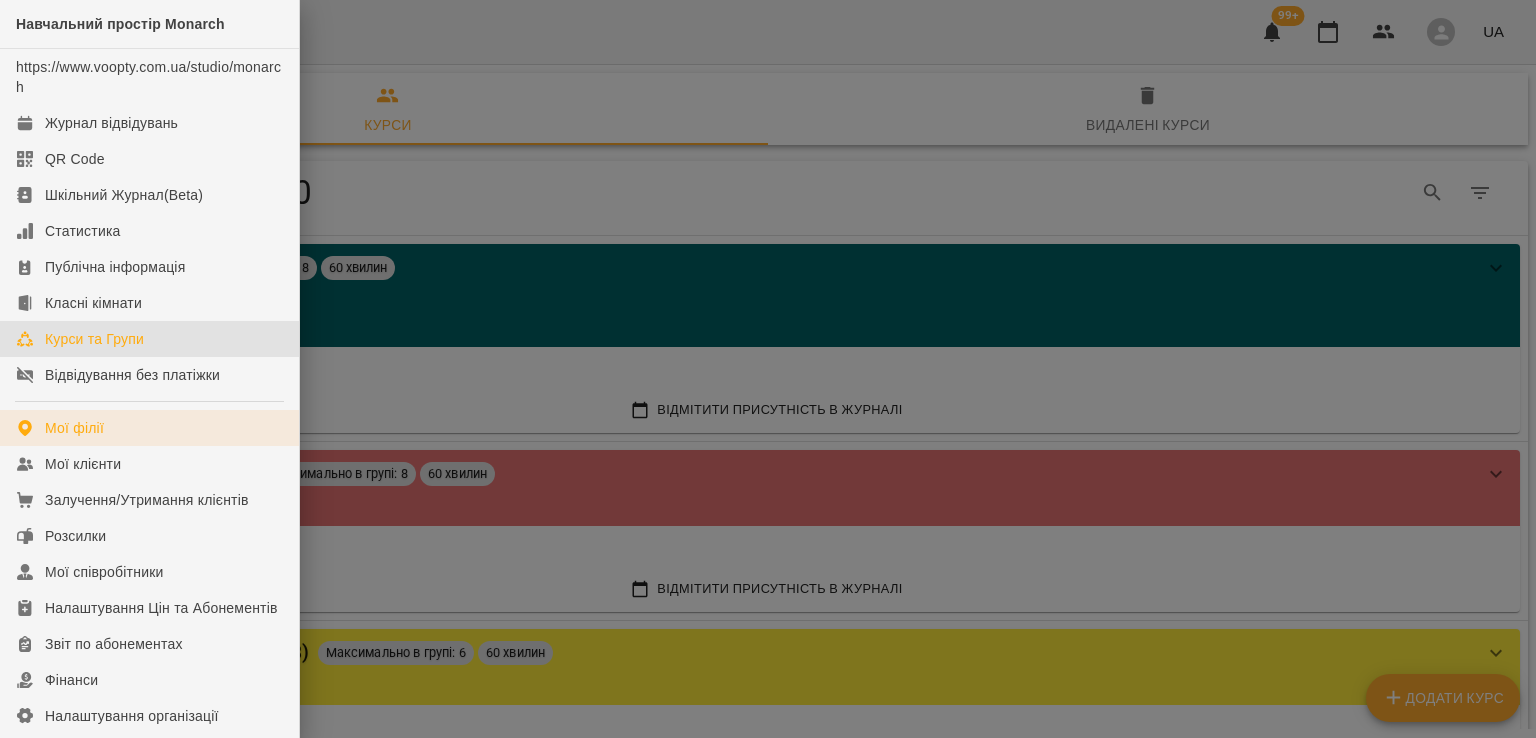 click on "Мої філії" at bounding box center (149, 428) 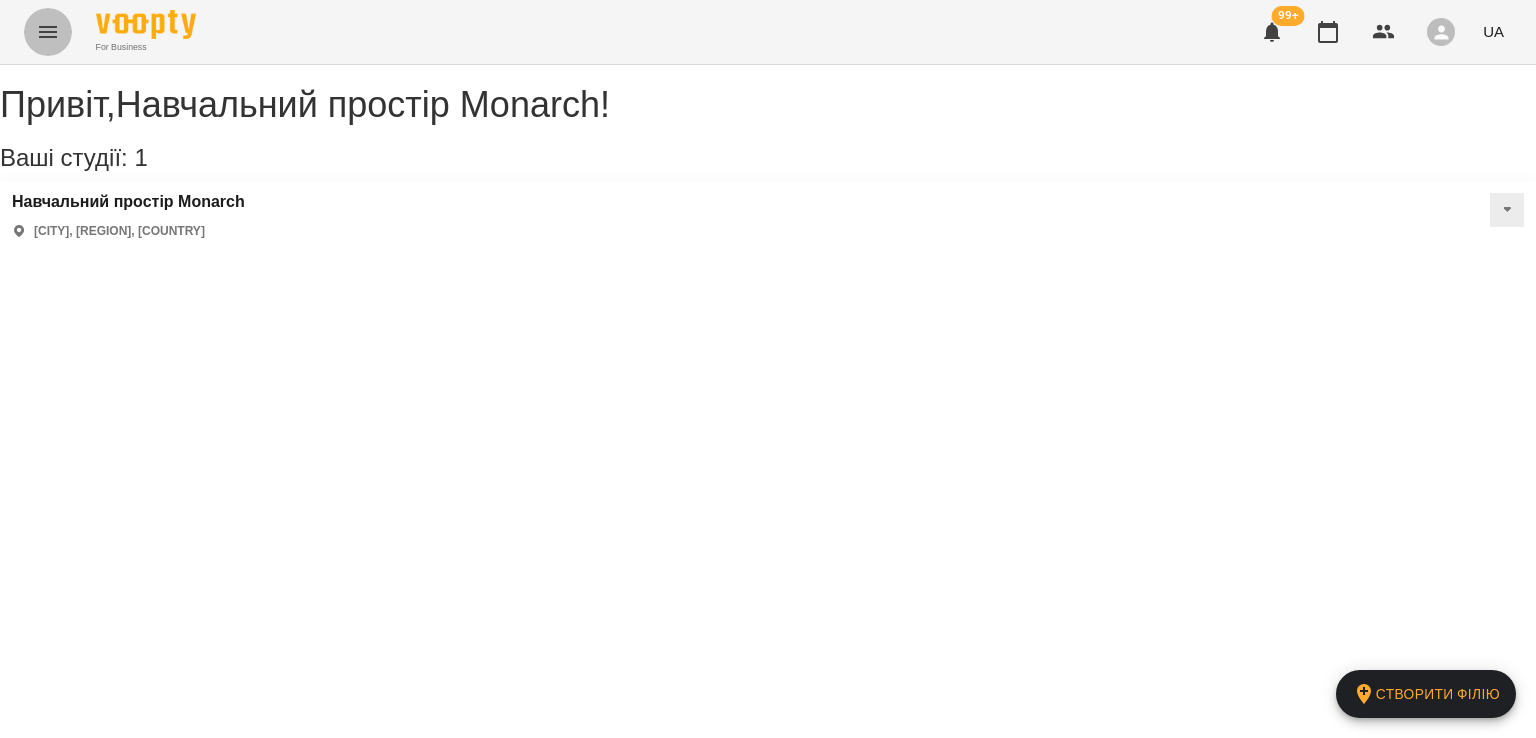click 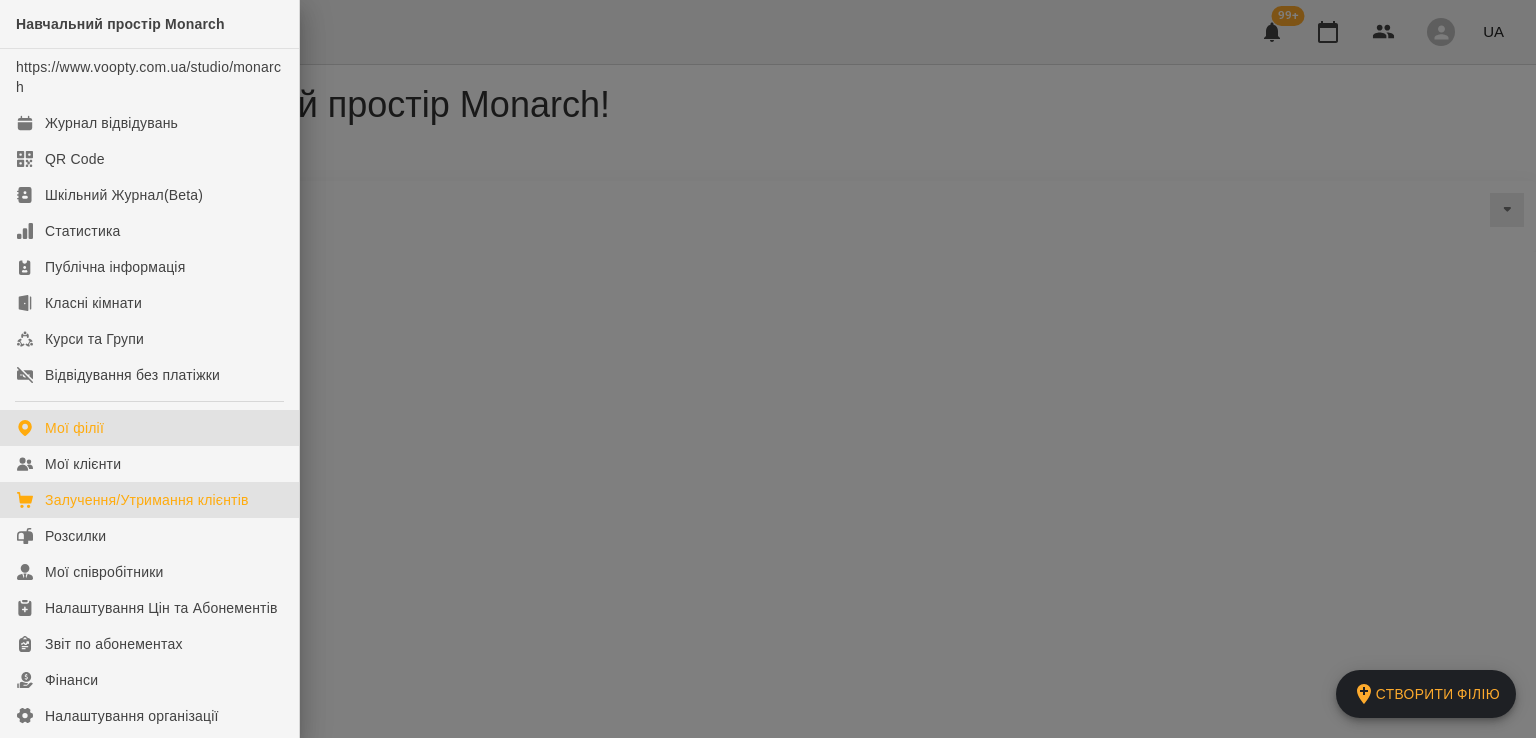 click on "Залучення/Утримання клієнтів" at bounding box center [147, 500] 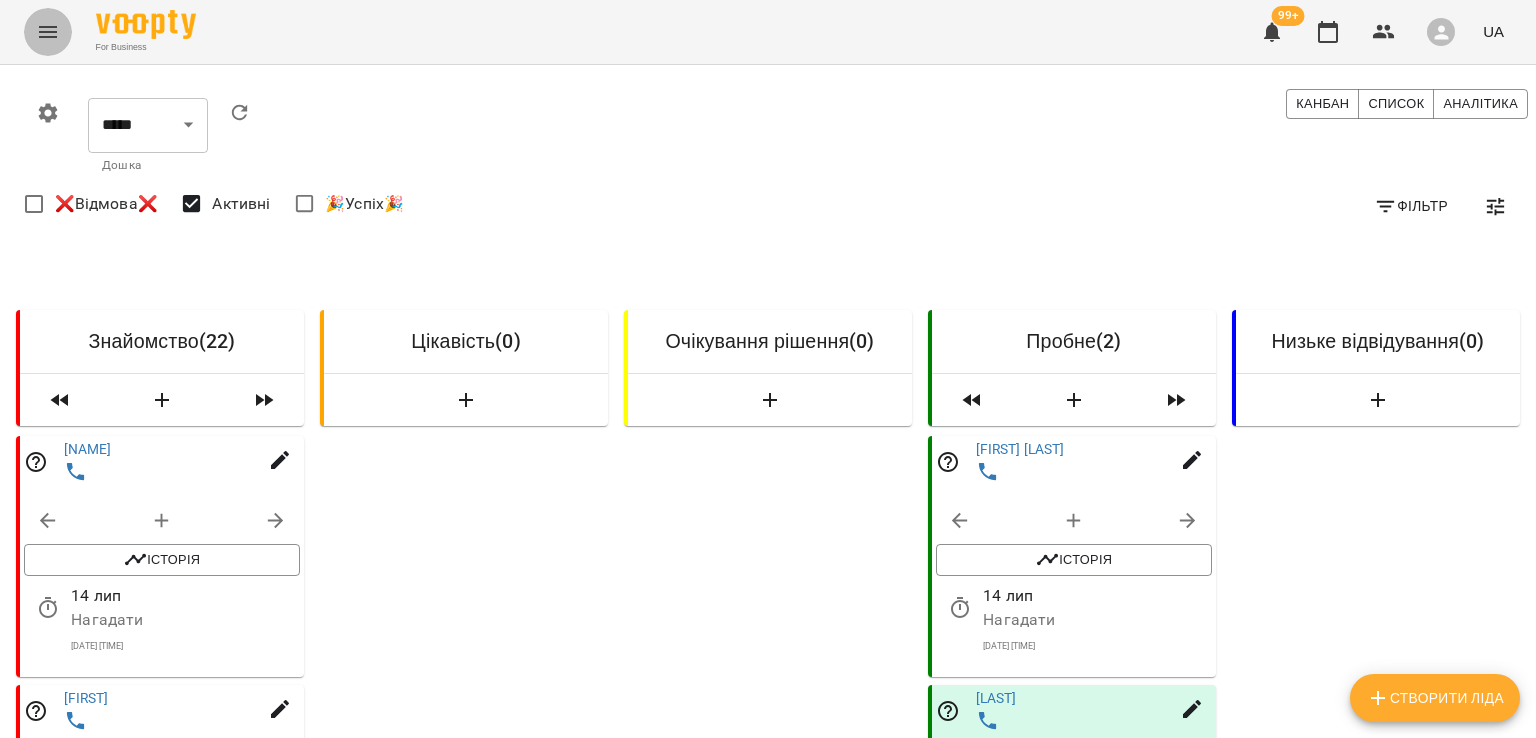 click 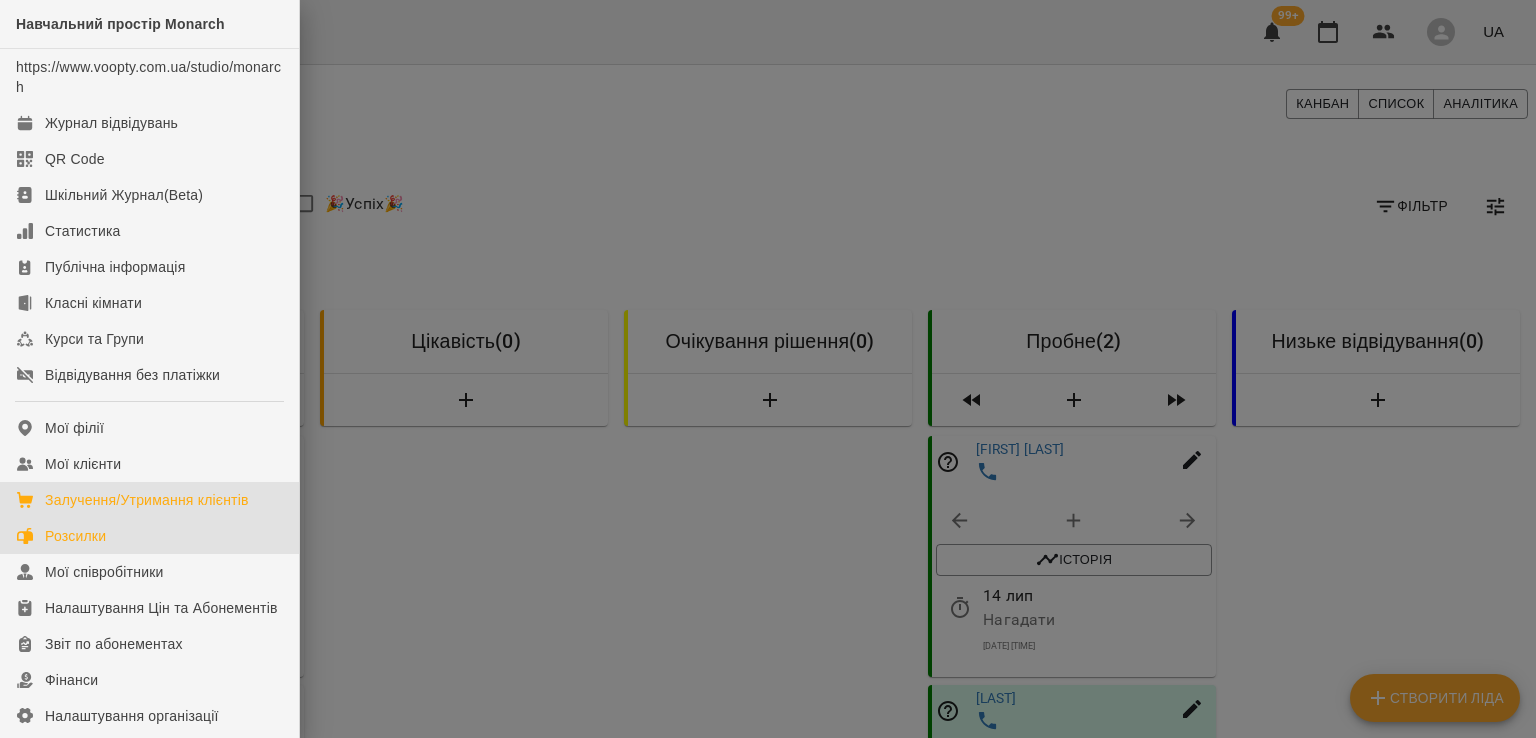 click on "Розсилки" at bounding box center [149, 536] 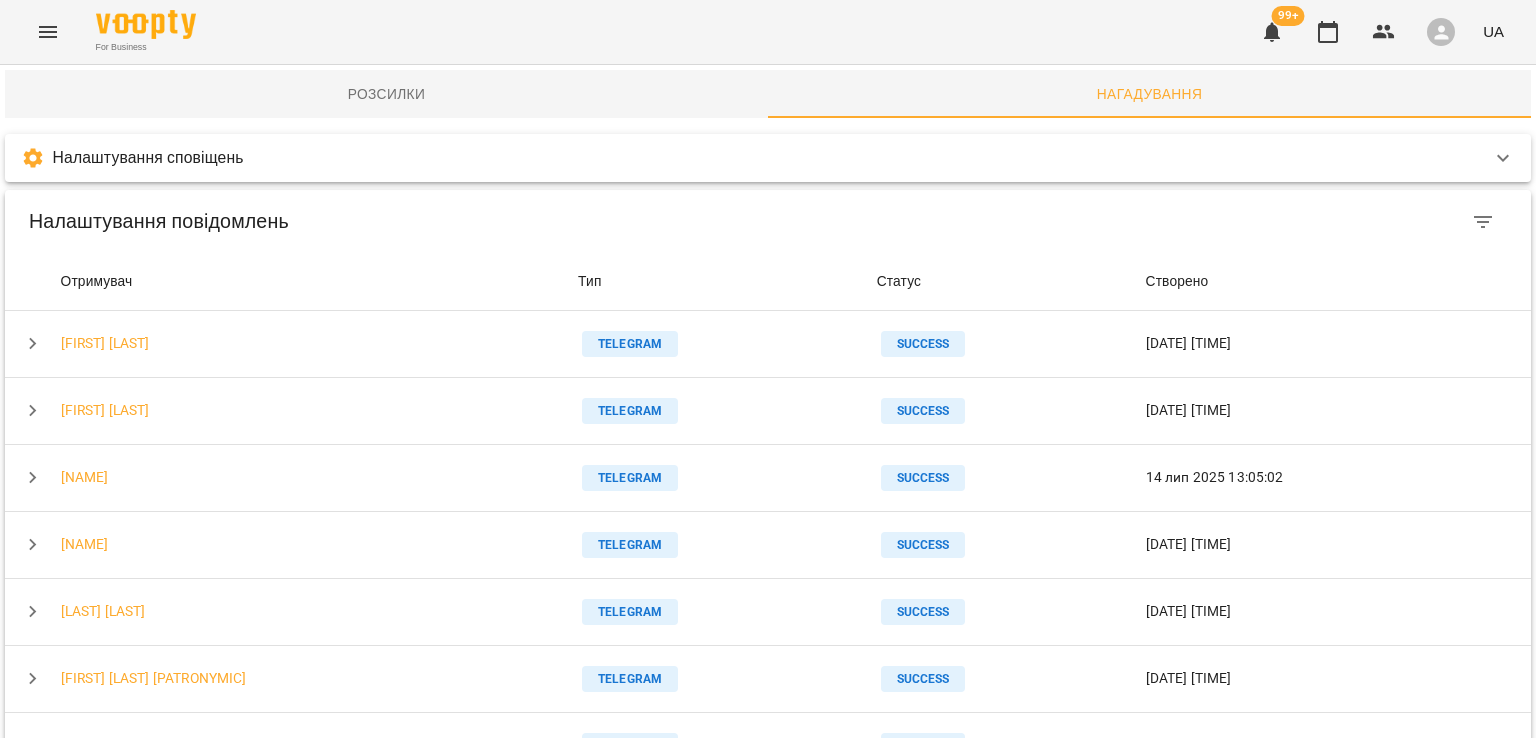 click 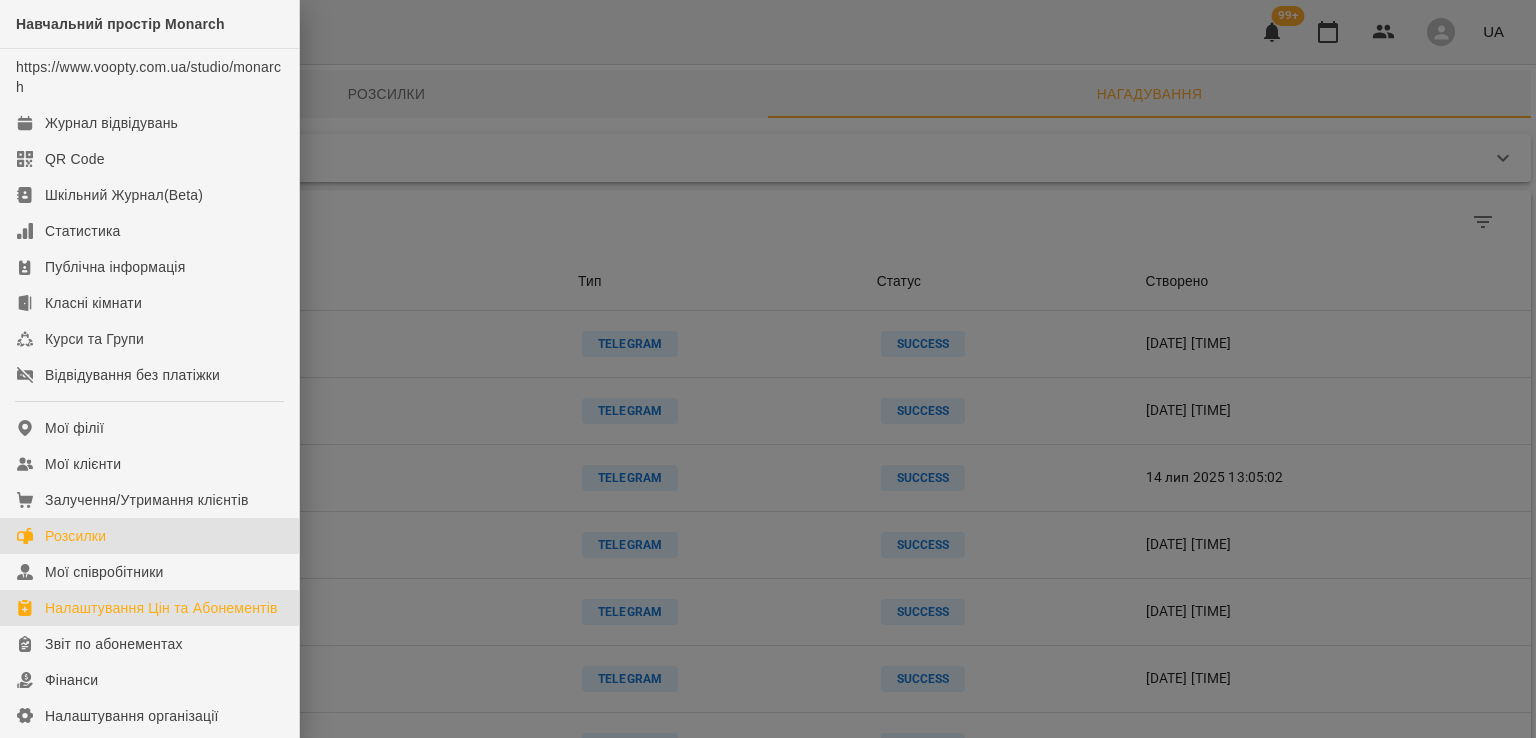 click on "Налаштування Цін та Абонементів" at bounding box center (161, 608) 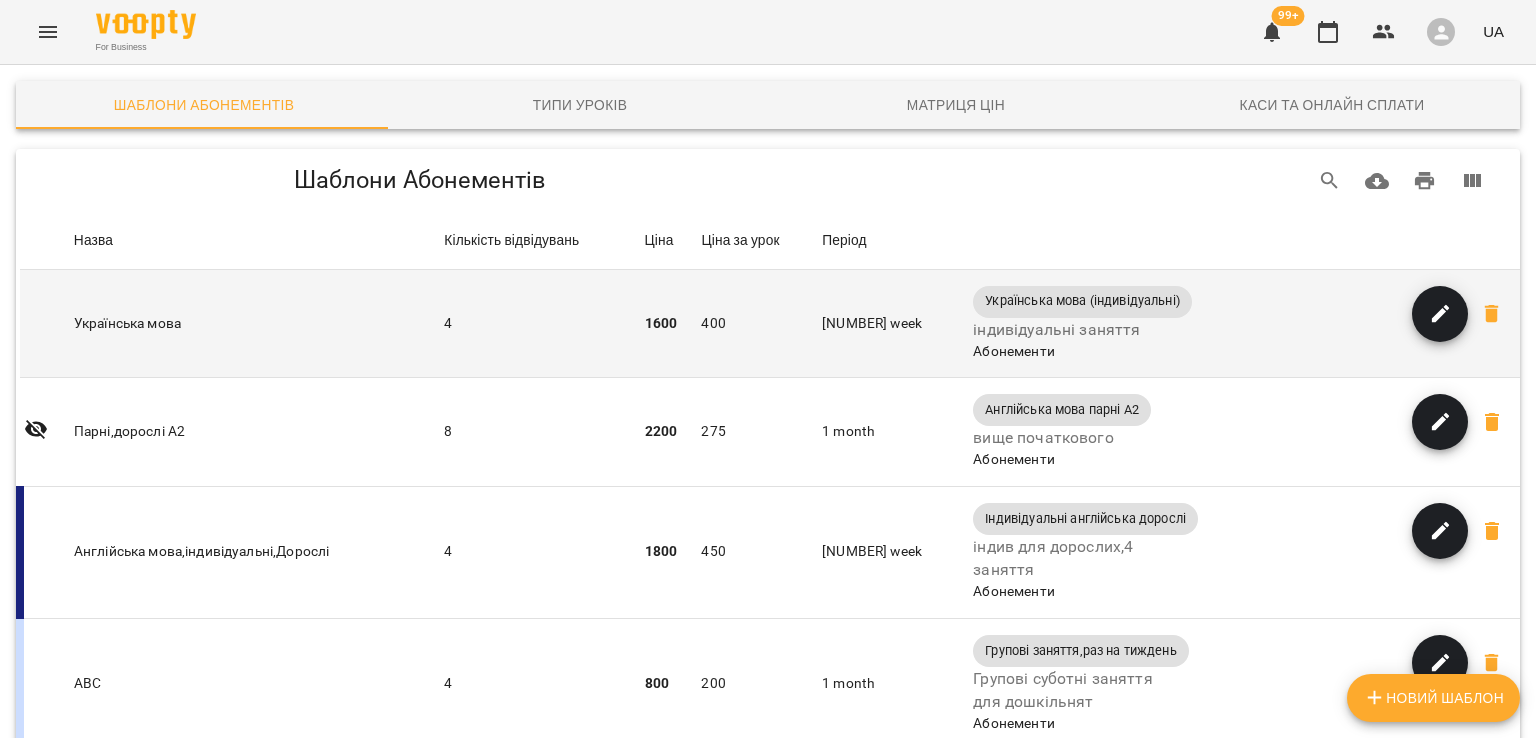 scroll, scrollTop: 100, scrollLeft: 0, axis: vertical 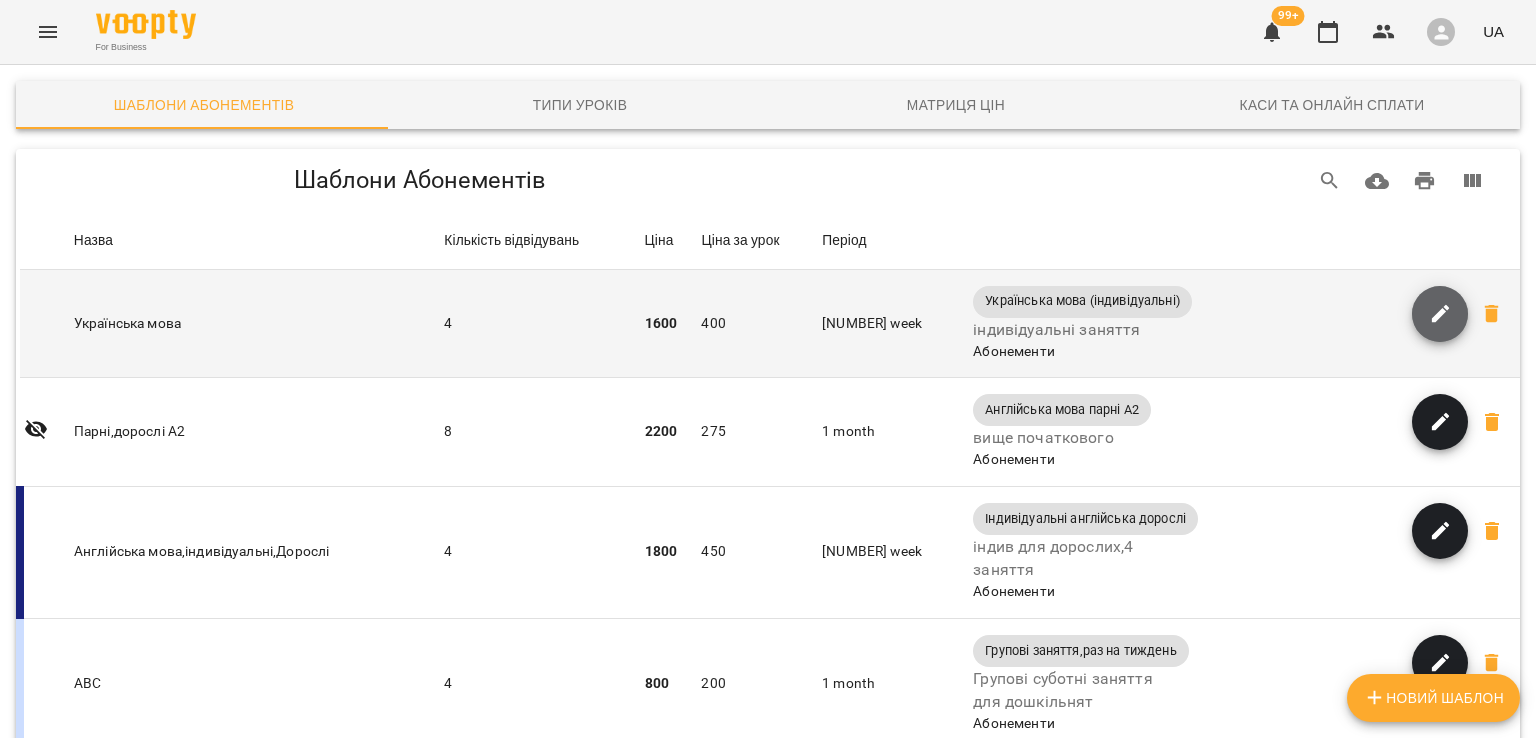 click 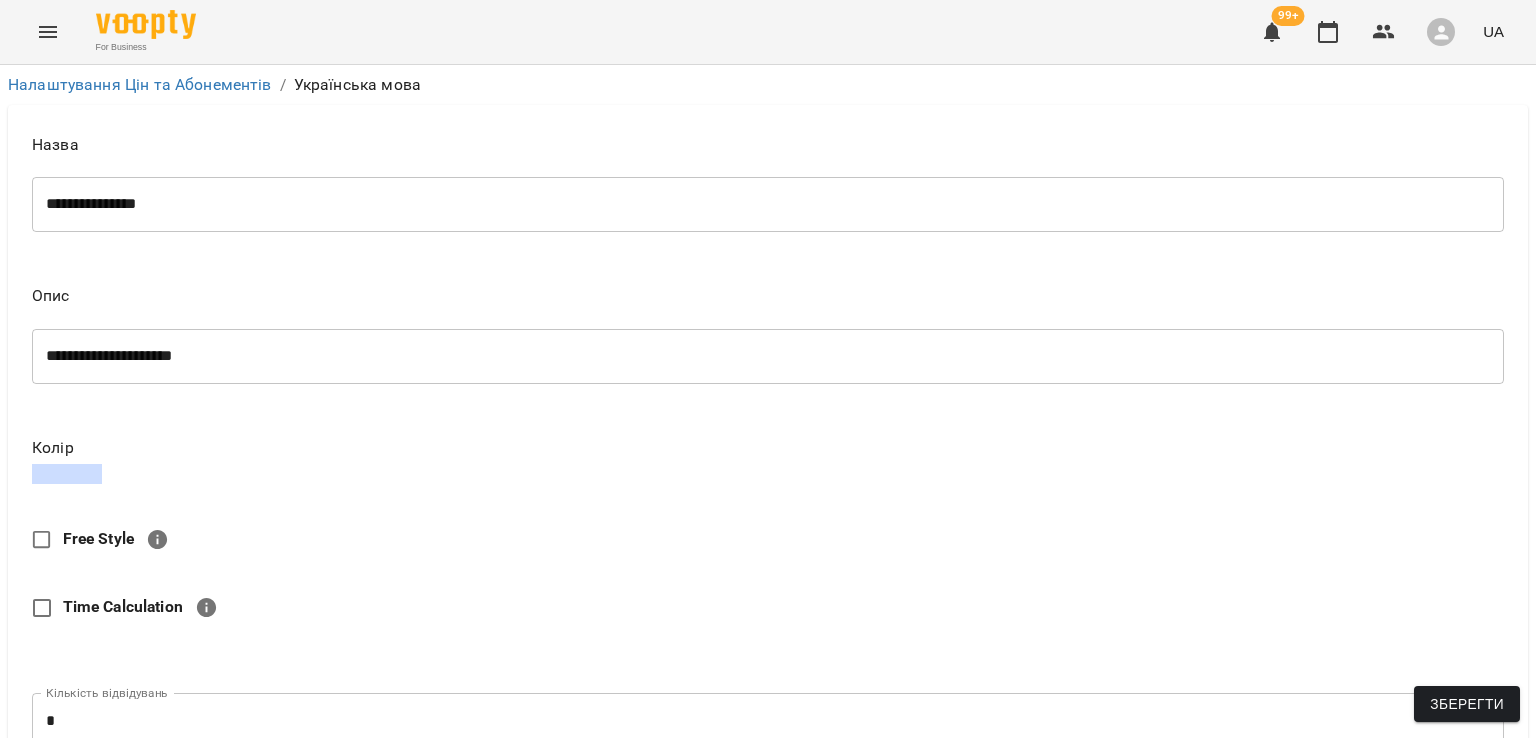 scroll, scrollTop: 1000, scrollLeft: 0, axis: vertical 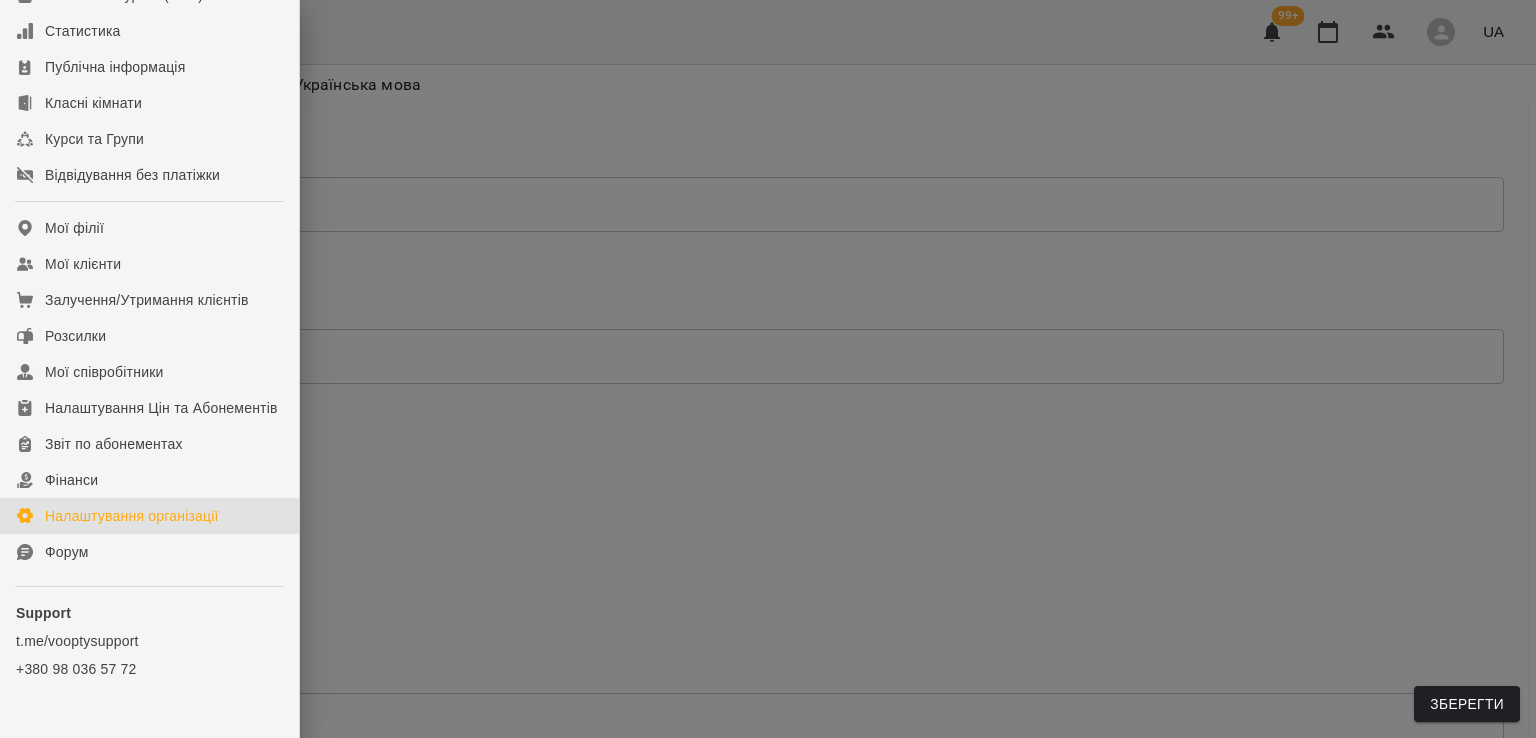 click on "Налаштування організації" at bounding box center [132, 516] 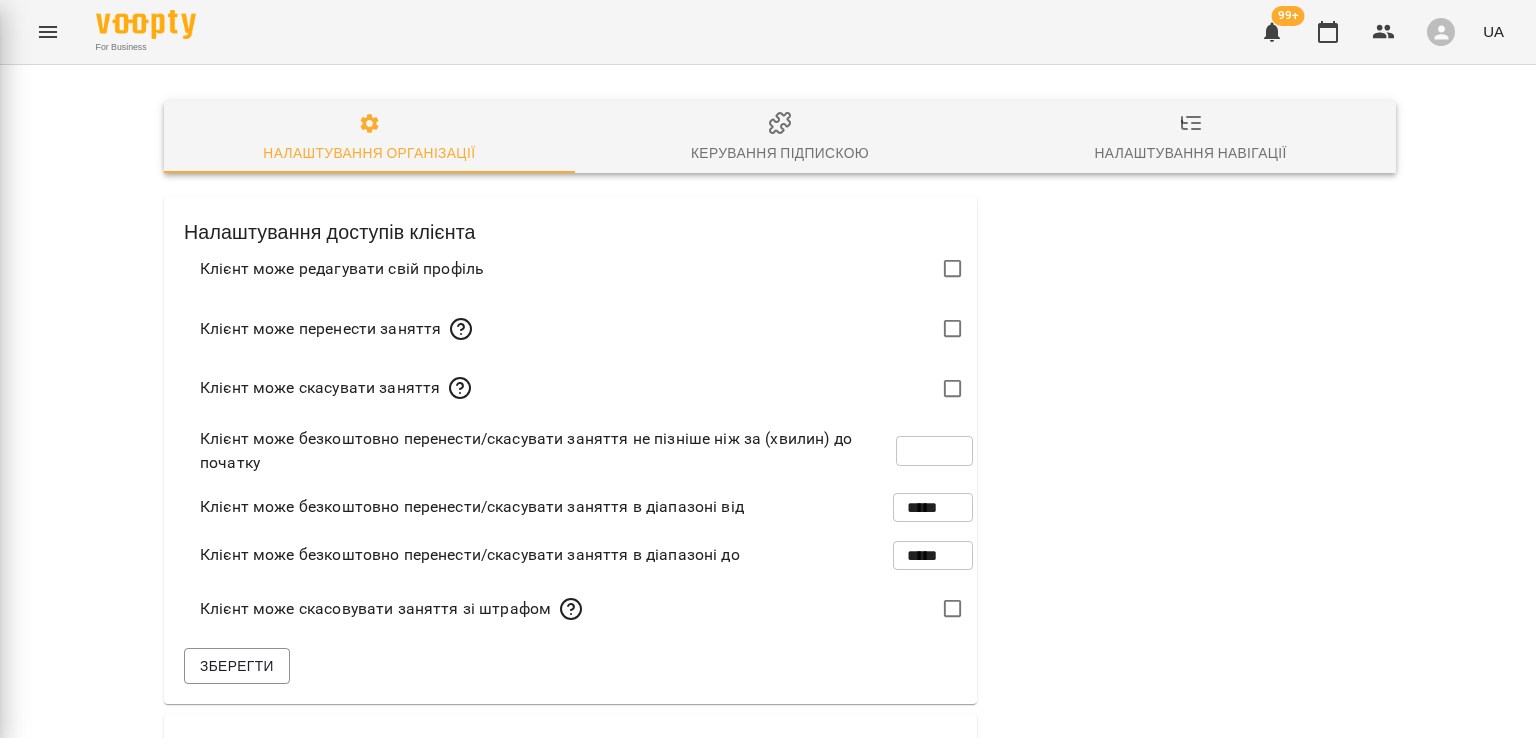 scroll, scrollTop: 107, scrollLeft: 0, axis: vertical 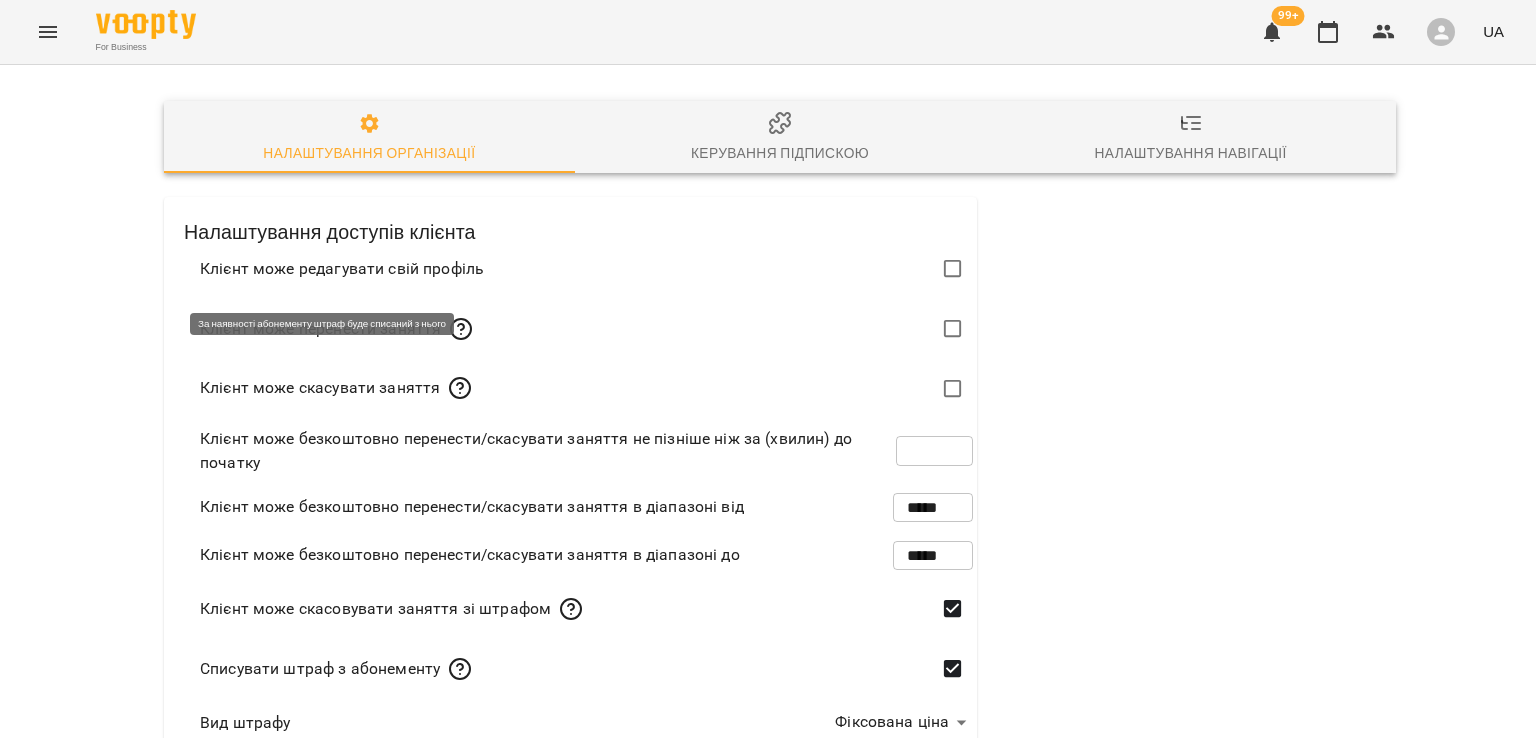 click 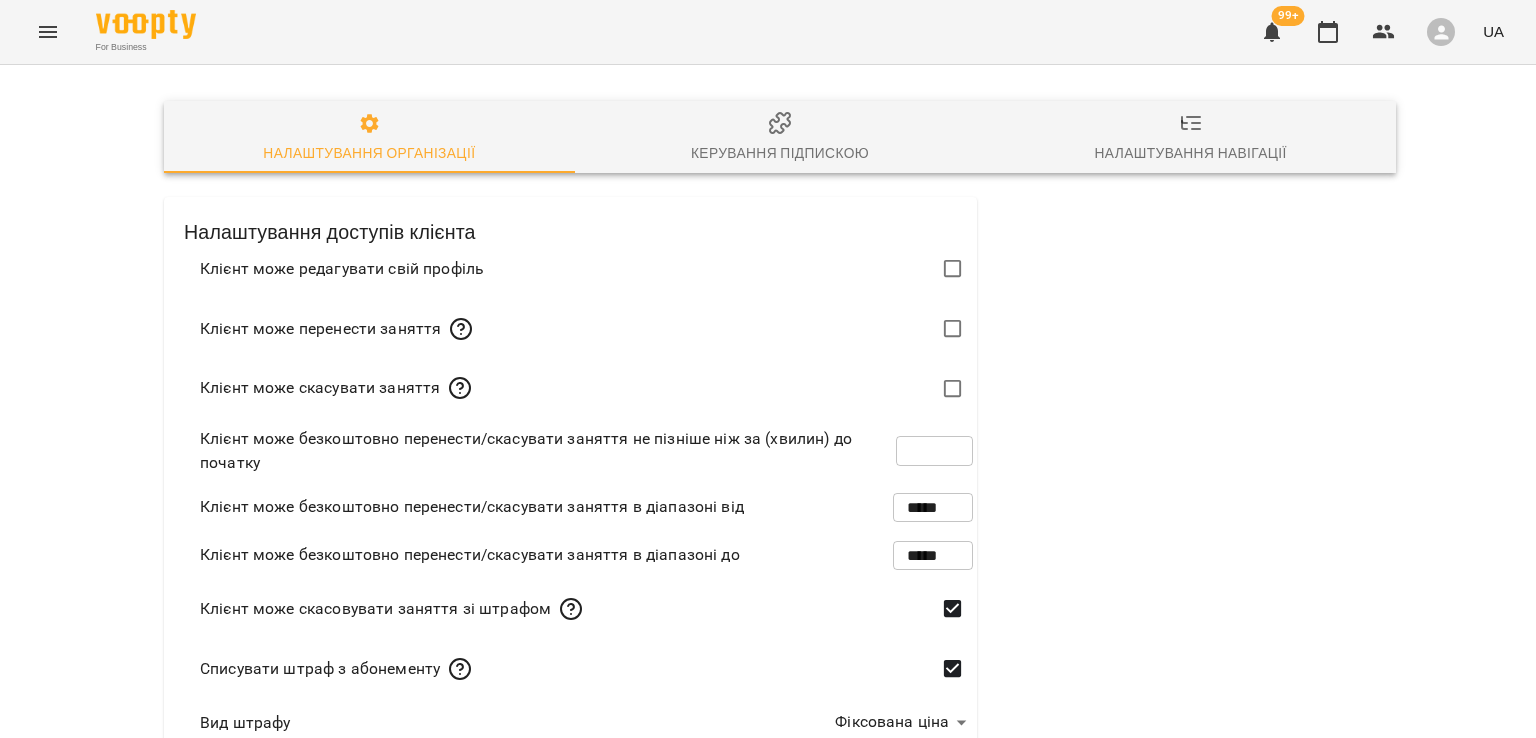 scroll, scrollTop: 0, scrollLeft: 0, axis: both 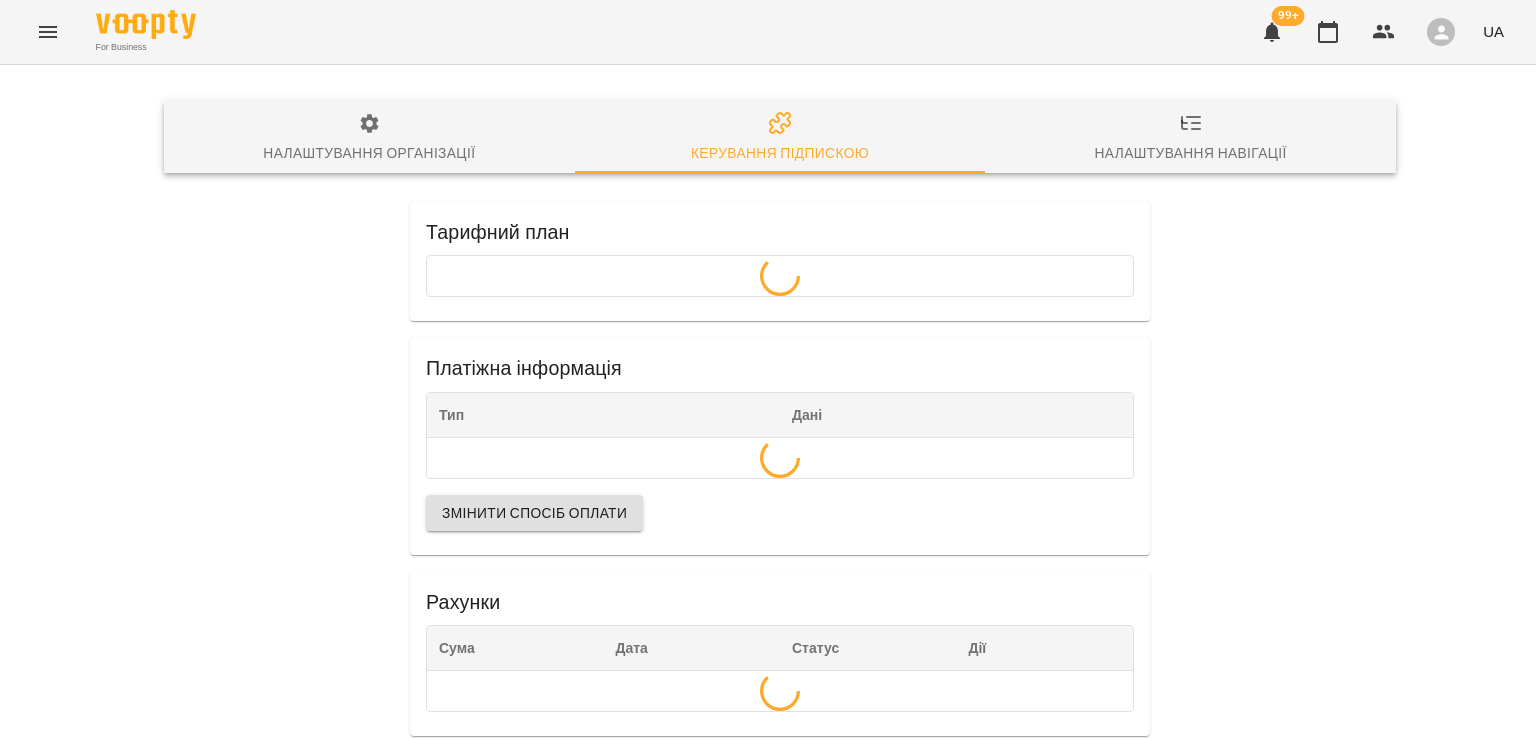 click on "Налаштування навігації" at bounding box center (1190, 138) 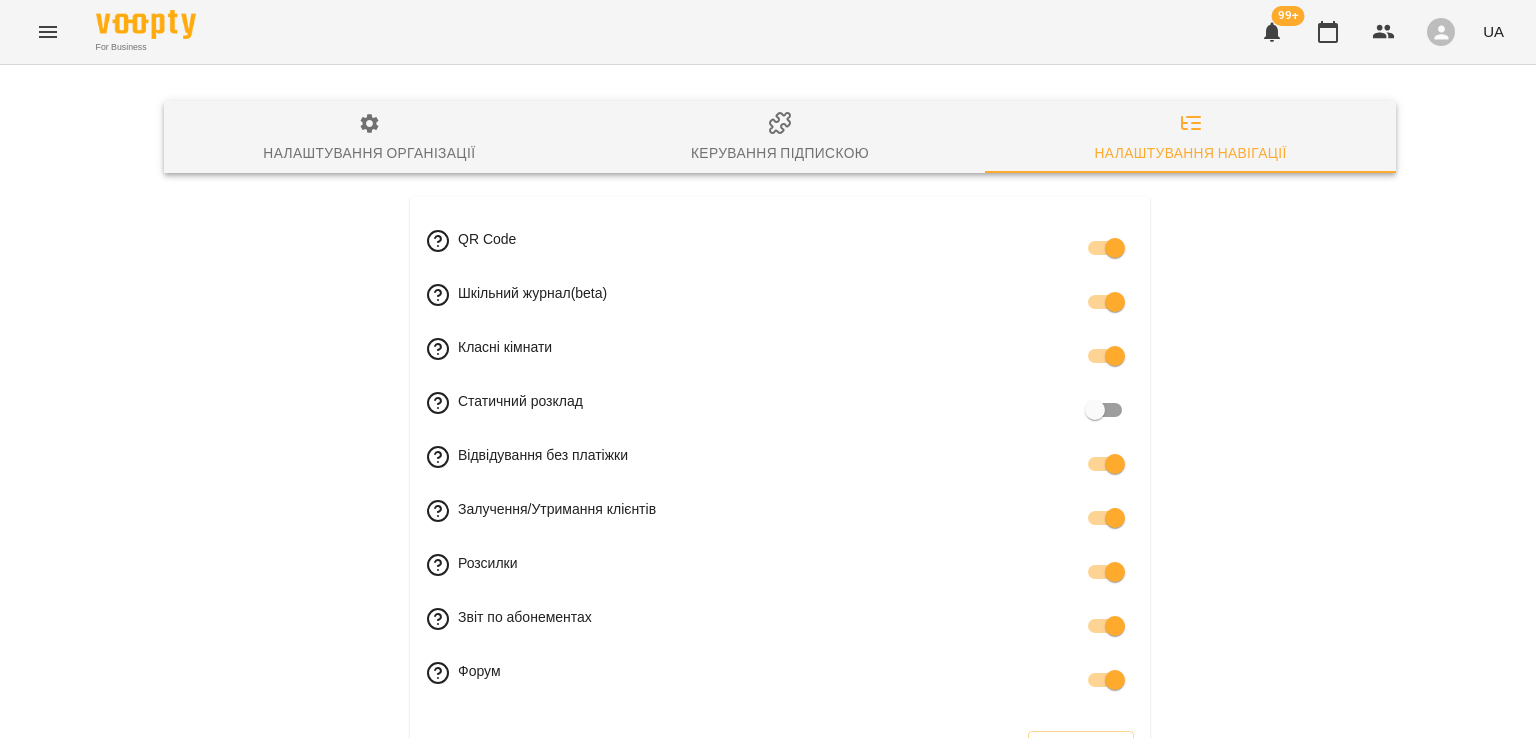 scroll, scrollTop: 80, scrollLeft: 0, axis: vertical 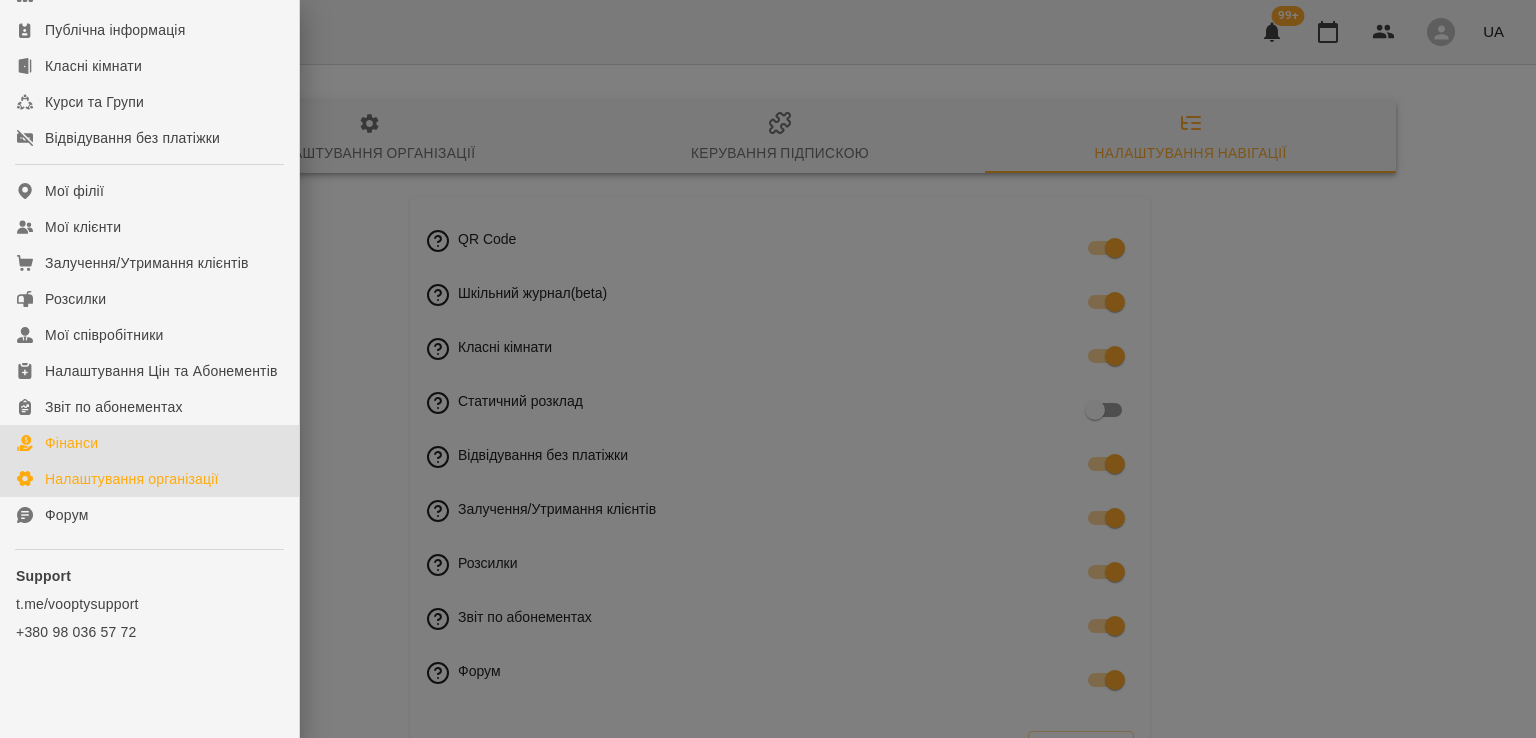 click on "Фінанси" at bounding box center (71, 443) 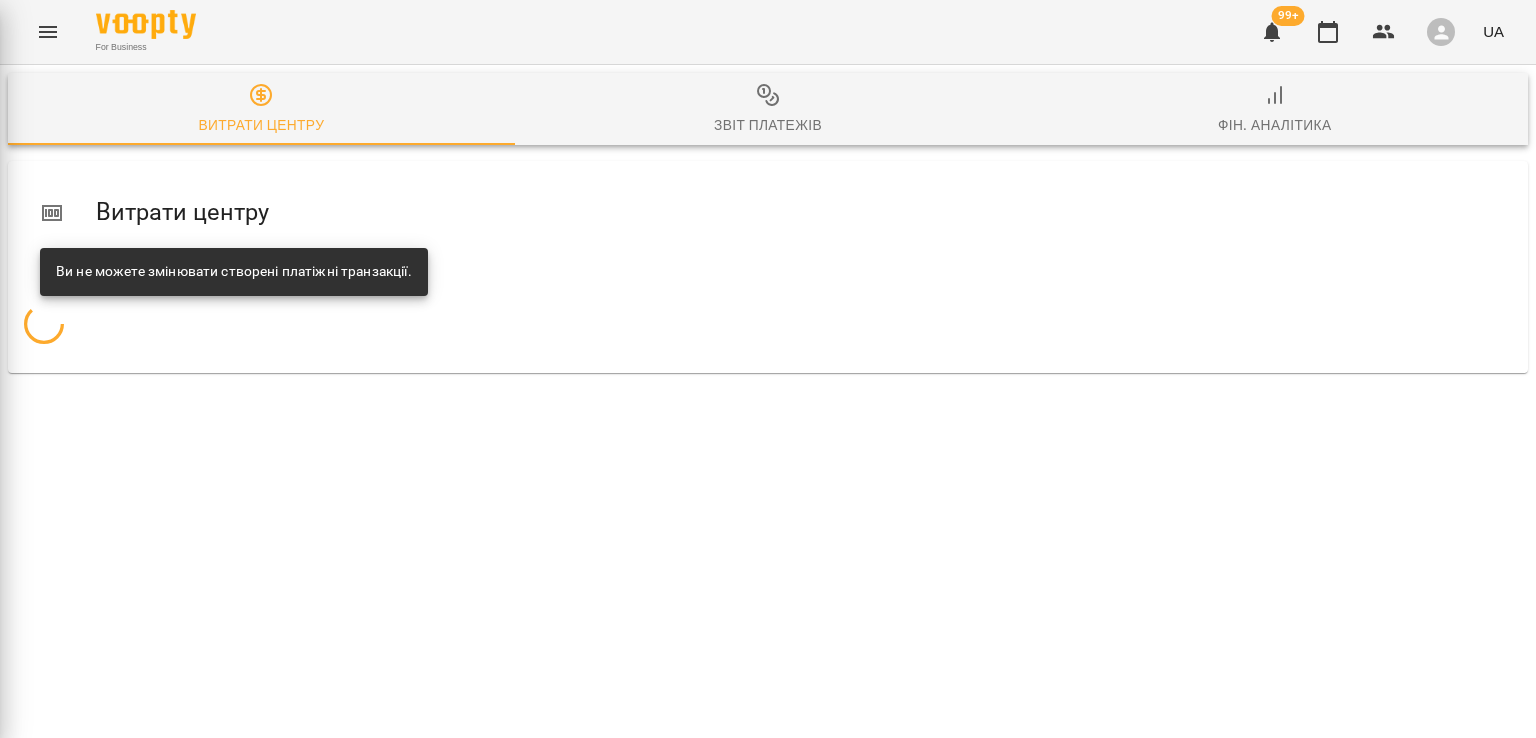 scroll, scrollTop: 0, scrollLeft: 0, axis: both 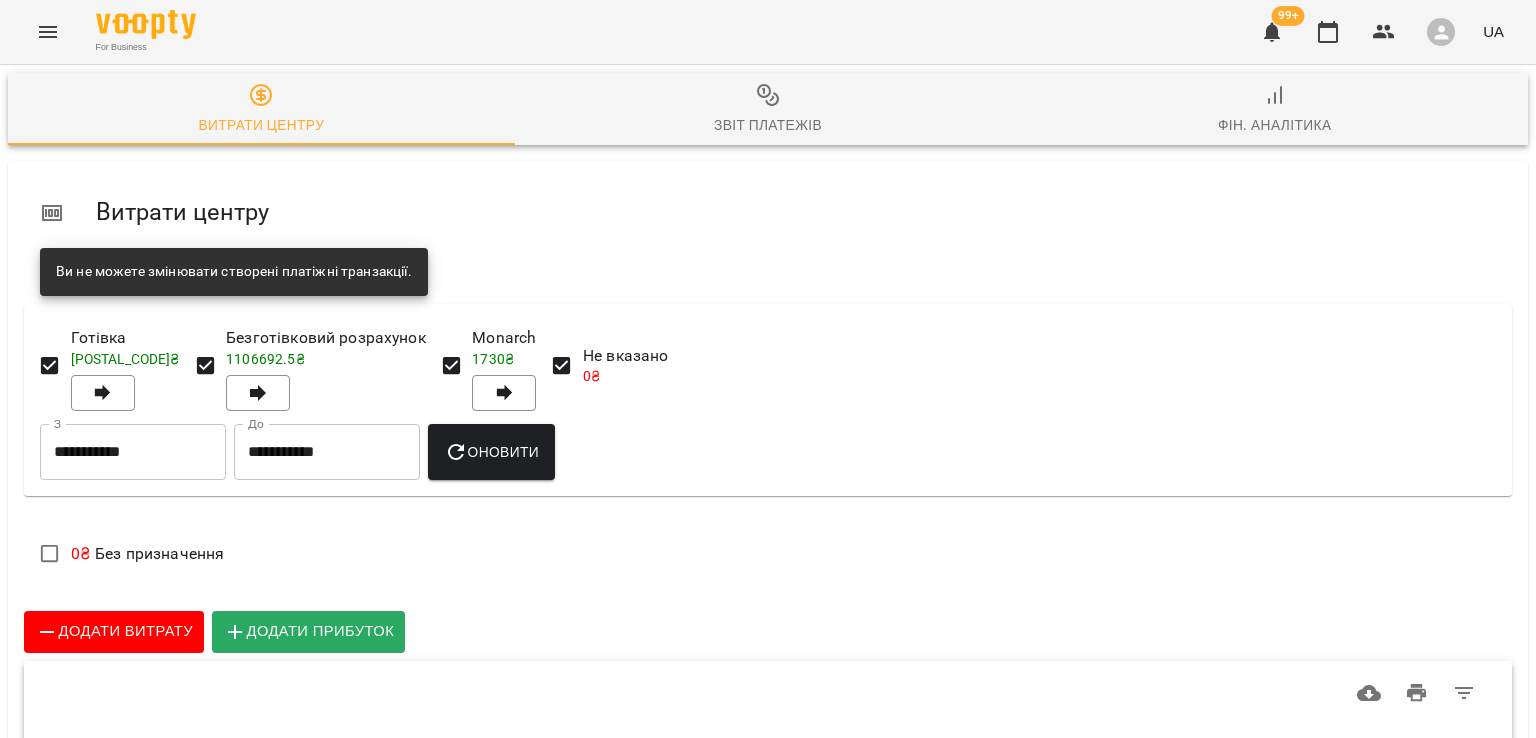 click 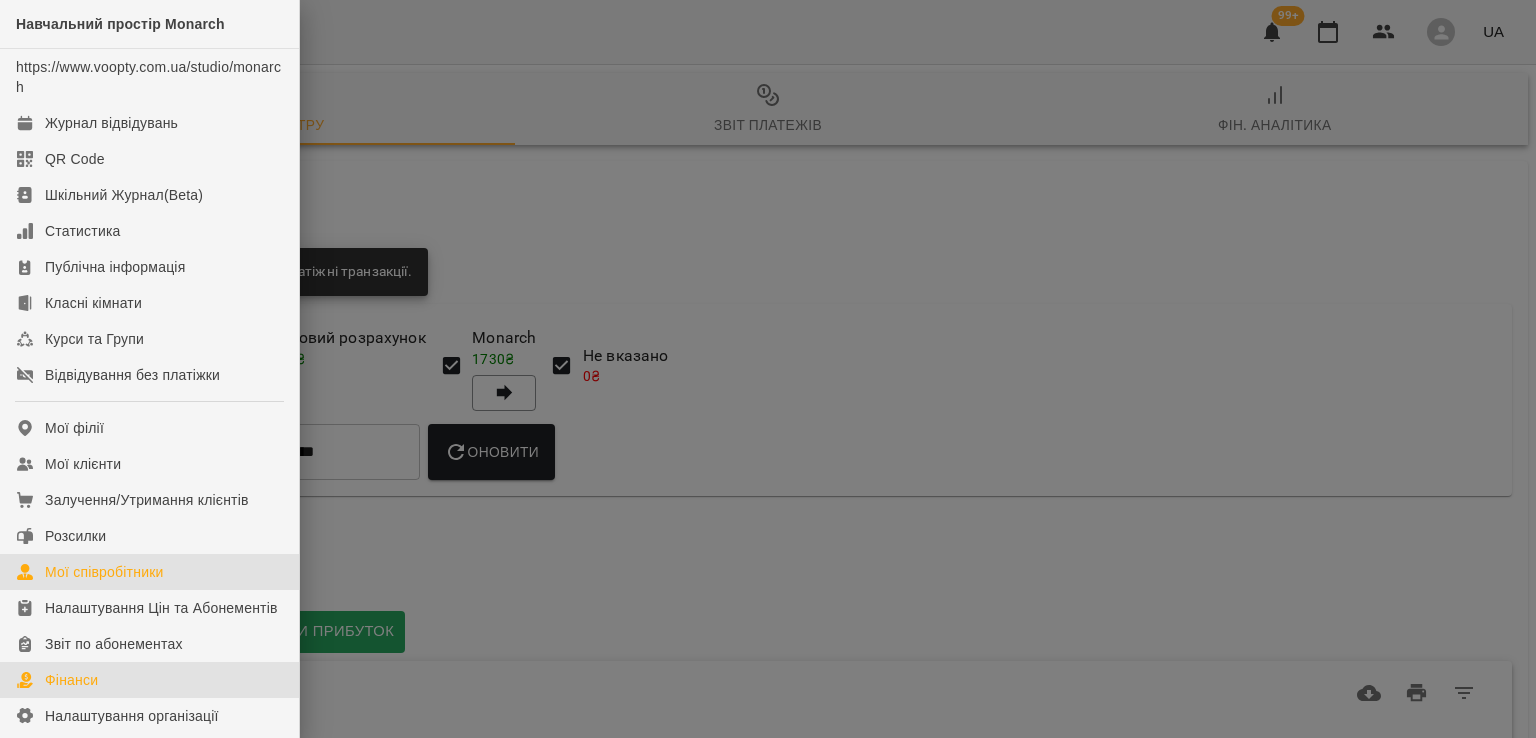 click on "Мої співробітники" at bounding box center [104, 572] 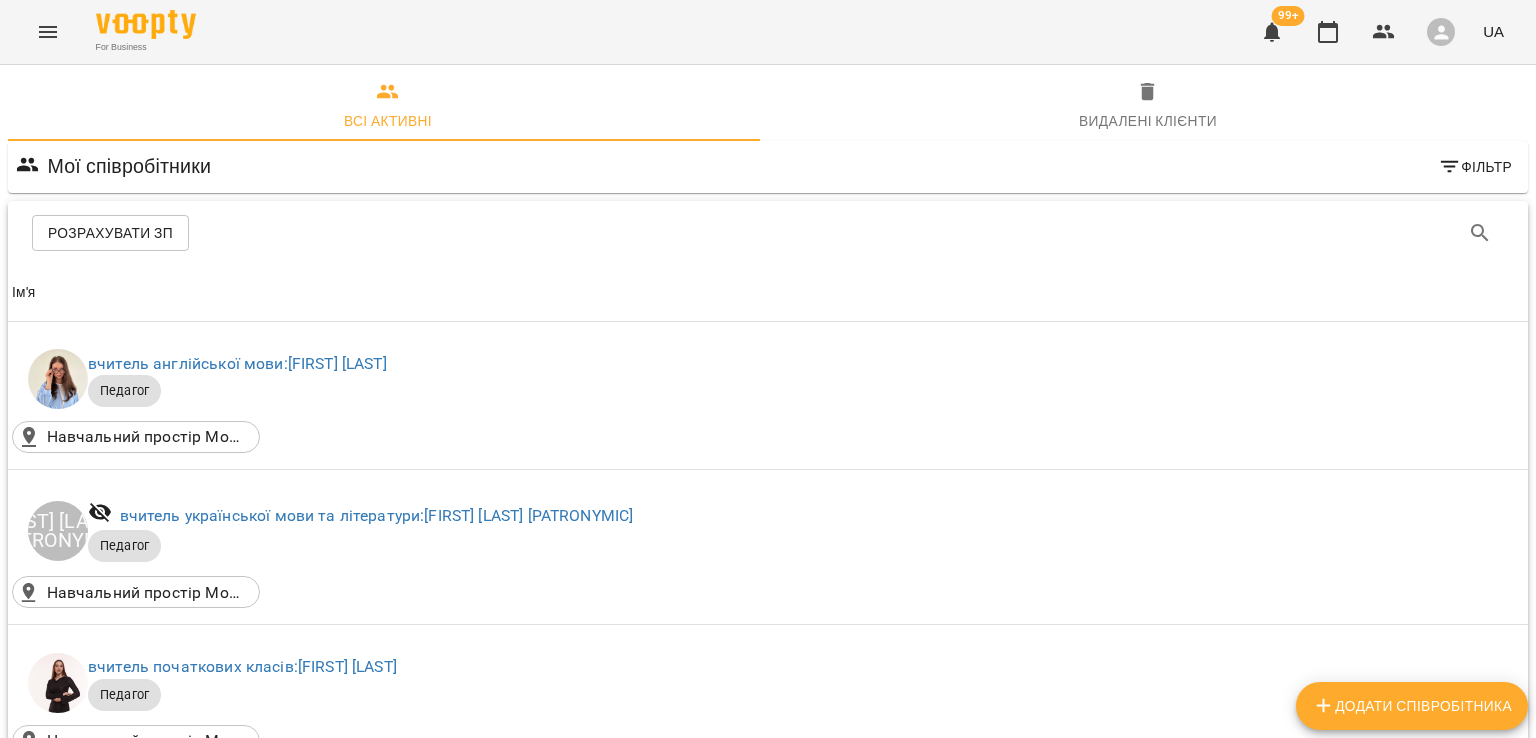 scroll, scrollTop: 0, scrollLeft: 0, axis: both 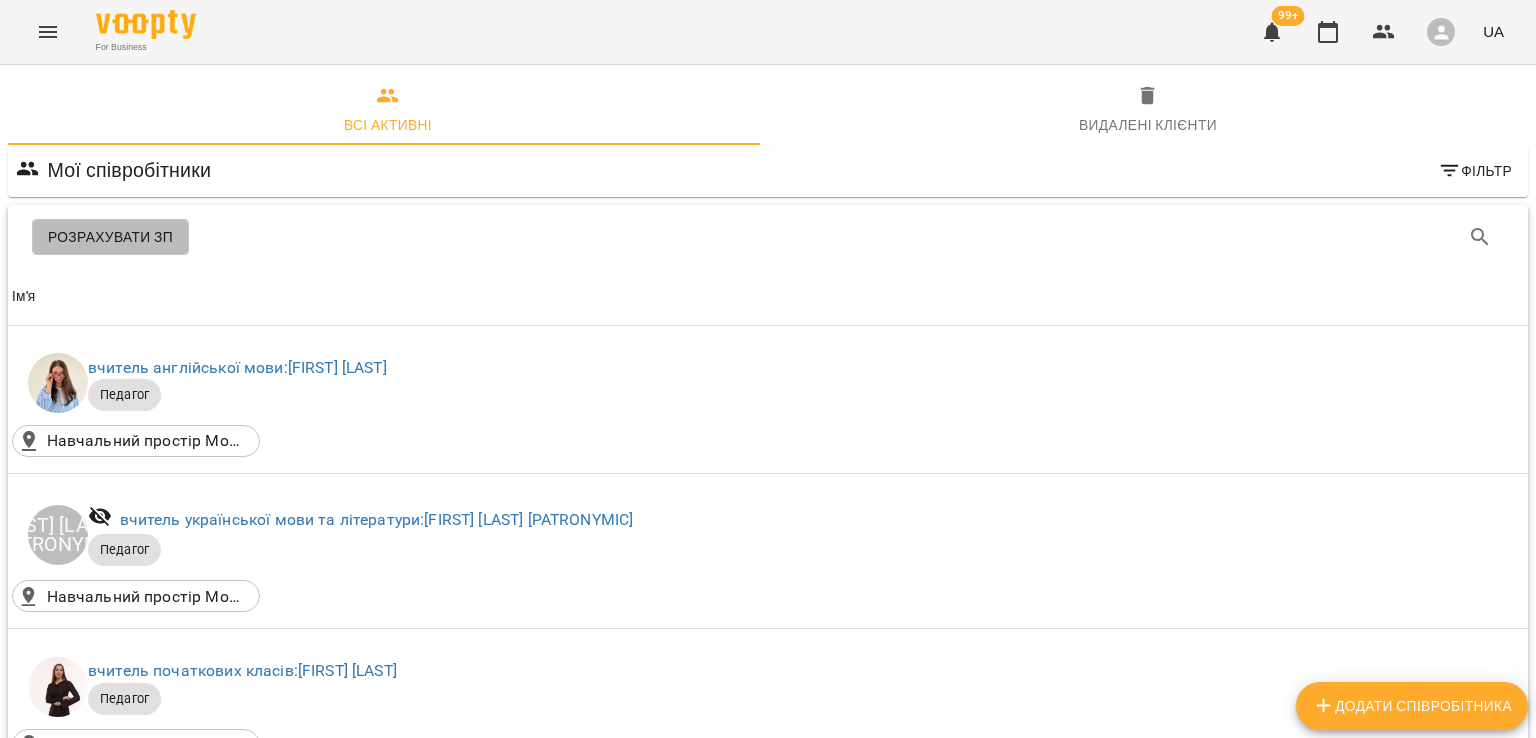 click on "Розрахувати ЗП" at bounding box center (110, 237) 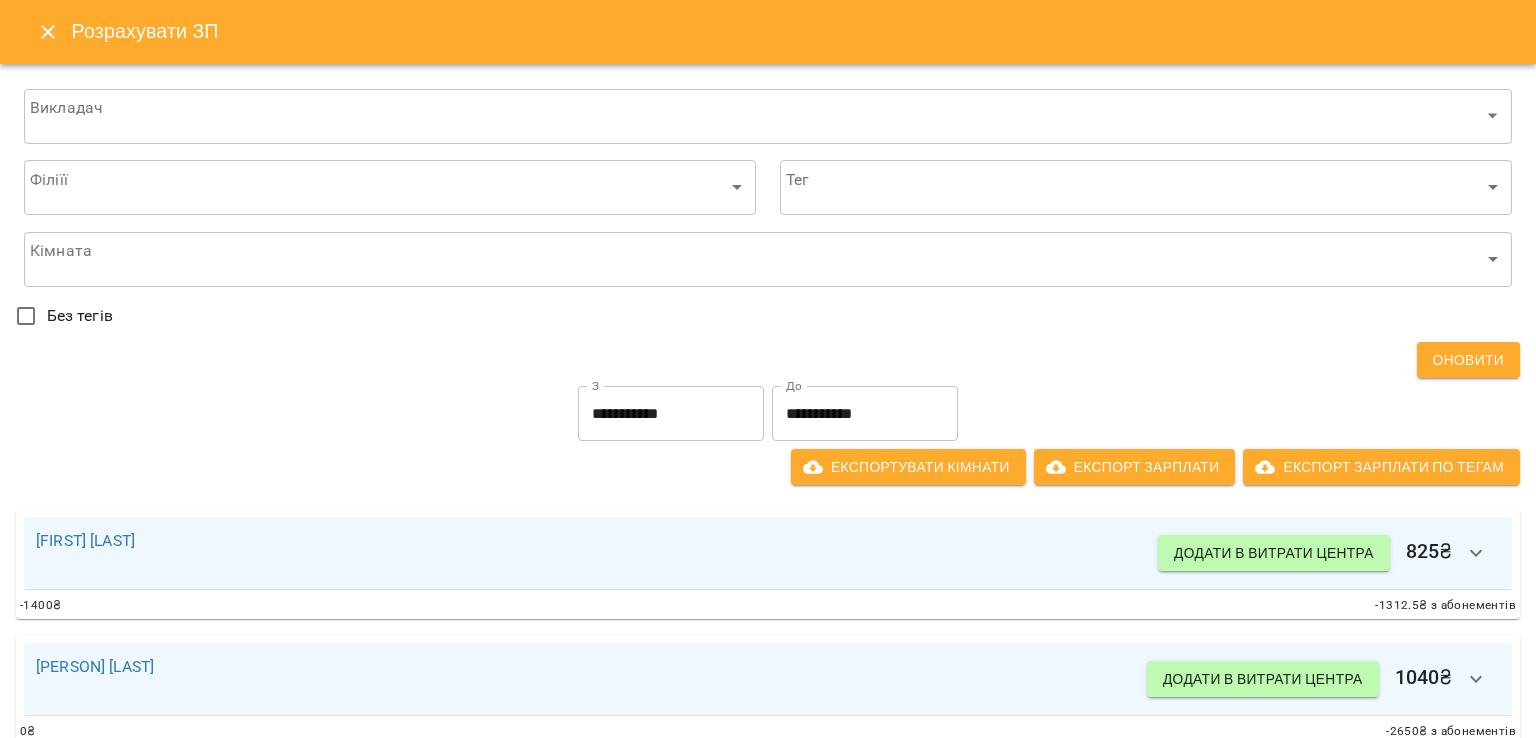 click on "Викладач ​ ​" at bounding box center (768, 116) 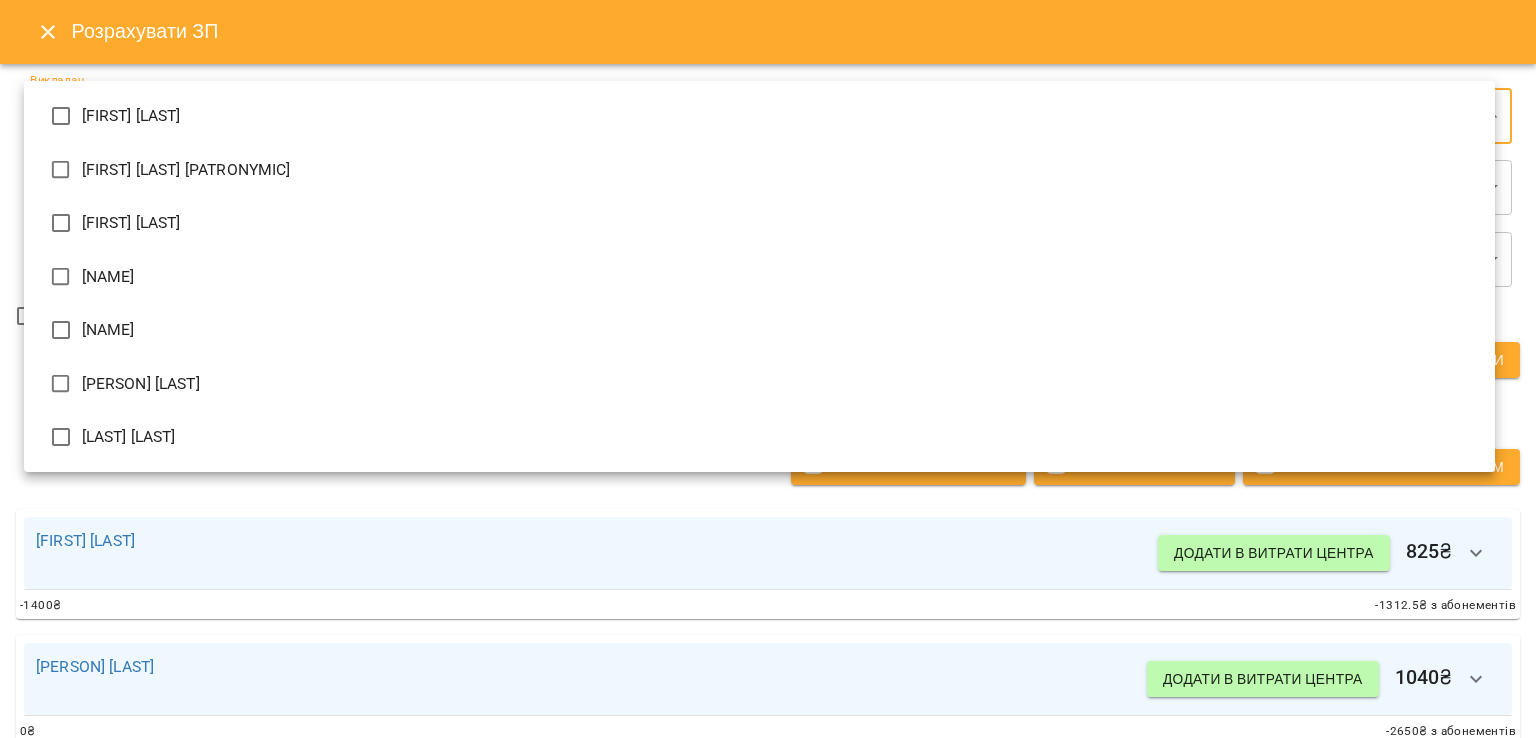 click on "Михайлова Тетяна" at bounding box center [108, 277] 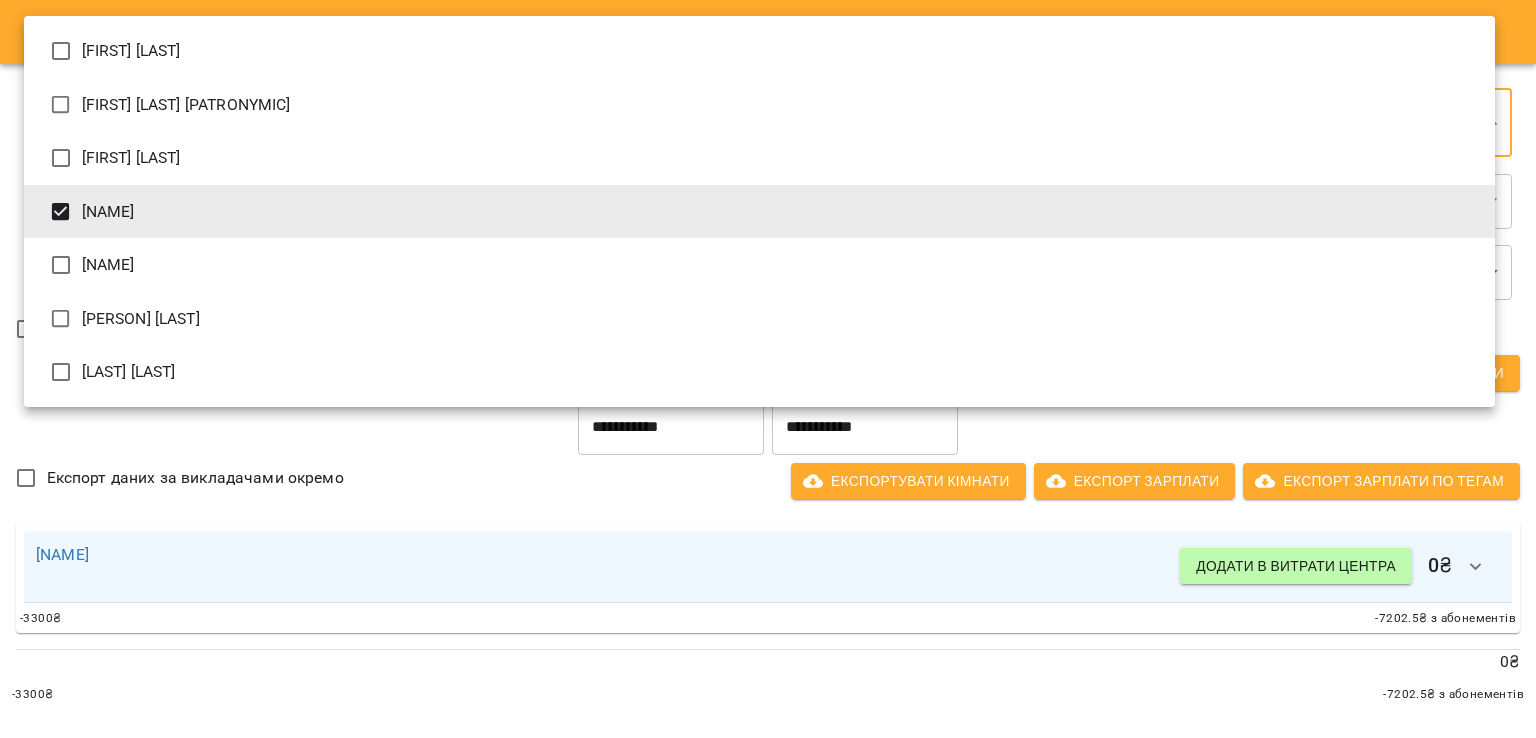 click at bounding box center (768, 369) 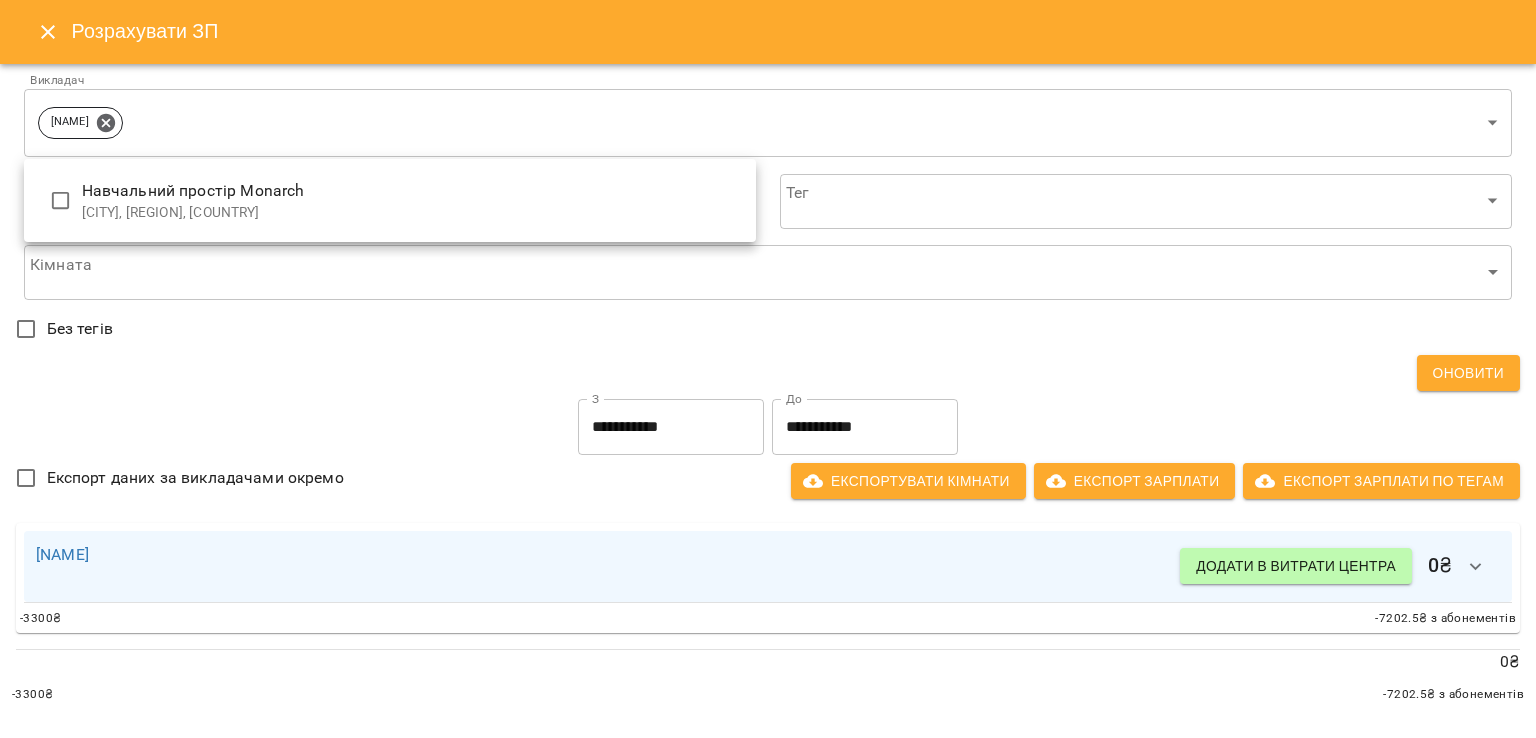 click on "For Business 99+ UA Всі активні Видалені клієнти Мої співробітники Фільтр Розрахувати ЗП Розрахувати ЗП Ім'я Ім'я вчитель англійської мови:  Анастасія Сікунда Педагог Навчальний простір Monarch(Kropyvnytskyi, Kirovohrad Oblast, Ukraine) Ім'я Васильєва Ірина Дмитрівна вчитель української мови та літератури:  Васильєва Ірина Дмитрівна Педагог Навчальний простір Monarch(Kropyvnytskyi, Kirovohrad Oblast, Ukraine) Ім'я вчитель початкових класів:  Катерина Постернак Педагог Навчальний простір Monarch(Kropyvnytskyi, Kirovohrad Oblast, Ukraine) Ім'я вчитель іноземних мов:  Михайлова Тетяна Педагог" at bounding box center (768, 752) 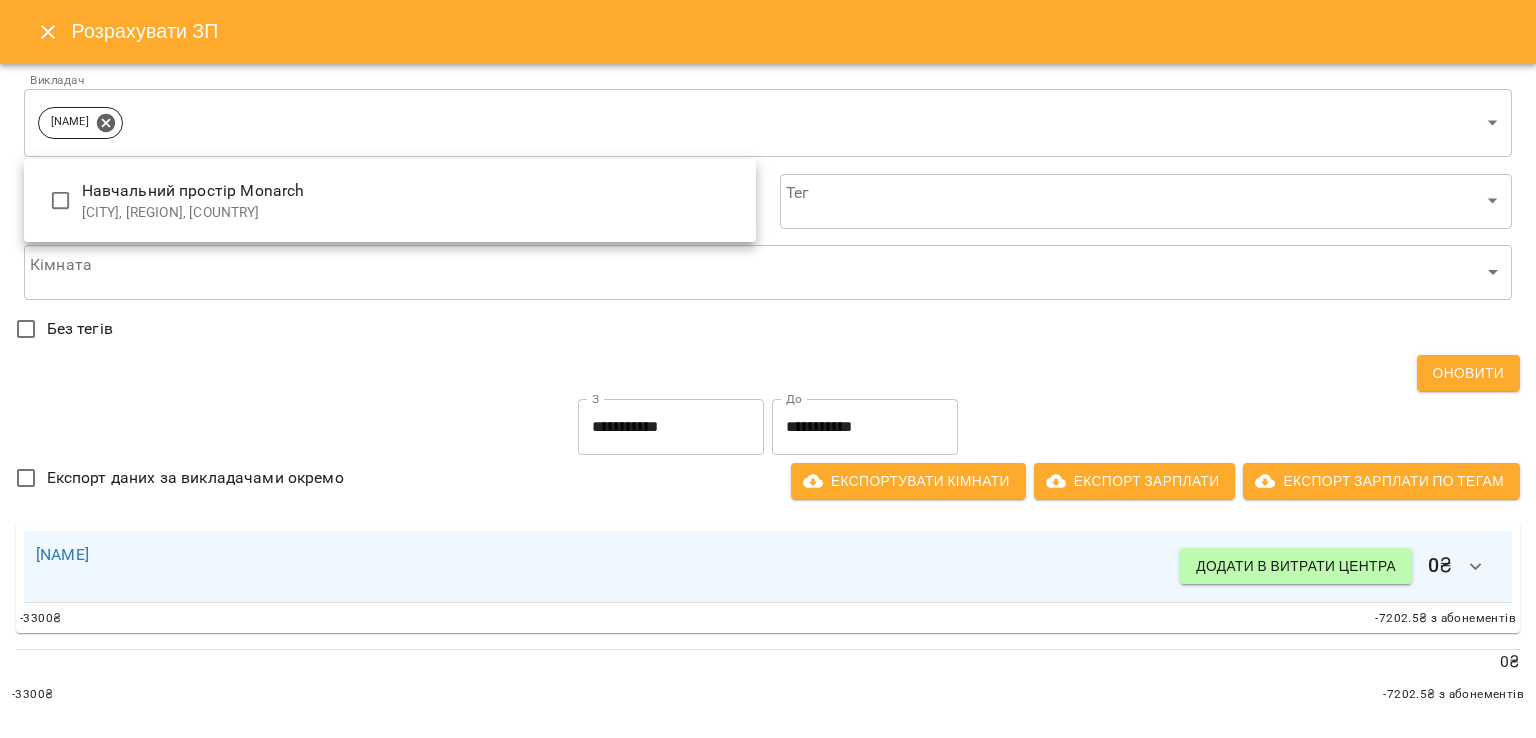 click at bounding box center (768, 369) 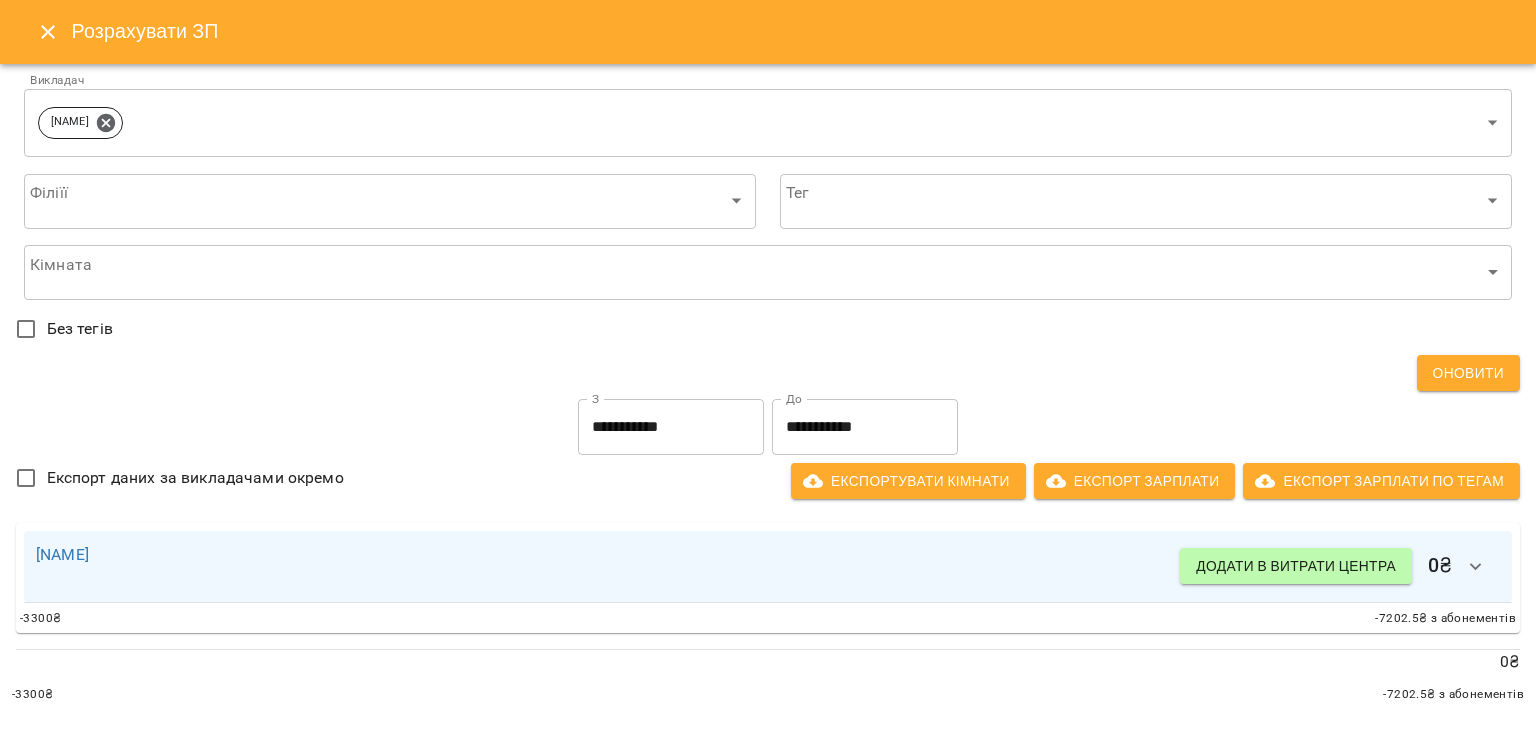 click on "-3300 ₴ -7202.5 ₴   з абонементів" at bounding box center (768, 619) 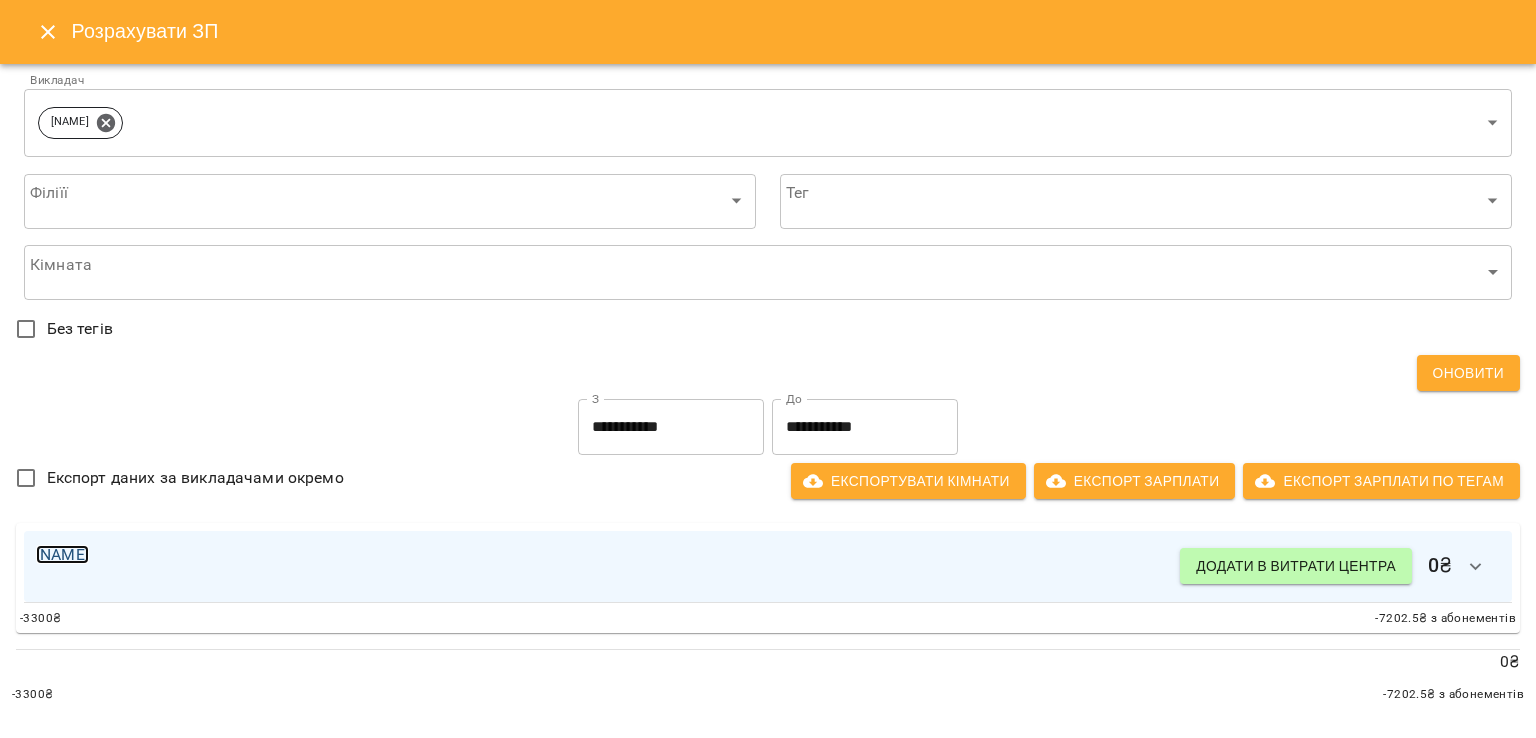 click on "Михайлова Тетяна" at bounding box center [62, 554] 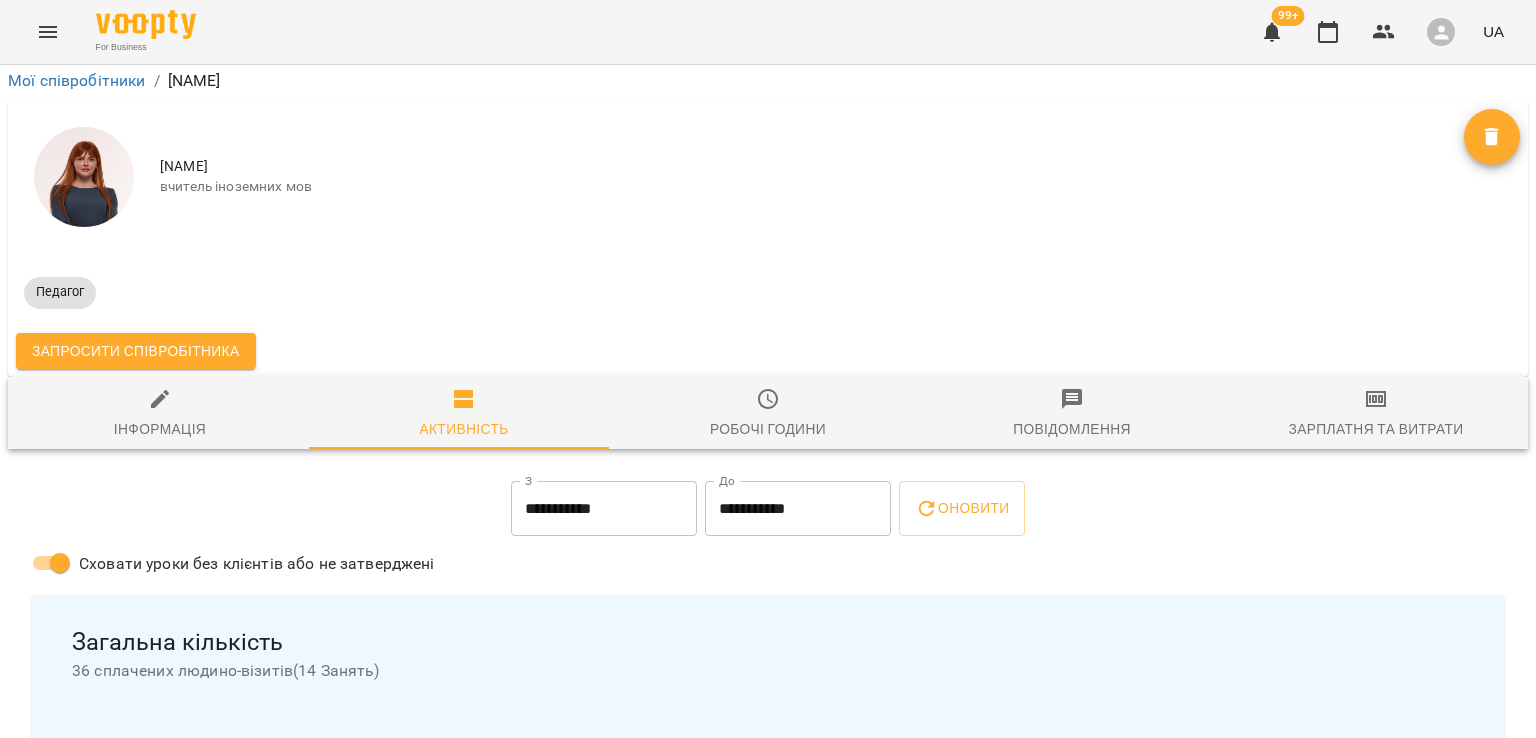 scroll, scrollTop: 600, scrollLeft: 0, axis: vertical 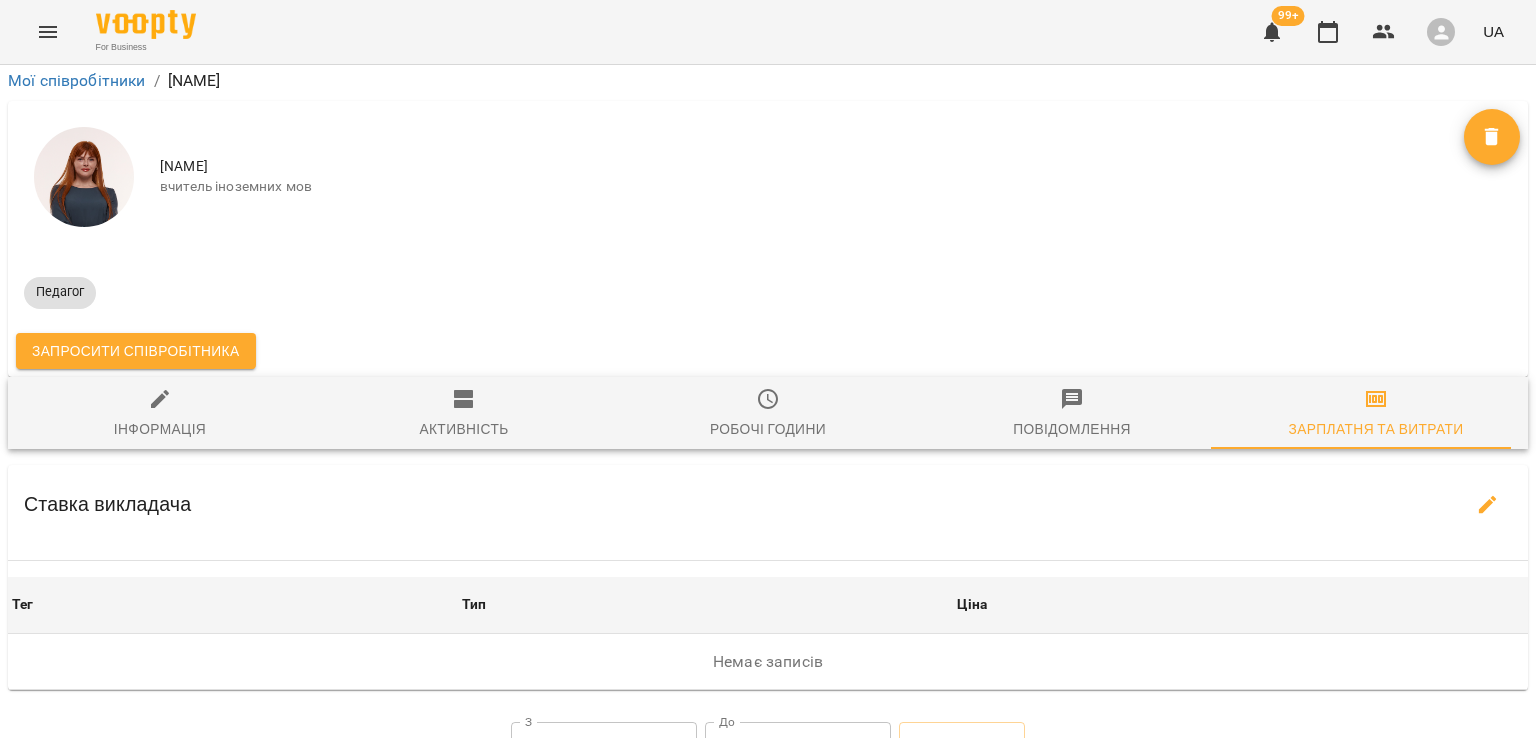click on "Інформація" at bounding box center (160, 414) 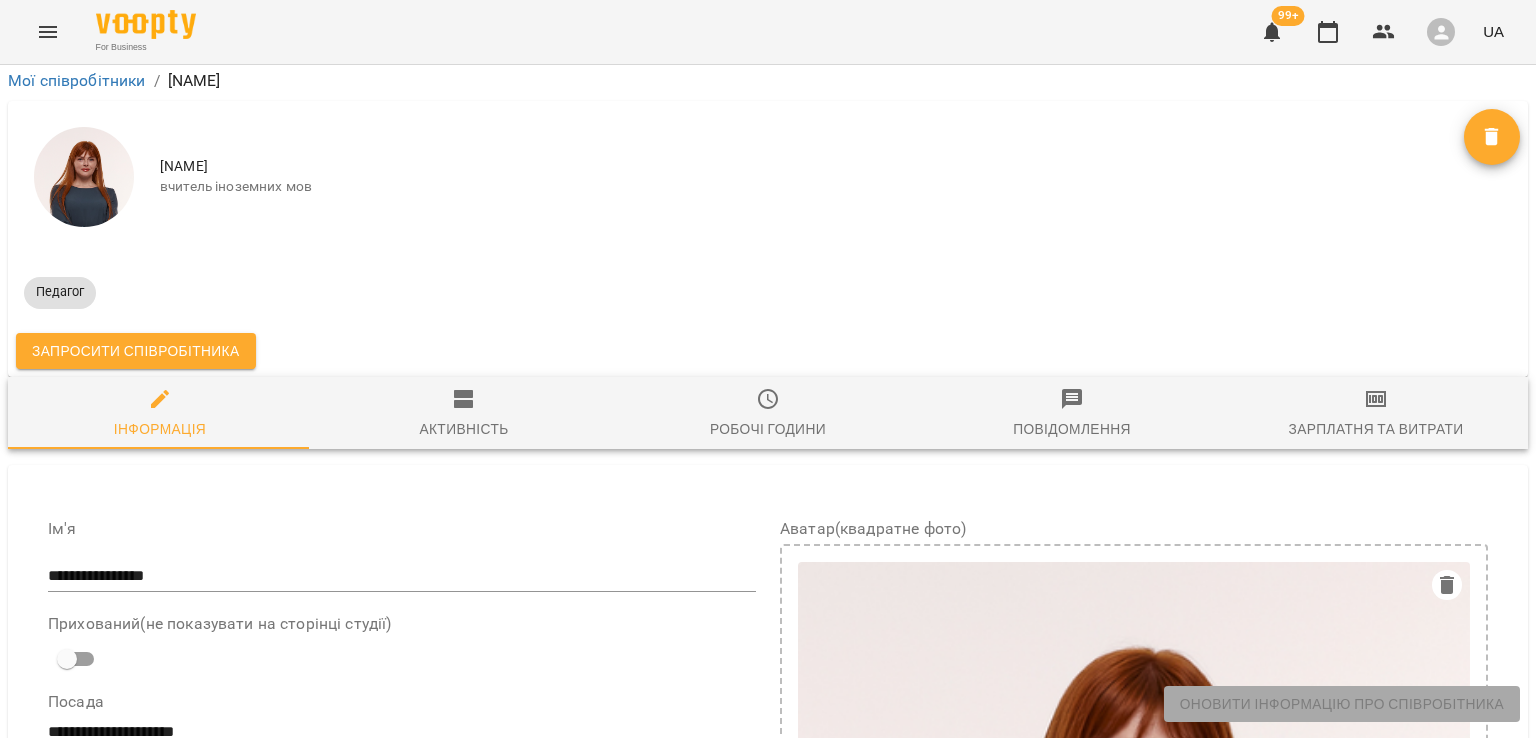 scroll, scrollTop: 1798, scrollLeft: 0, axis: vertical 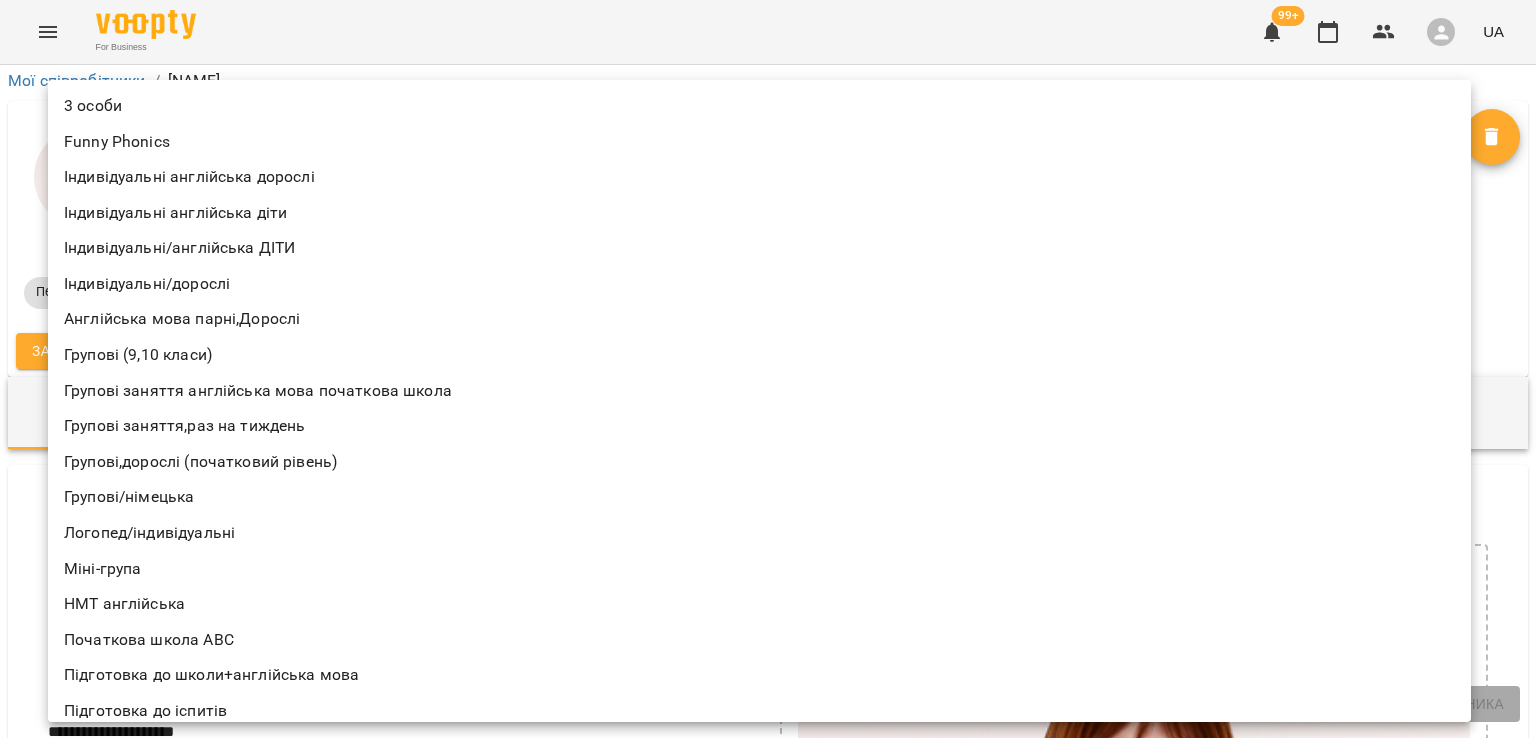 click at bounding box center (768, 369) 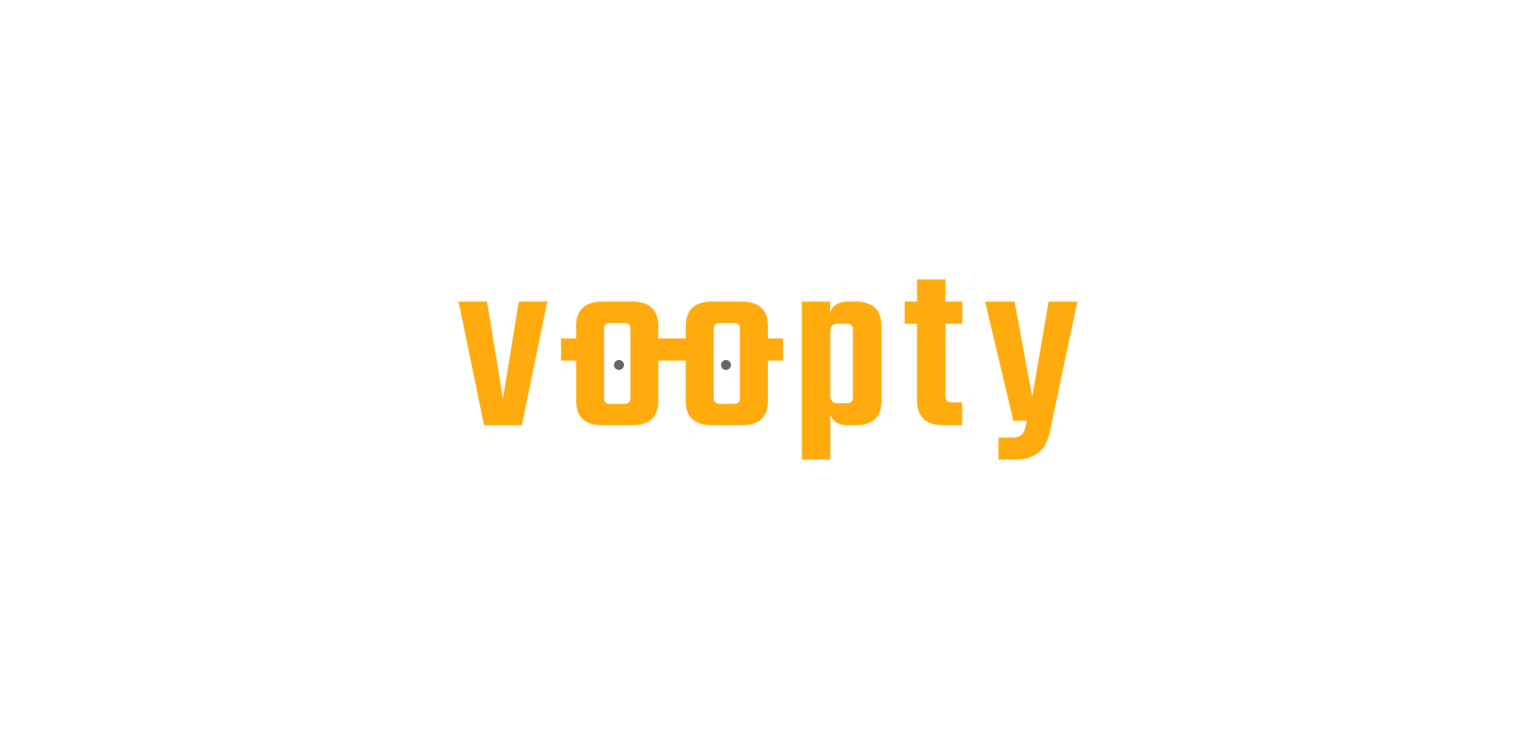 scroll, scrollTop: 0, scrollLeft: 0, axis: both 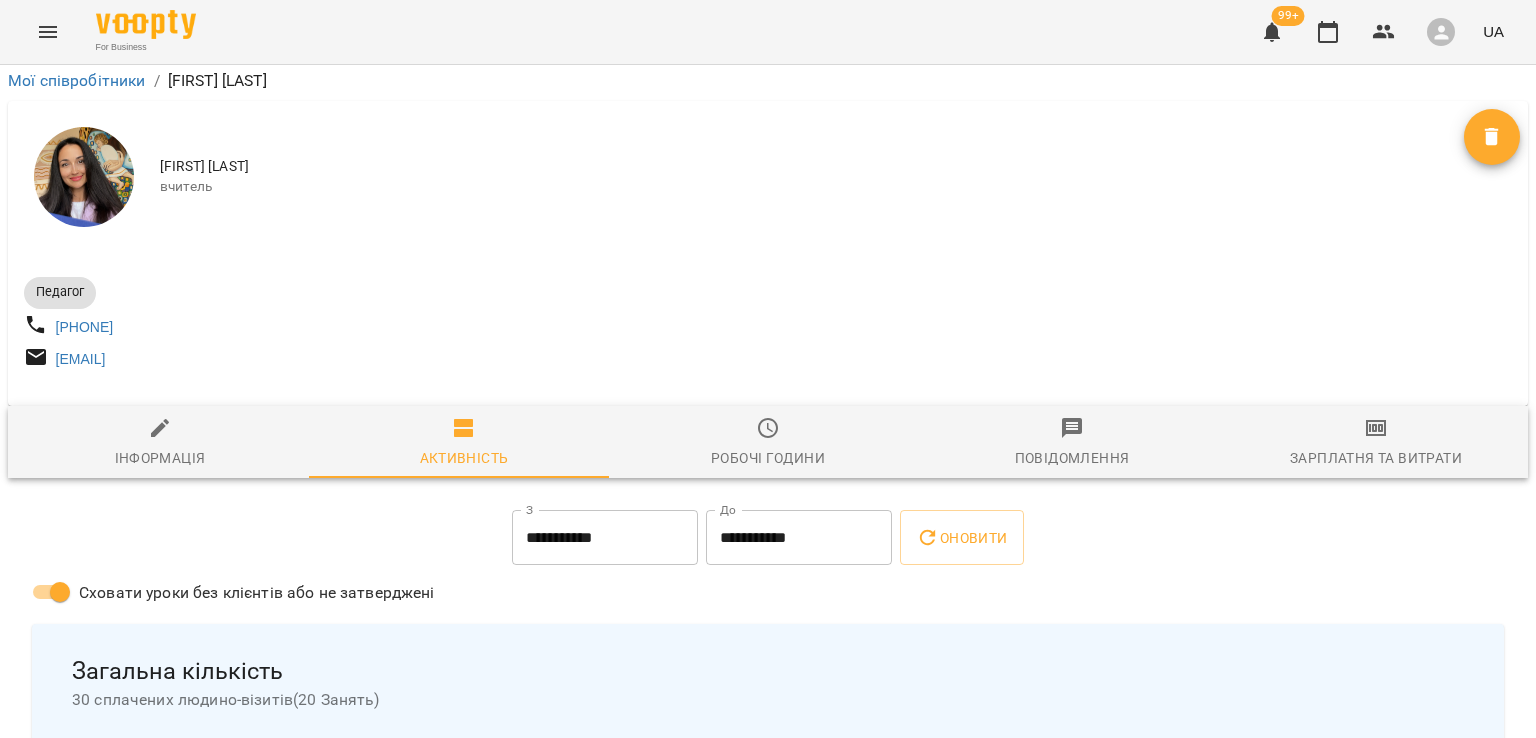 click on "😡  0 людино-візитів скасовано без компенсації" at bounding box center [217, 1551] 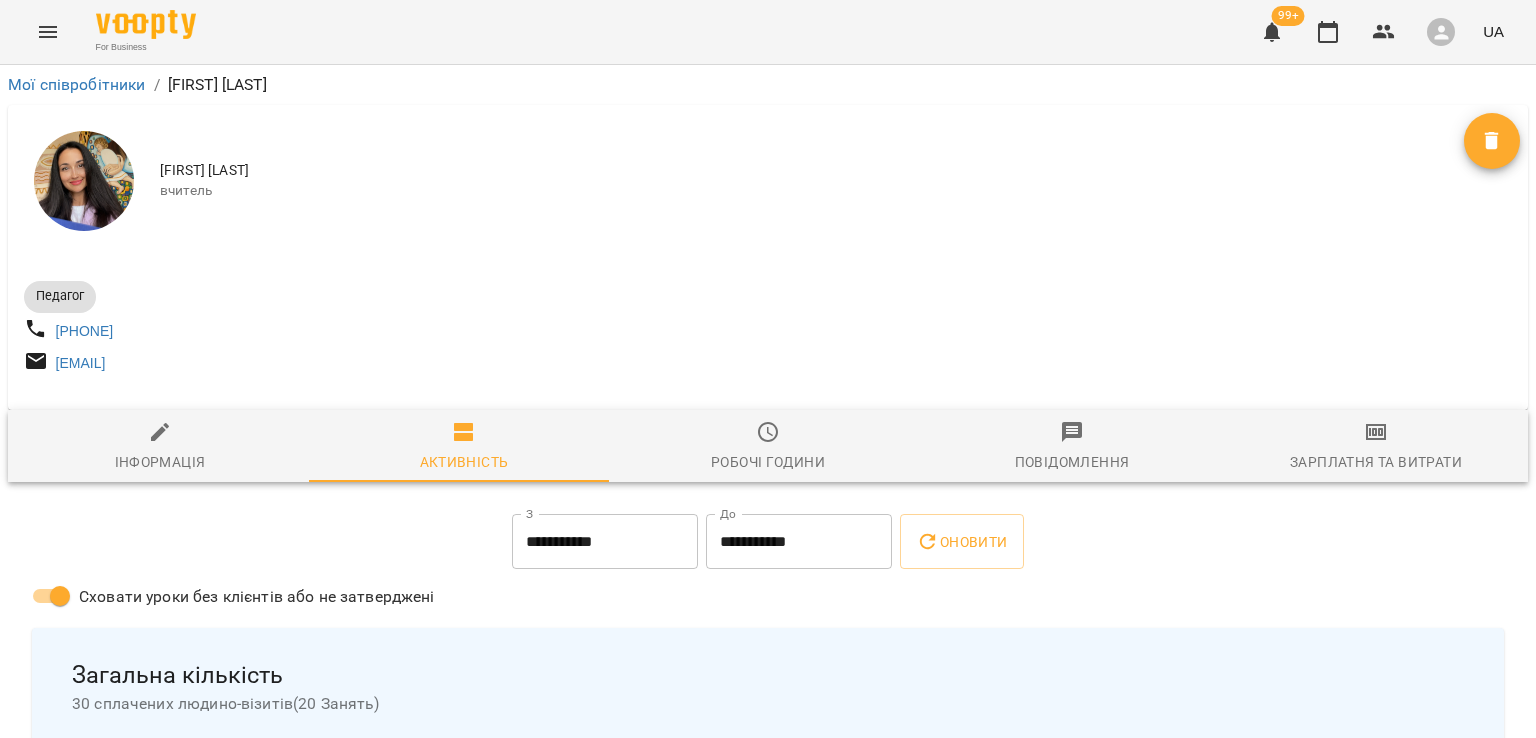 click on "Зарплатня та Витрати" at bounding box center (1376, 447) 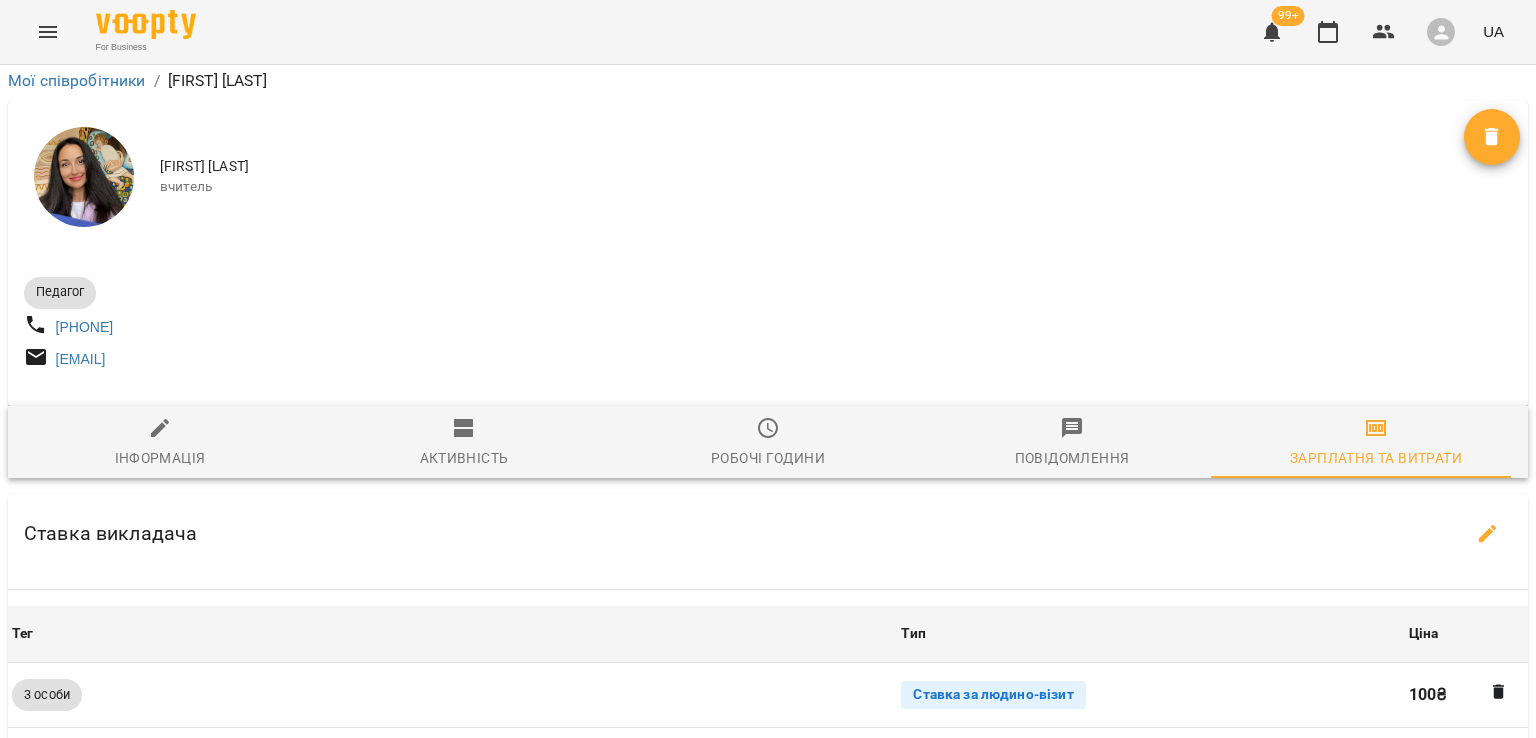 scroll, scrollTop: 894, scrollLeft: 0, axis: vertical 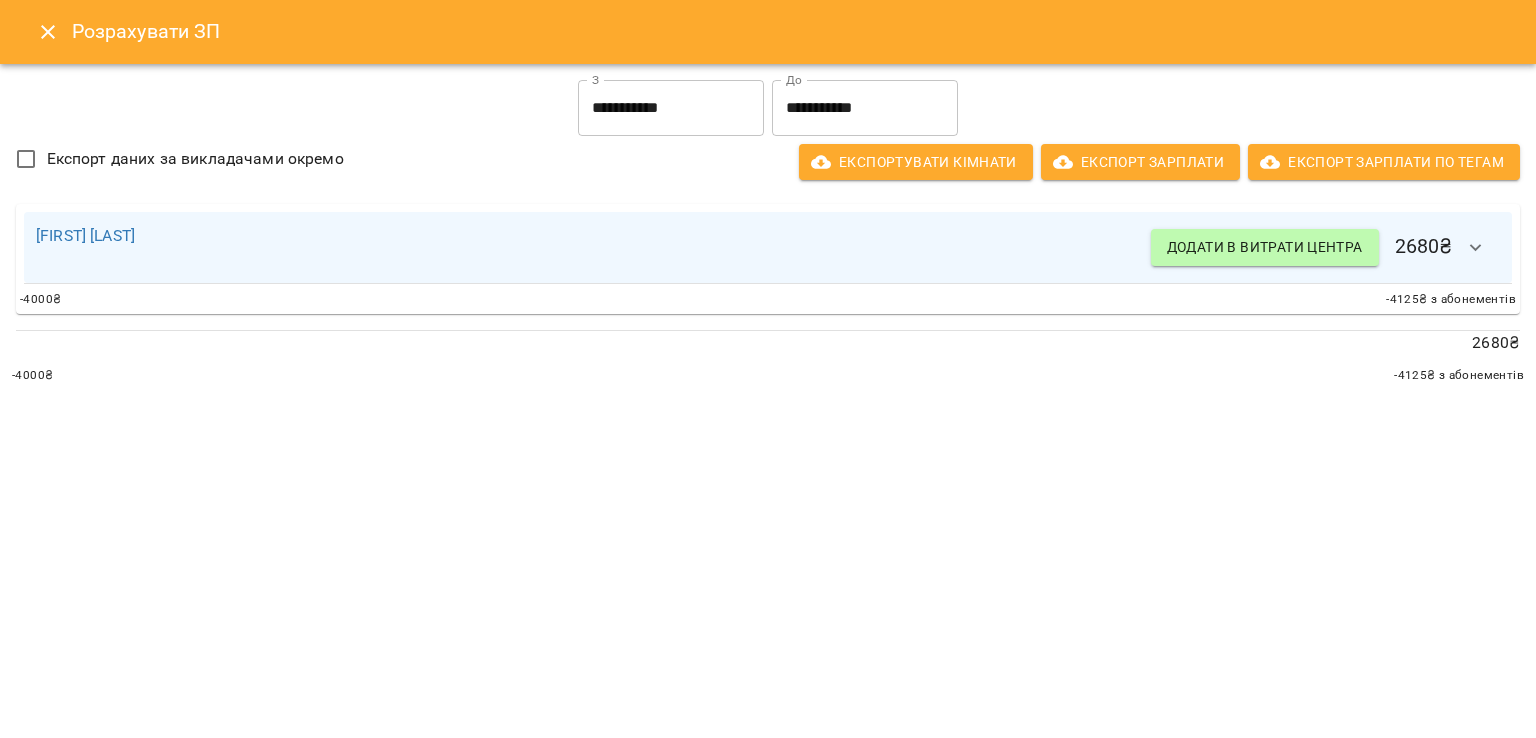 click 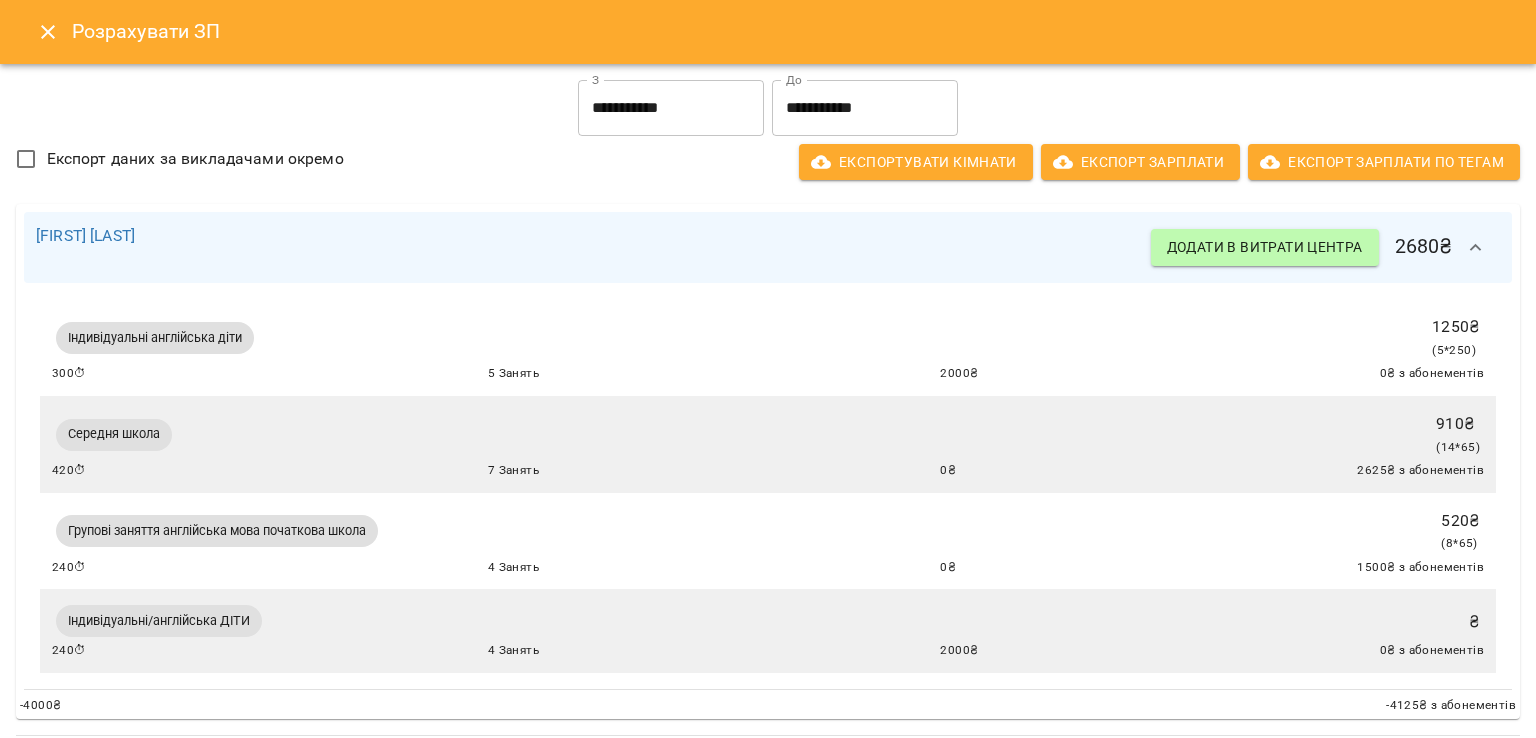 scroll, scrollTop: 90, scrollLeft: 0, axis: vertical 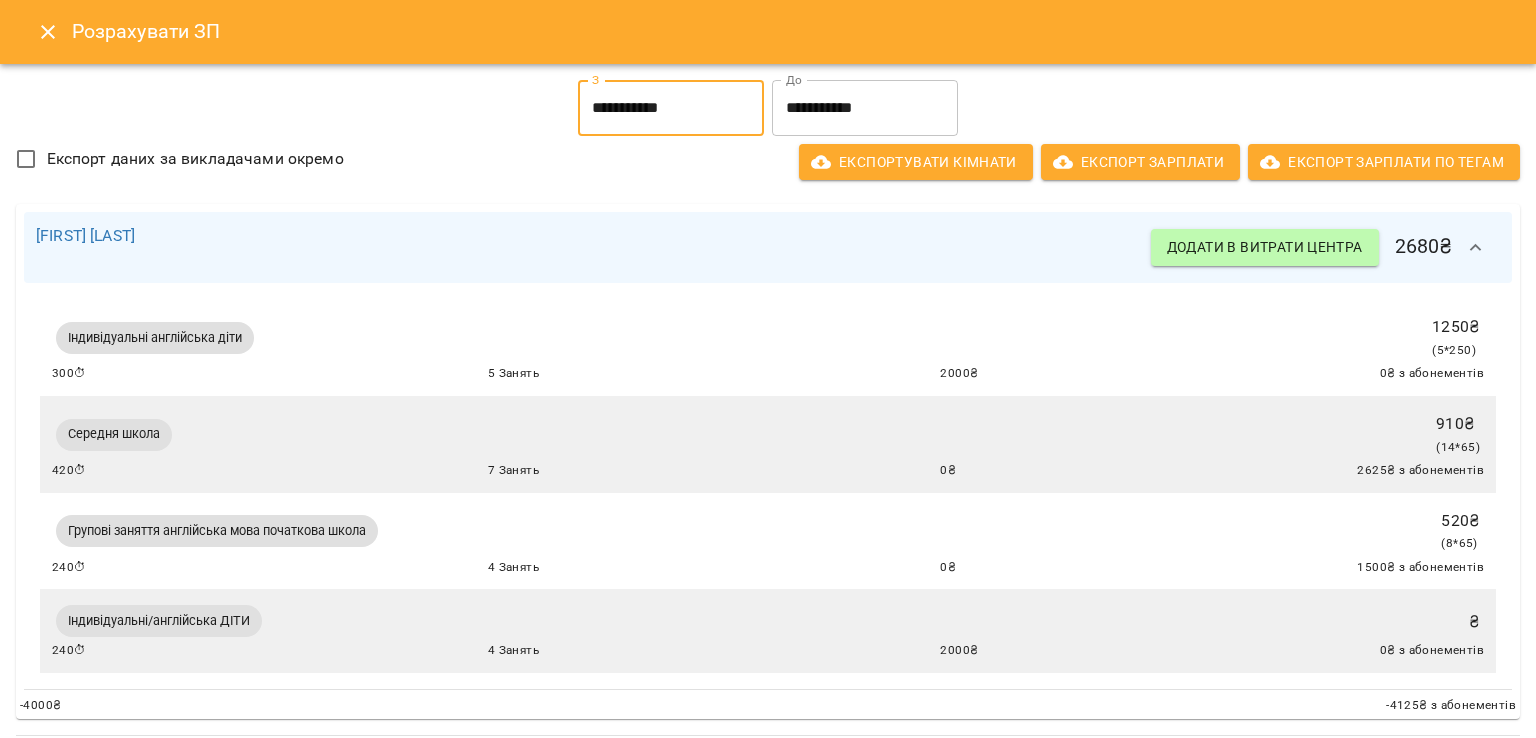 click on "**********" at bounding box center (671, 108) 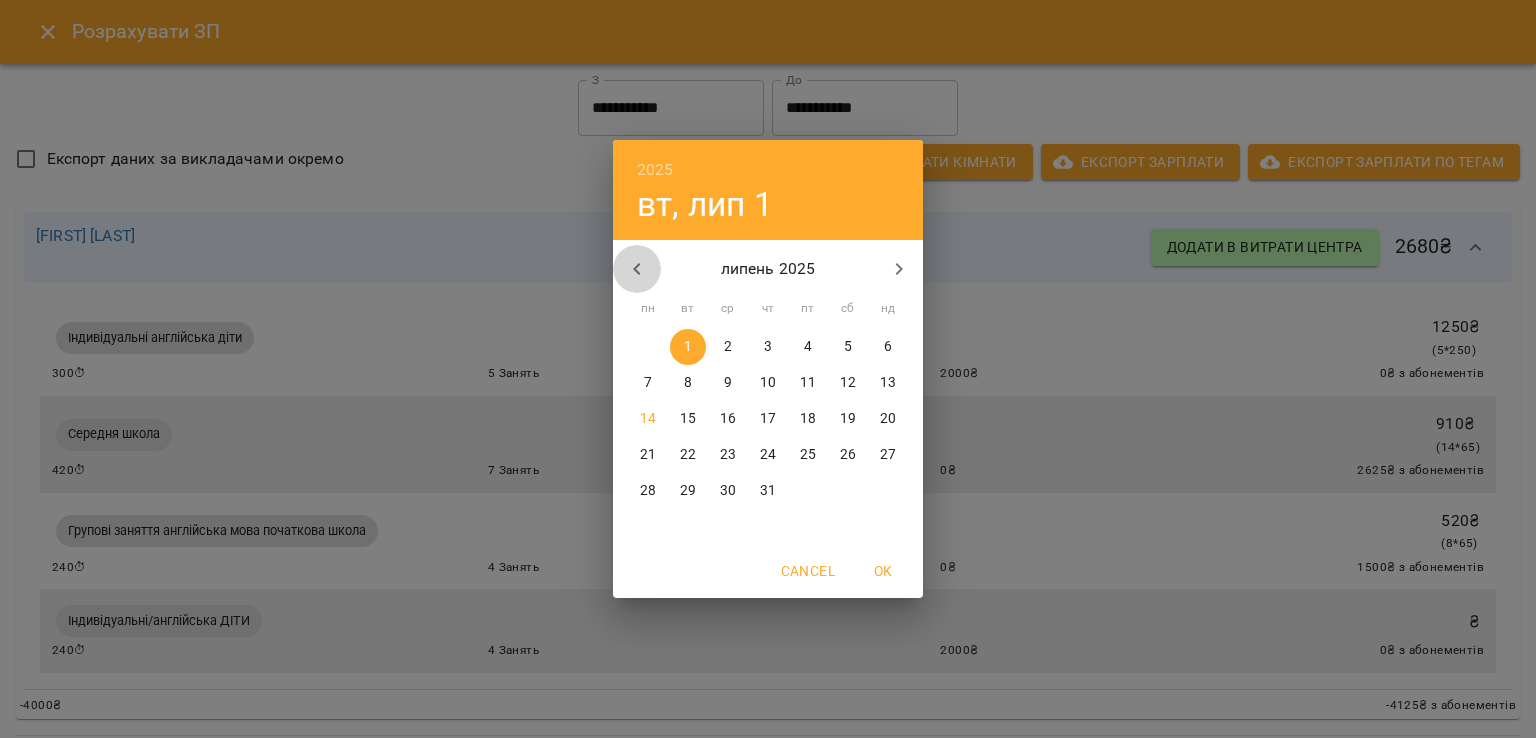 click 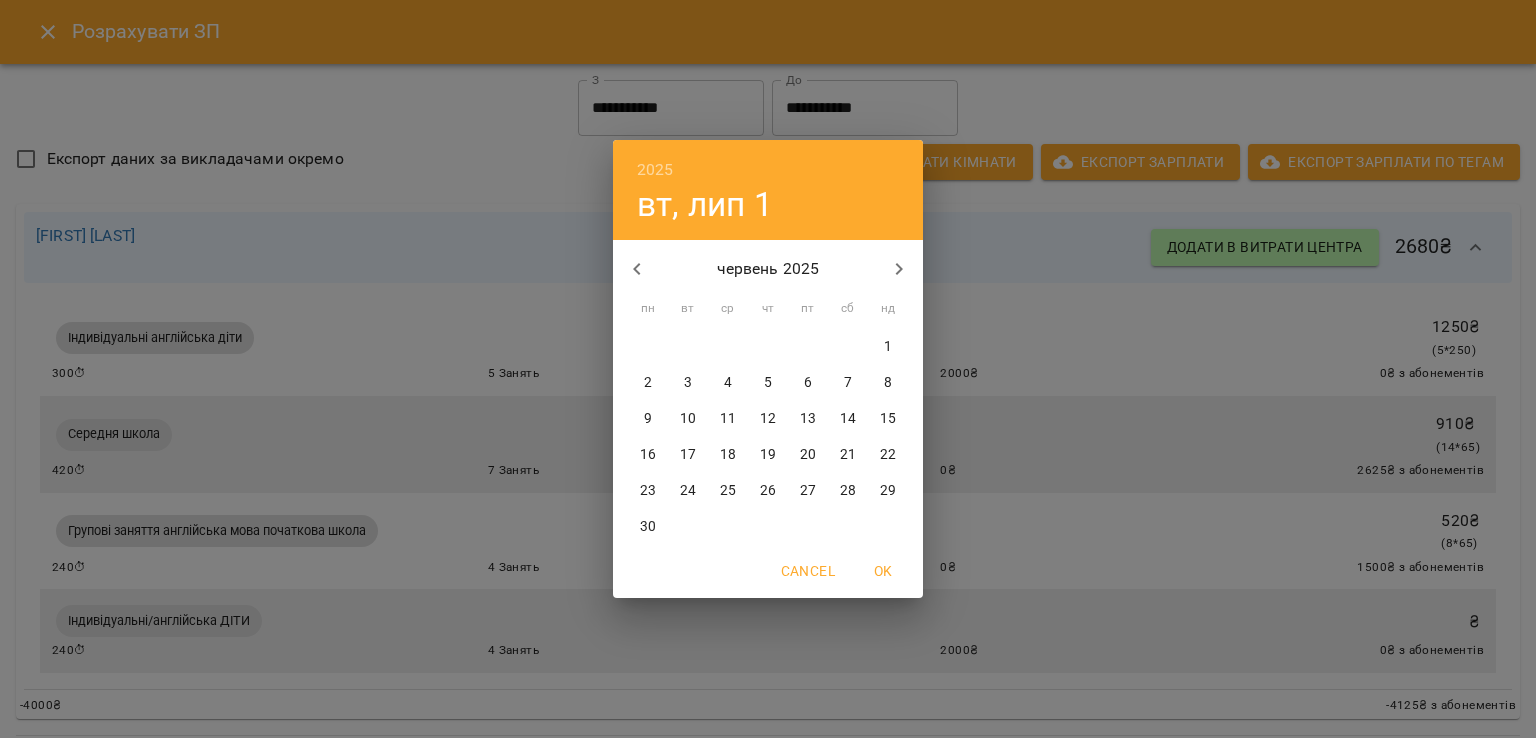 click on "30" at bounding box center (648, 527) 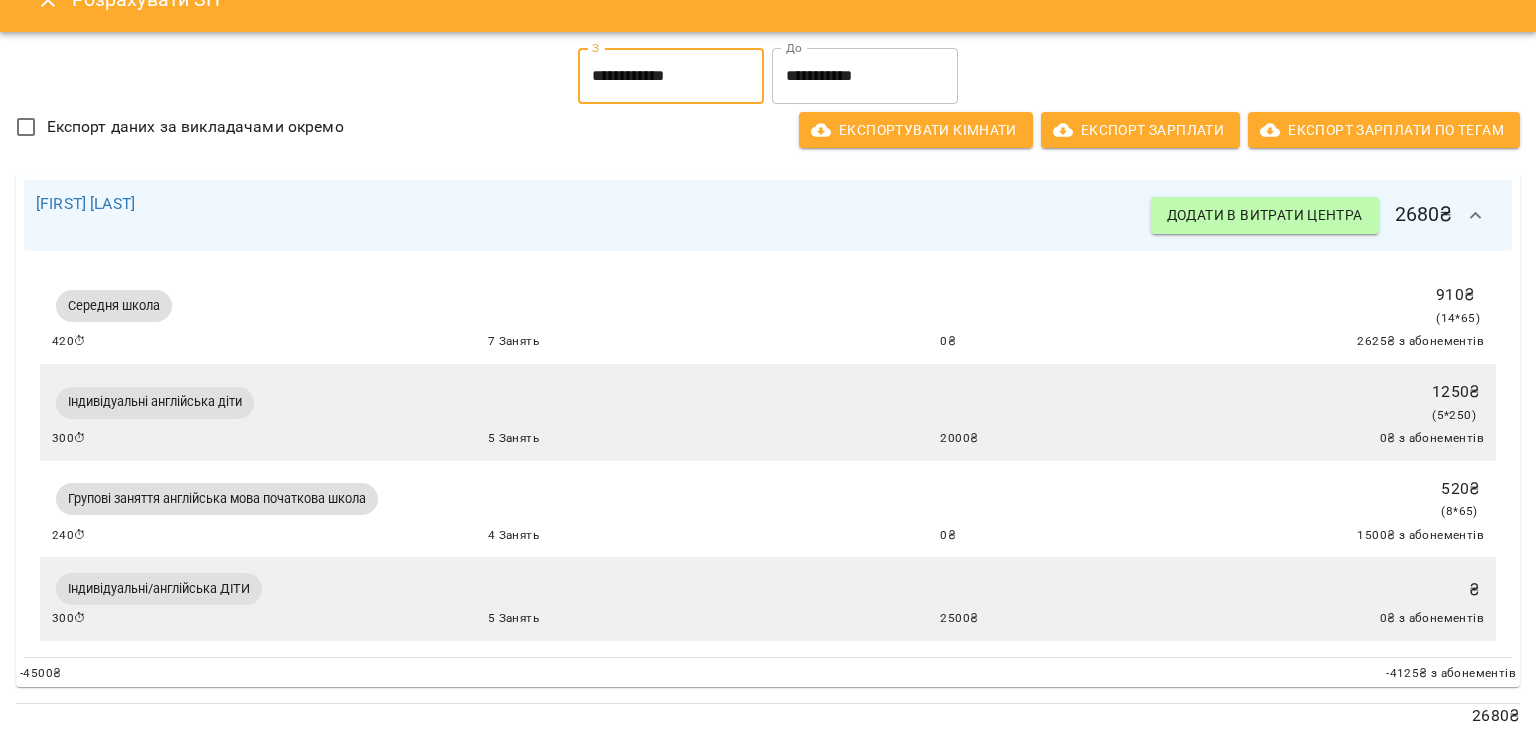 scroll, scrollTop: 0, scrollLeft: 0, axis: both 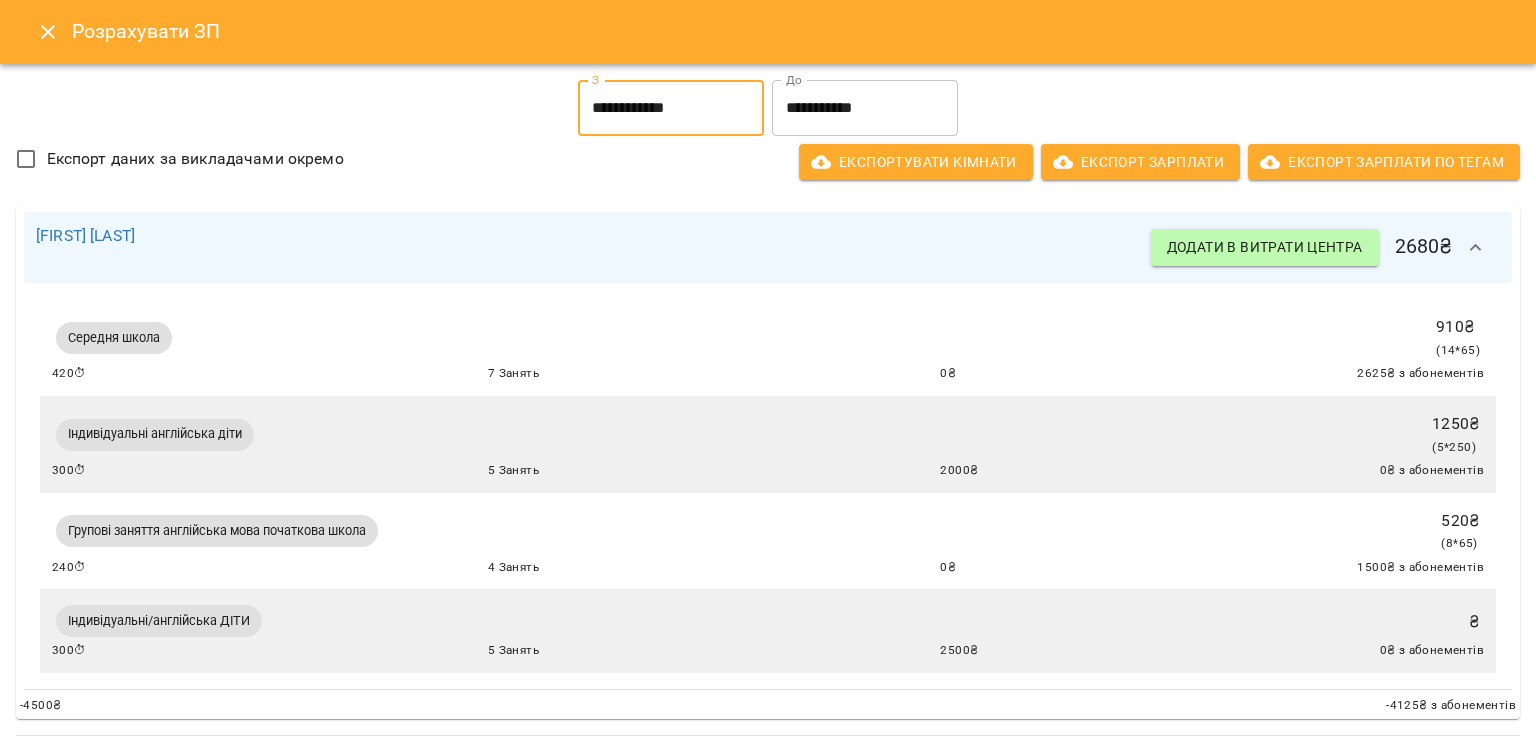 click on "**********" at bounding box center (768, 138) 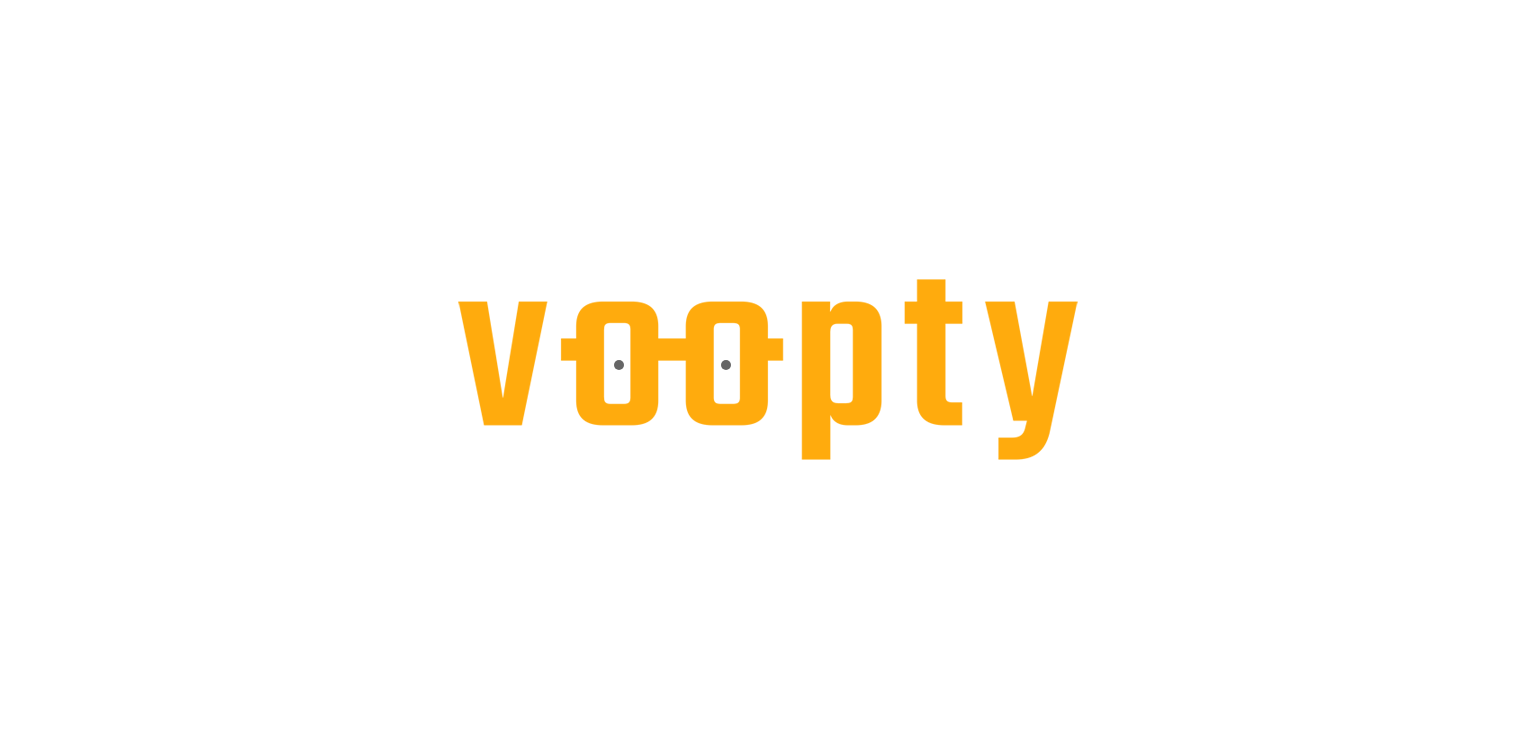 scroll, scrollTop: 0, scrollLeft: 0, axis: both 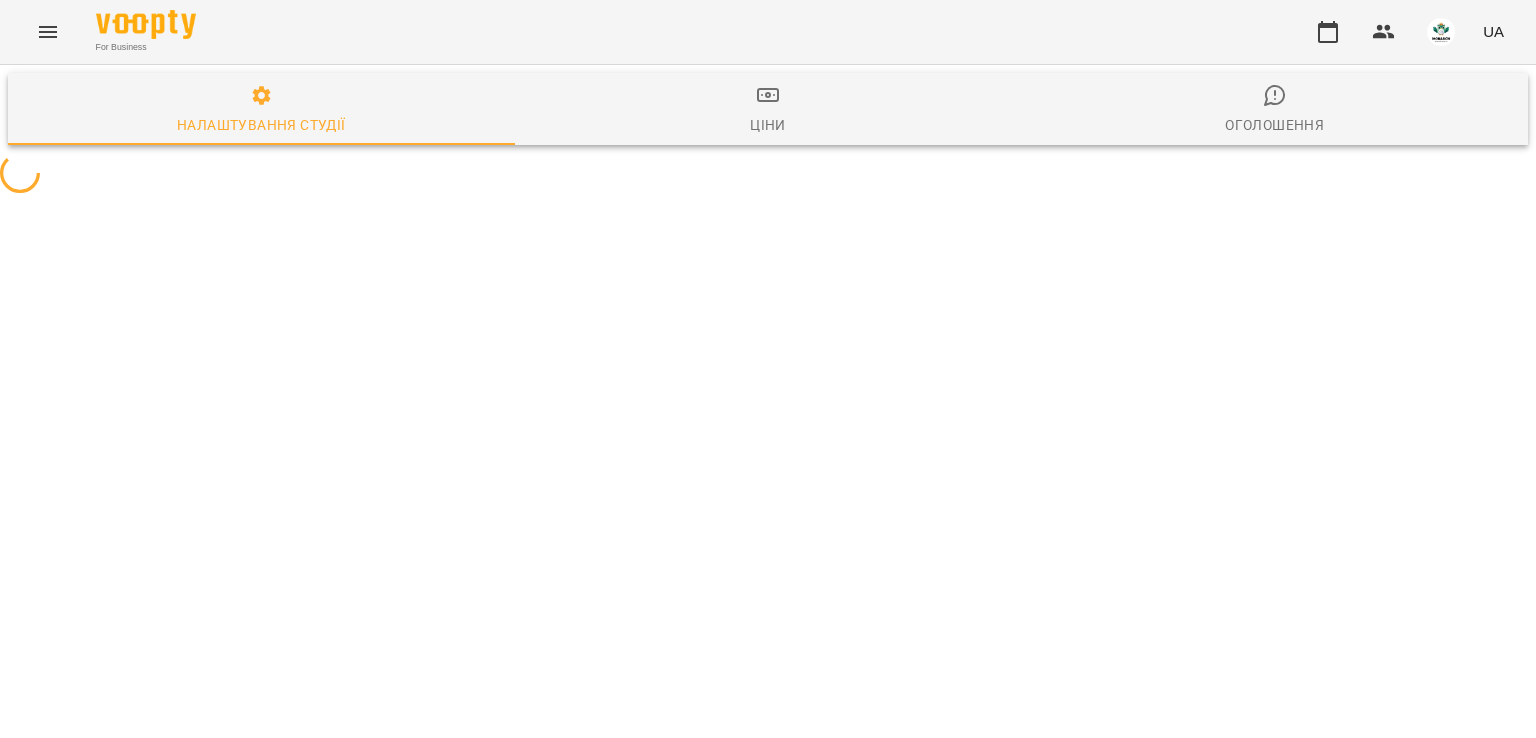 select on "**" 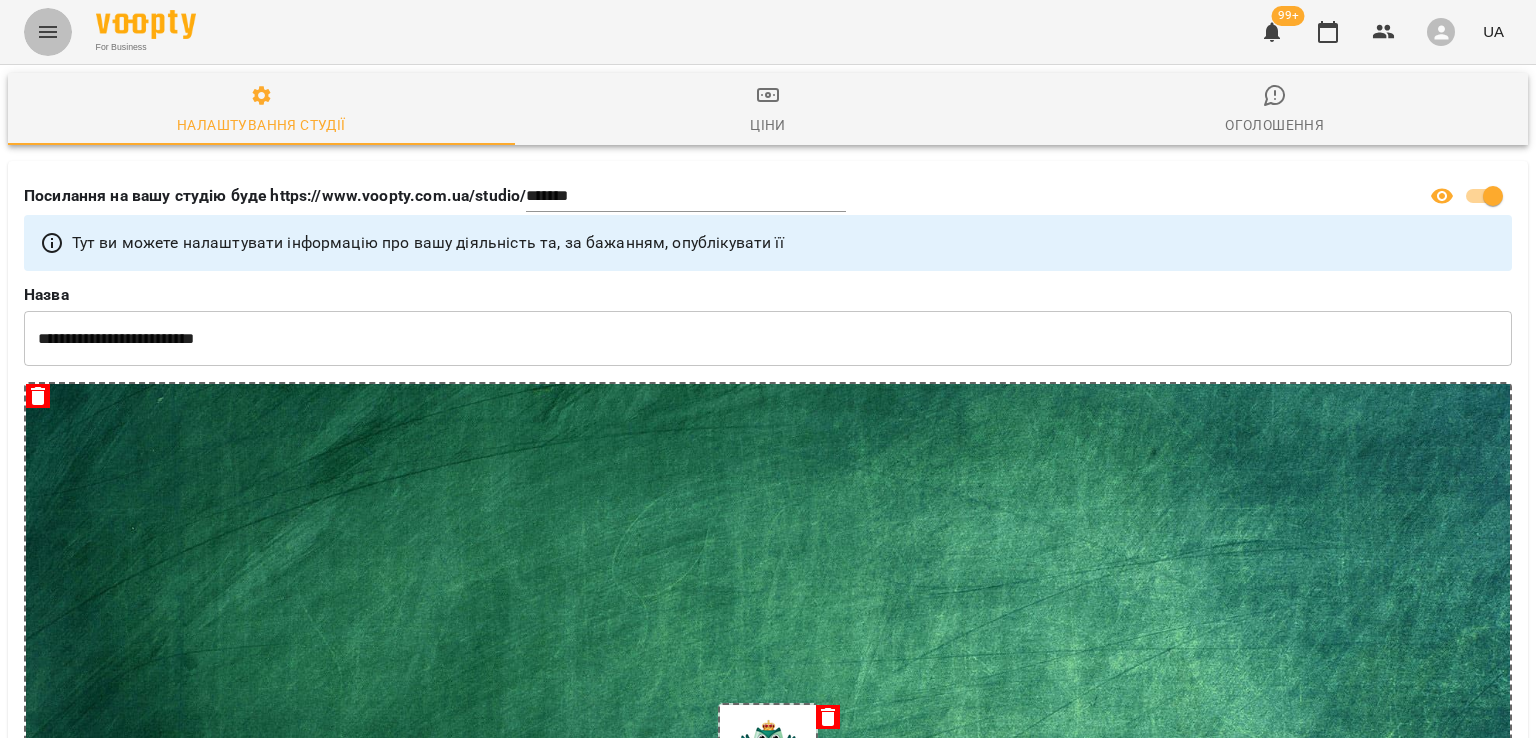 click 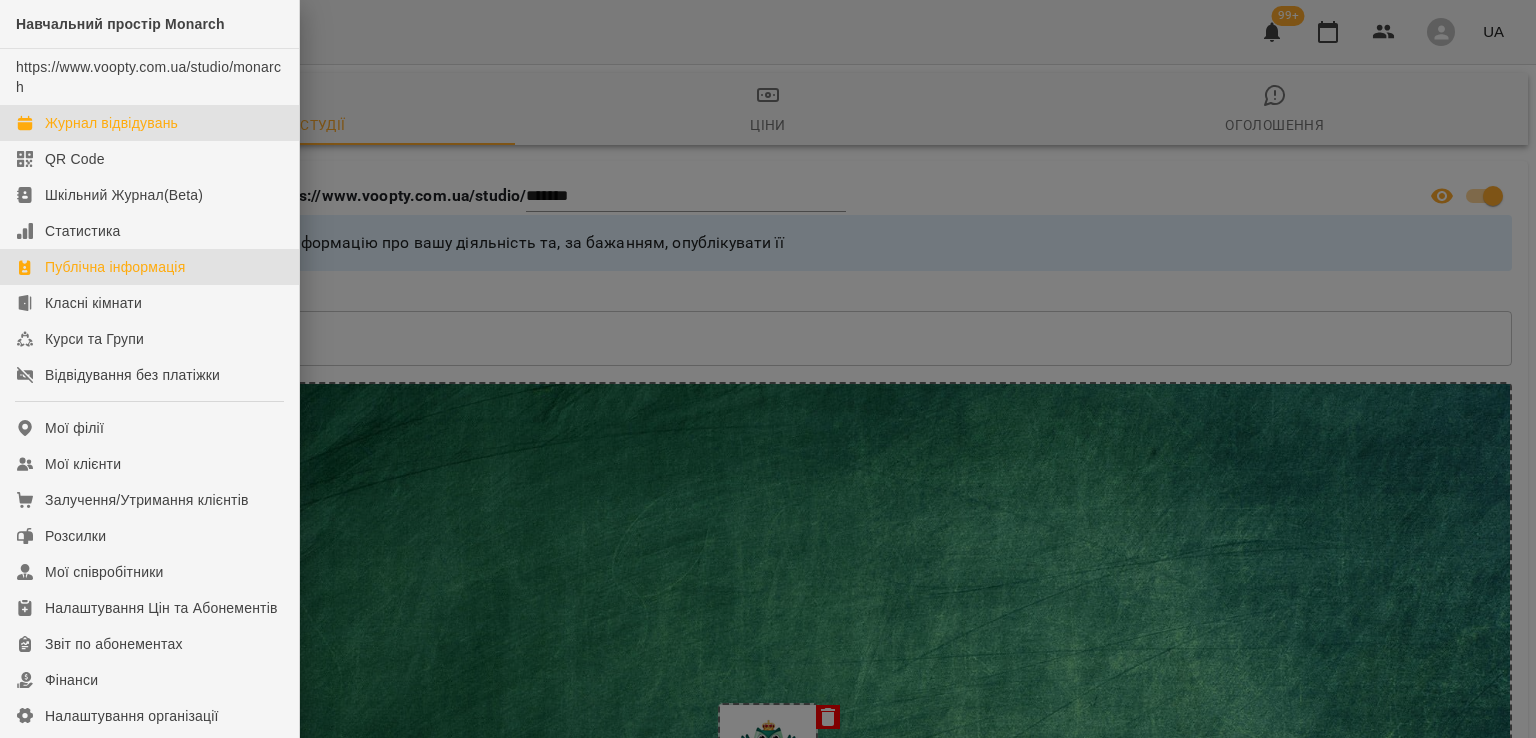 click on "Журнал відвідувань" at bounding box center (111, 123) 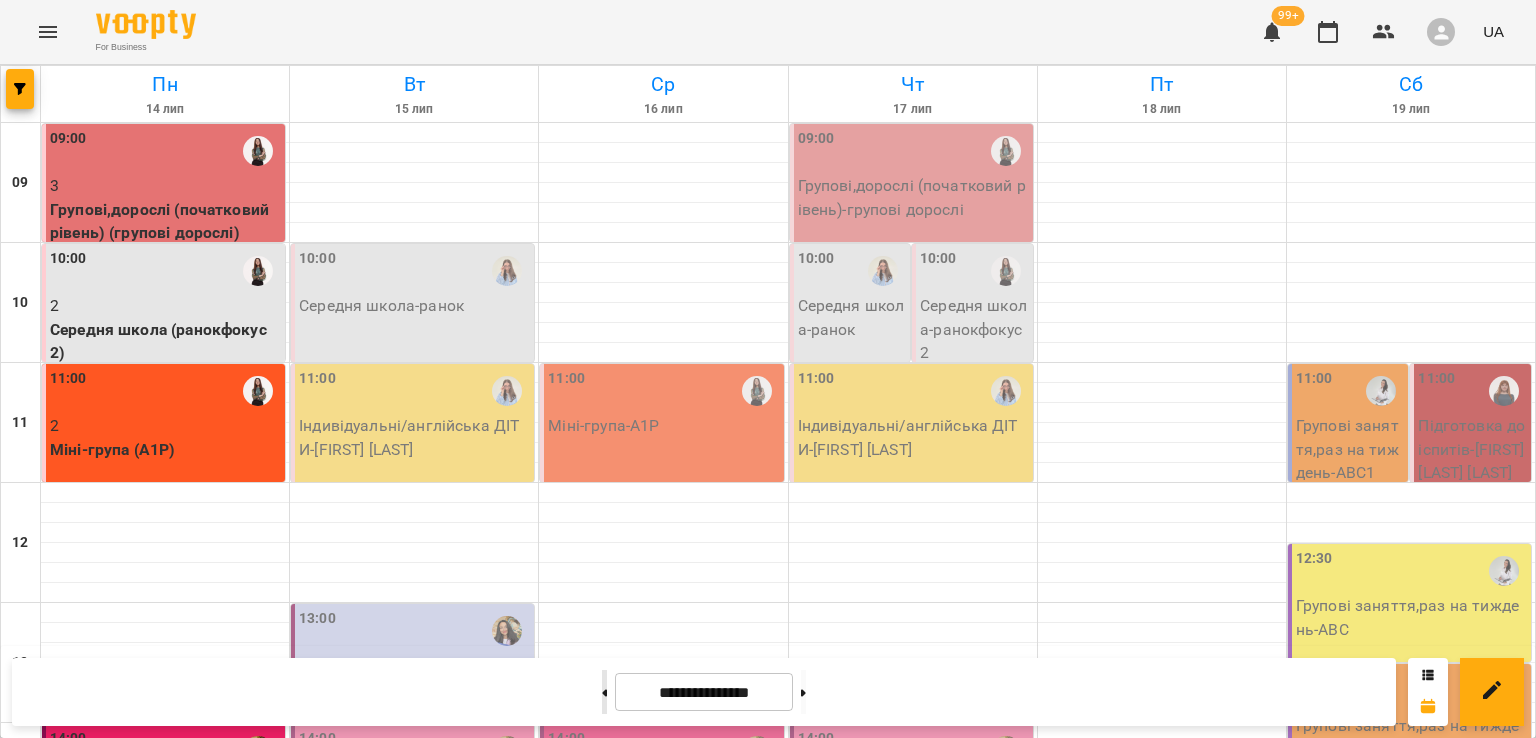 click at bounding box center [604, 692] 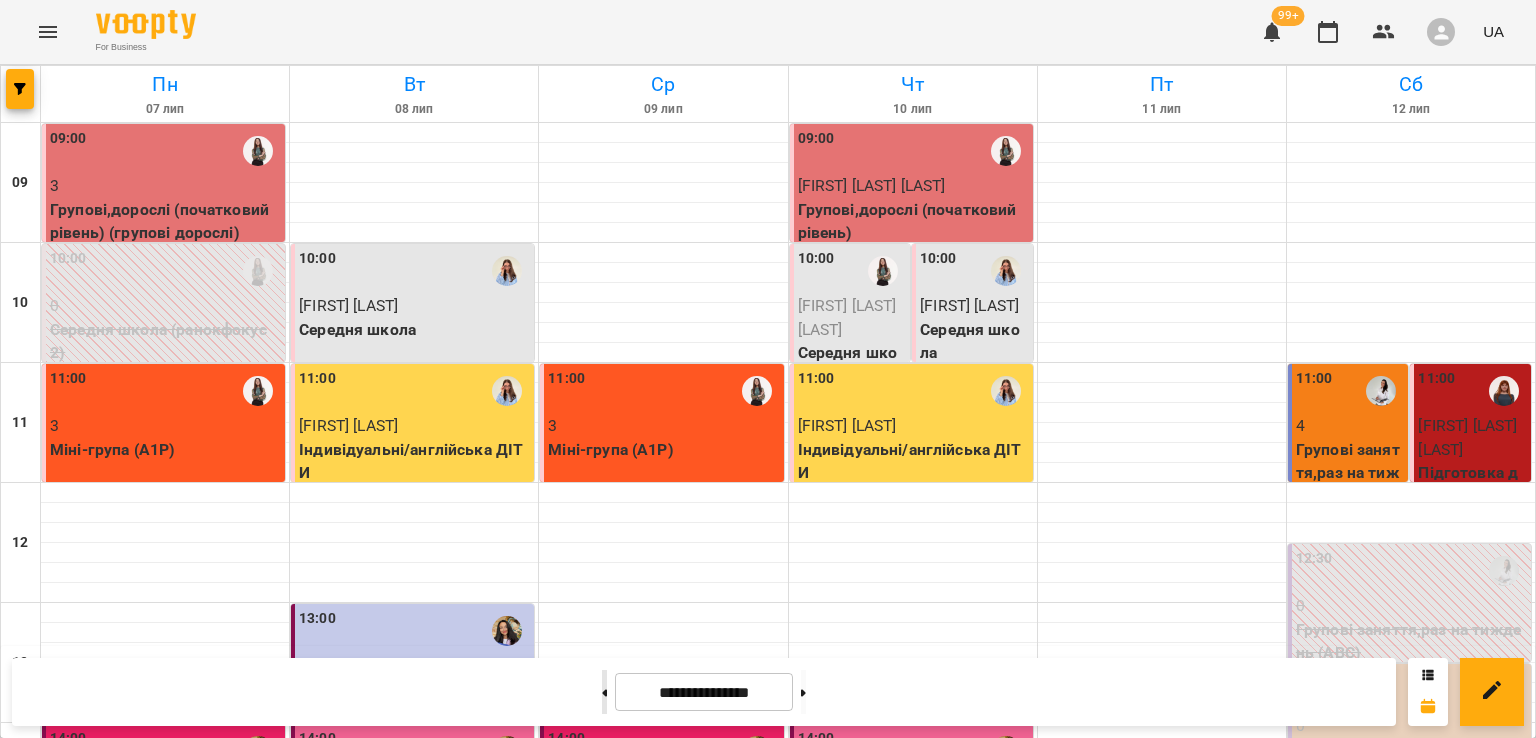 click 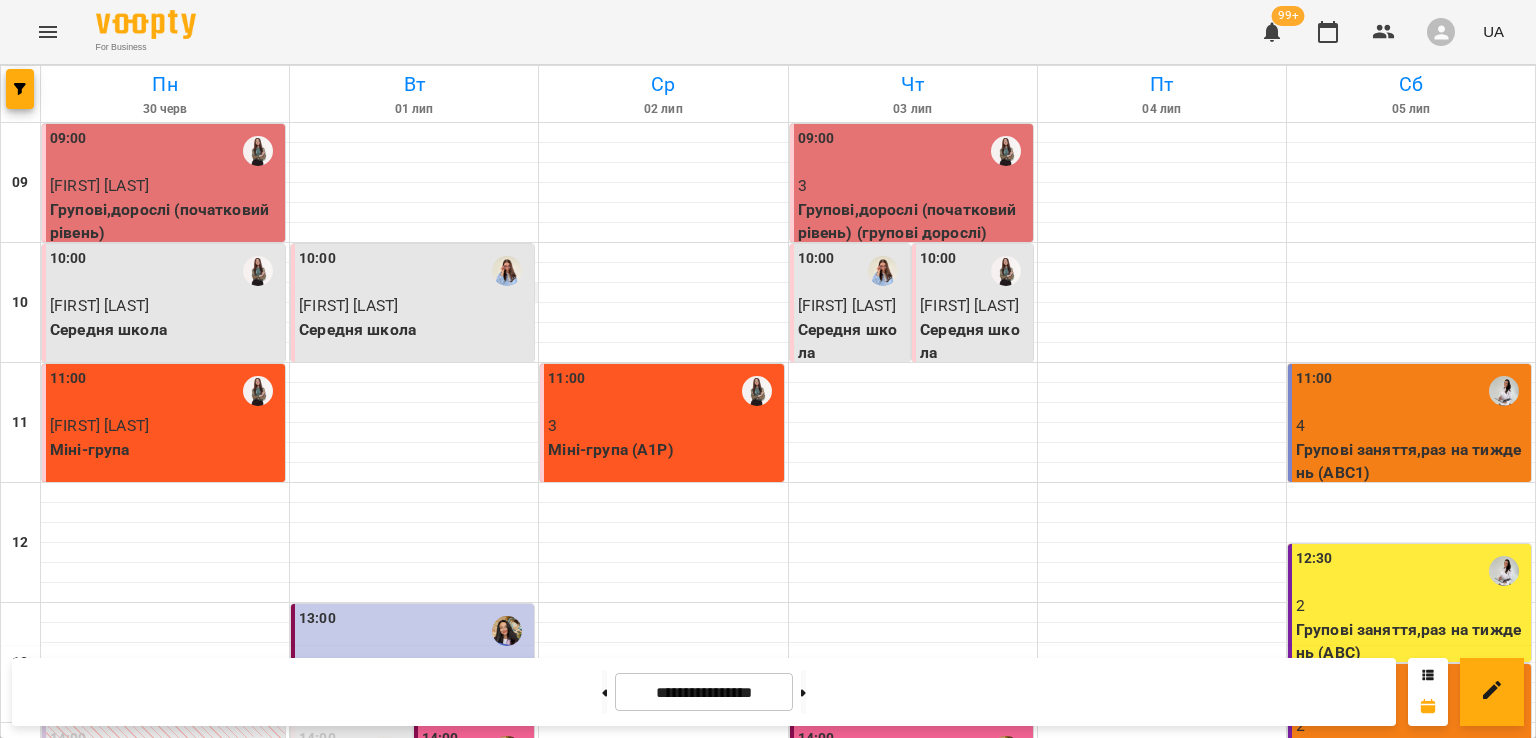 scroll, scrollTop: 400, scrollLeft: 0, axis: vertical 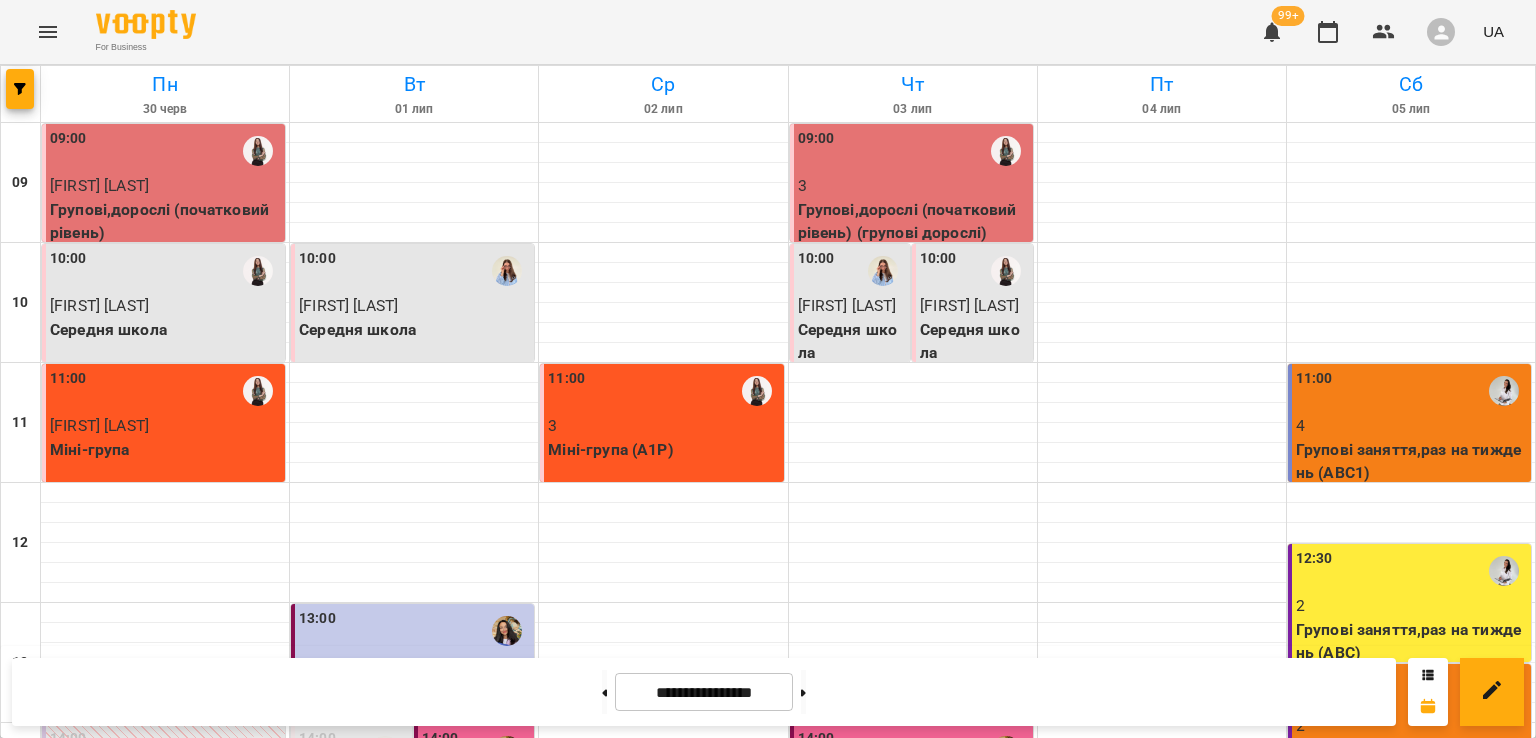 click on "2" at bounding box center (383, 933) 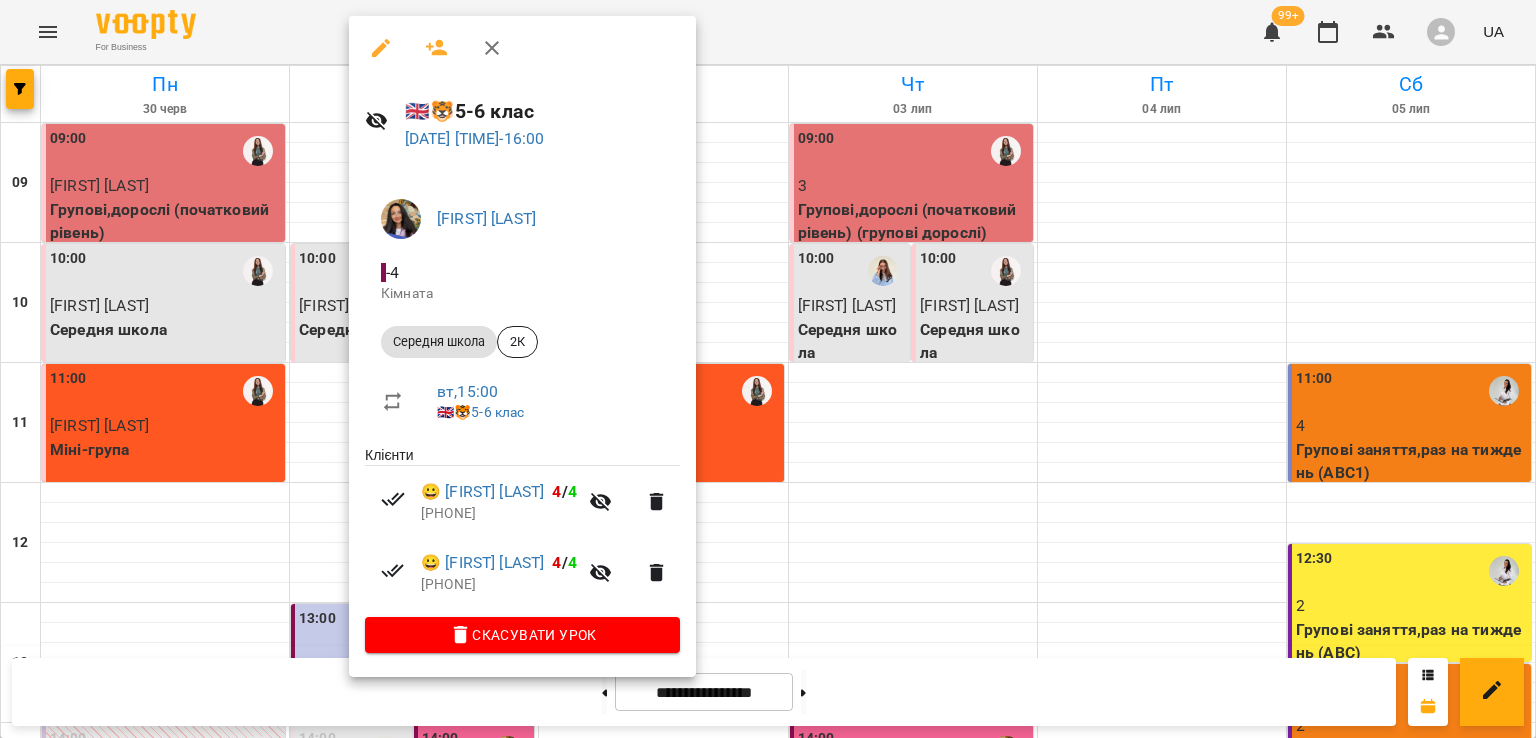 click 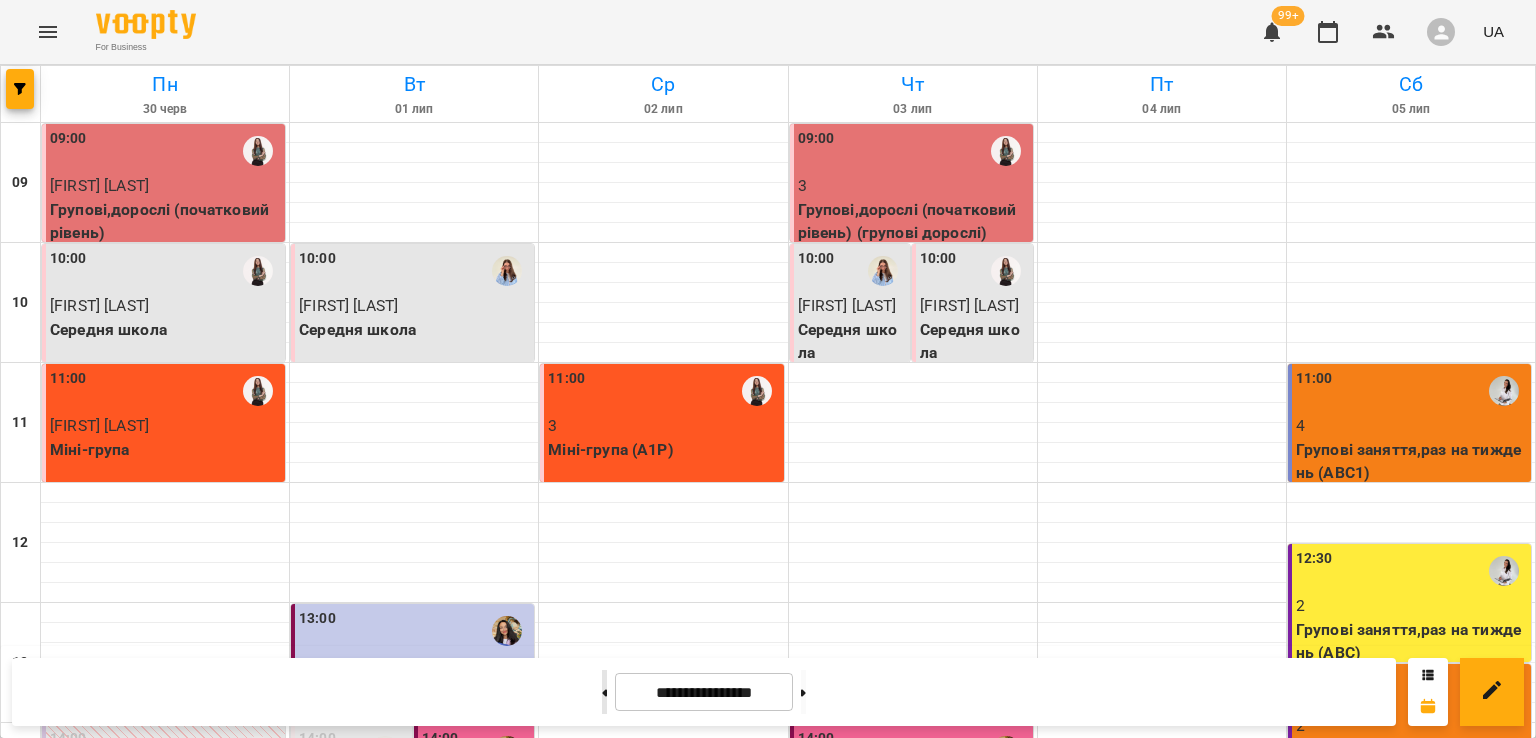 click at bounding box center (604, 692) 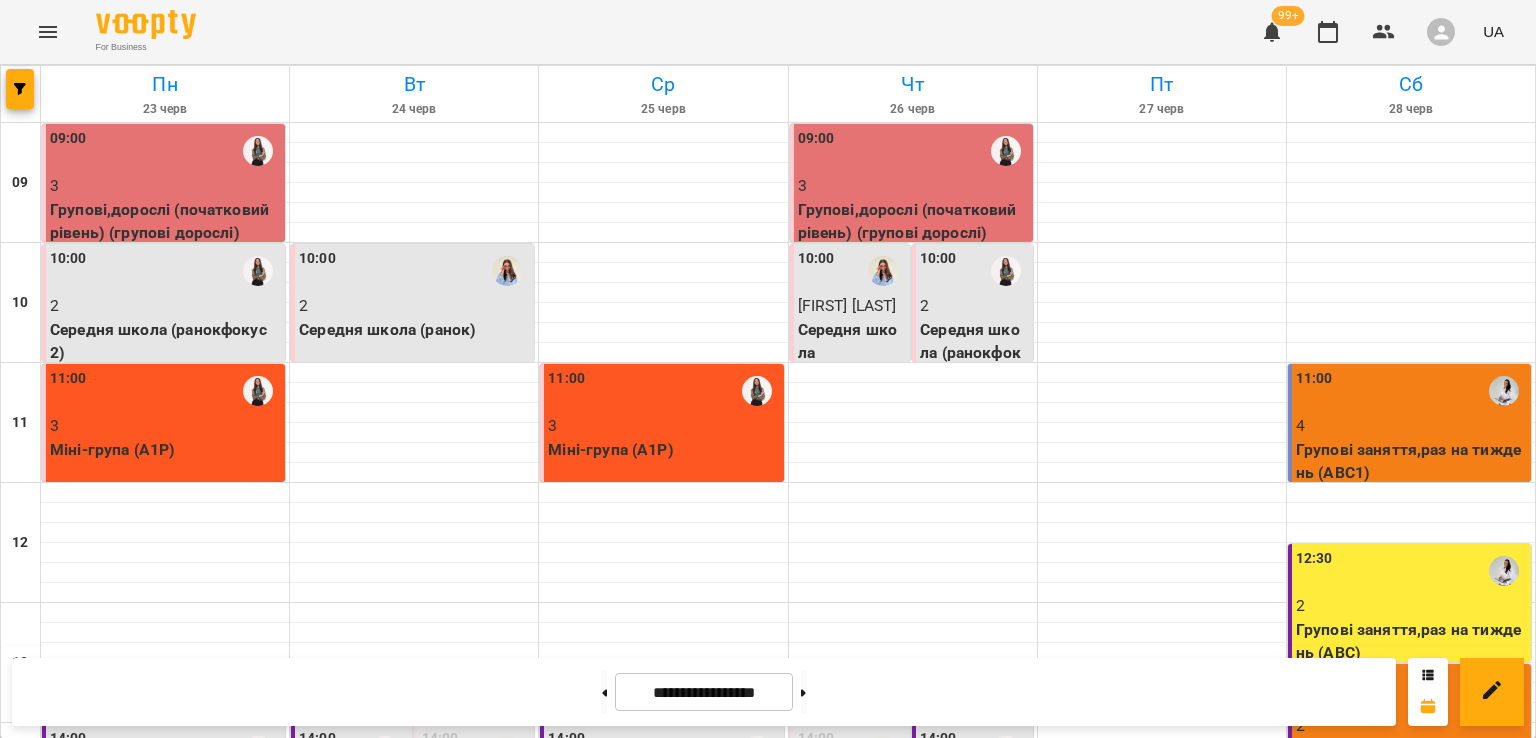 scroll, scrollTop: 795, scrollLeft: 0, axis: vertical 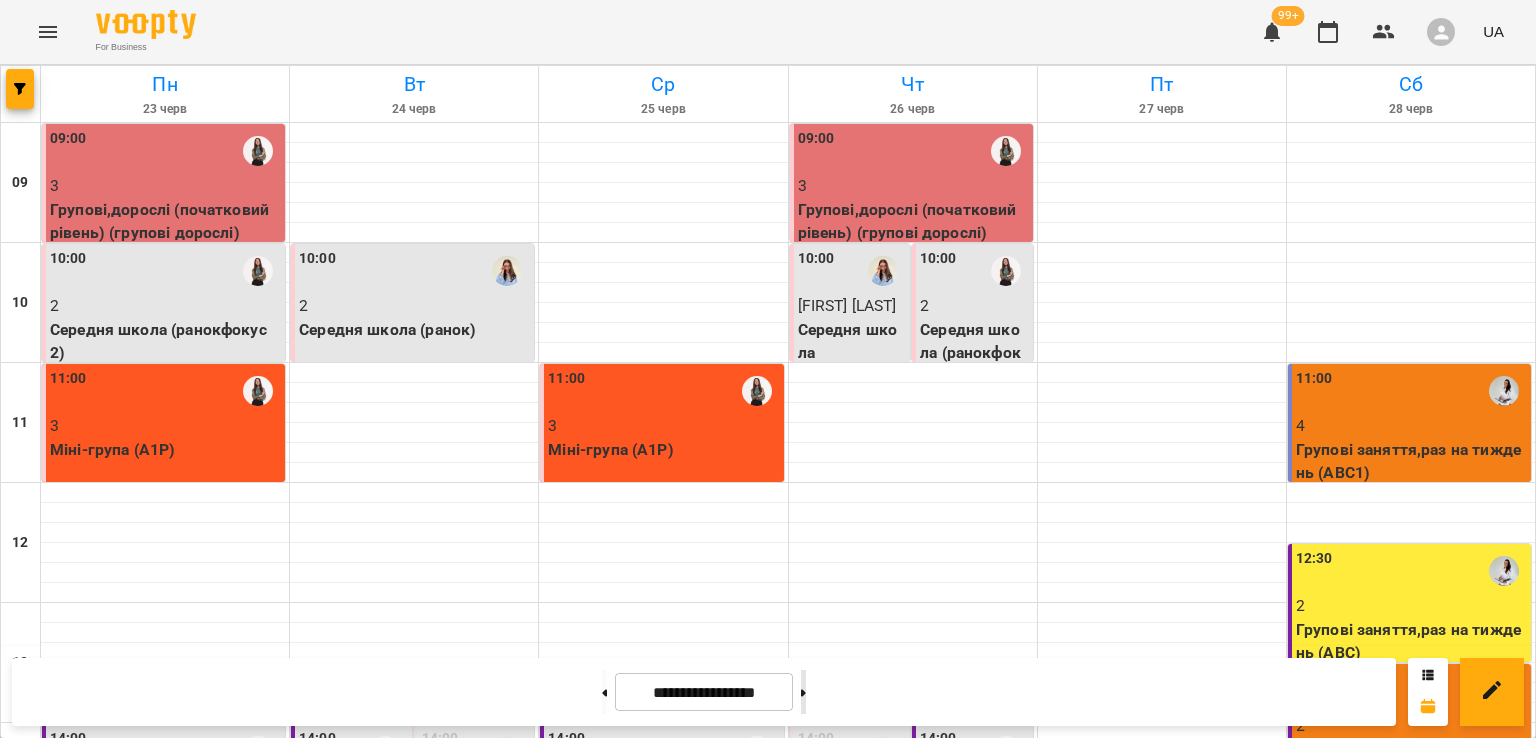 click at bounding box center [803, 692] 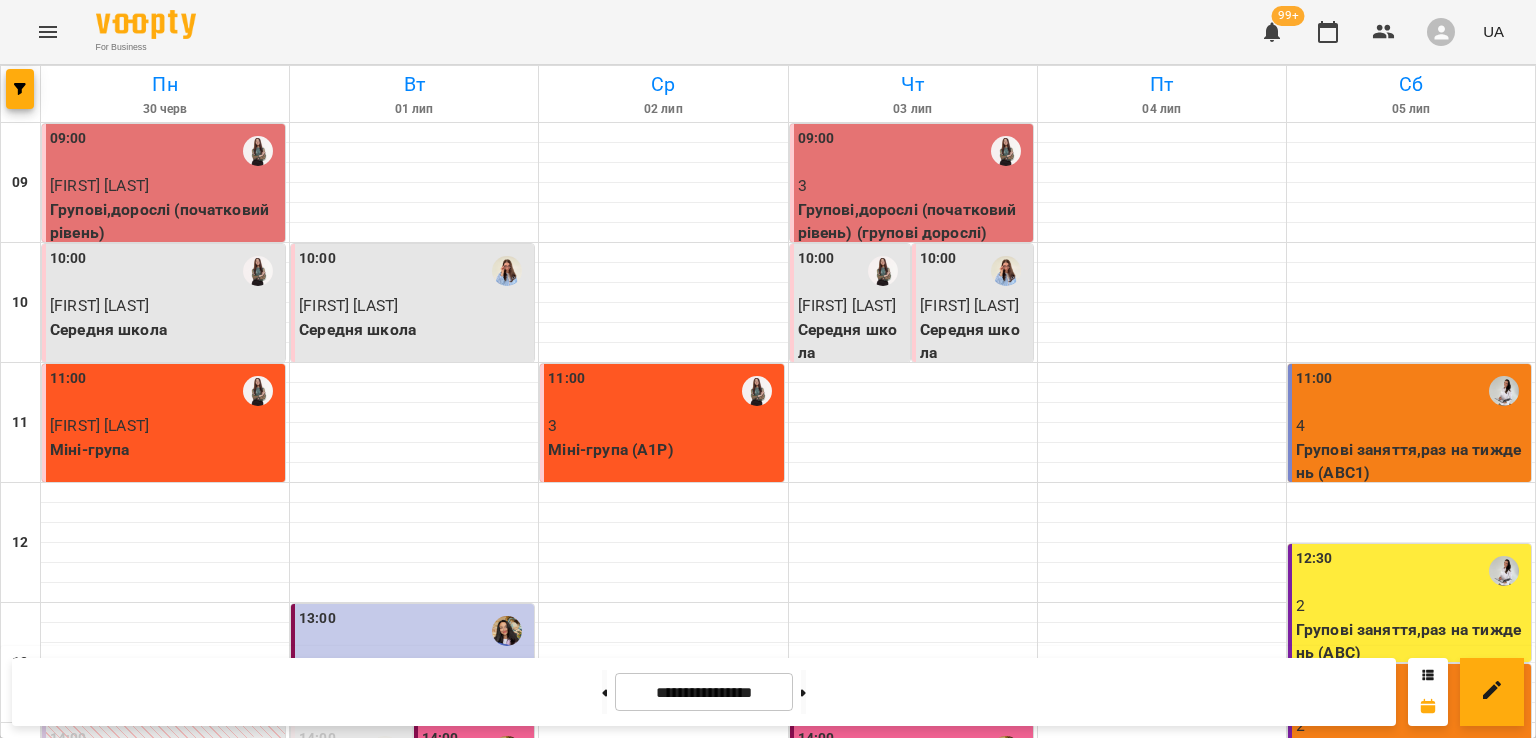 scroll, scrollTop: 495, scrollLeft: 0, axis: vertical 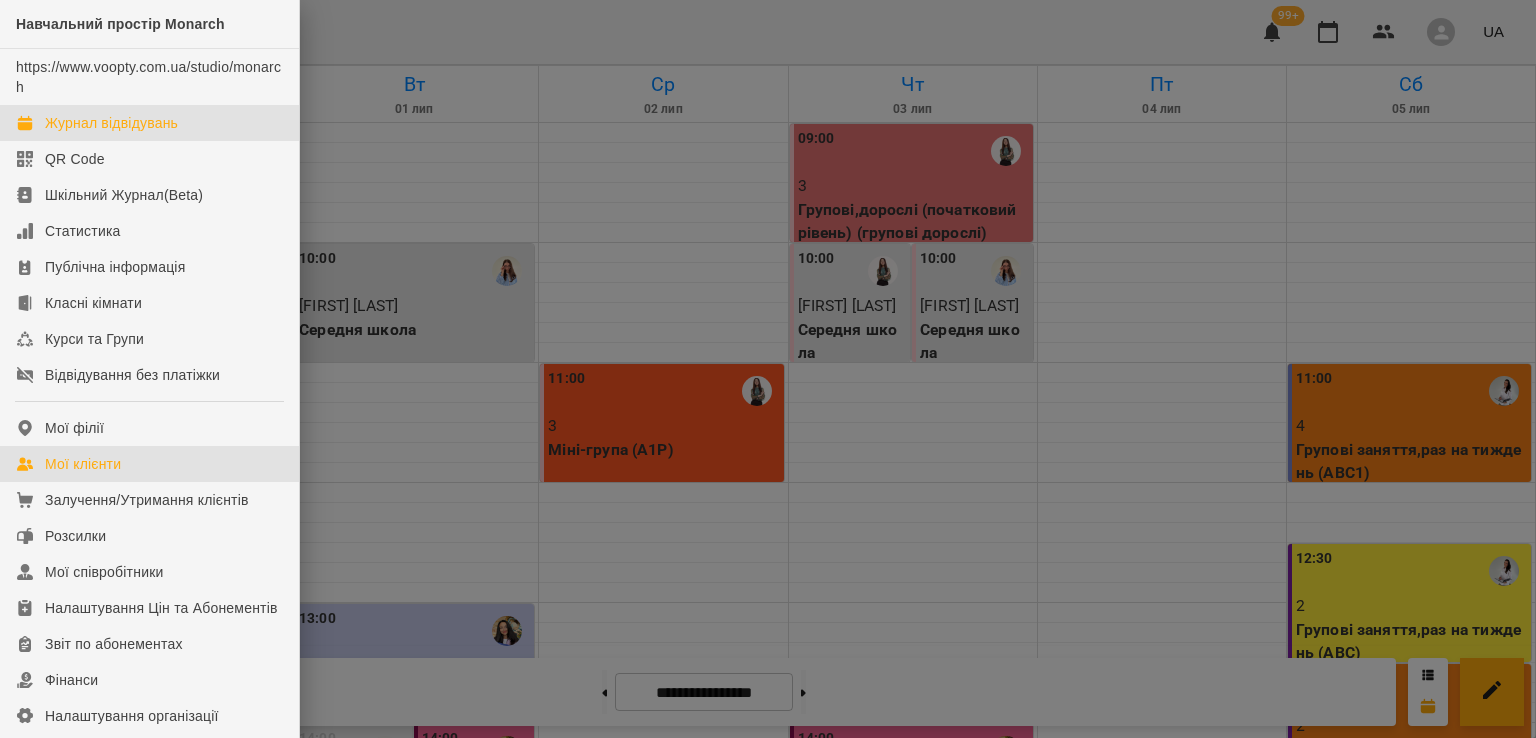click on "Мої клієнти" at bounding box center (83, 464) 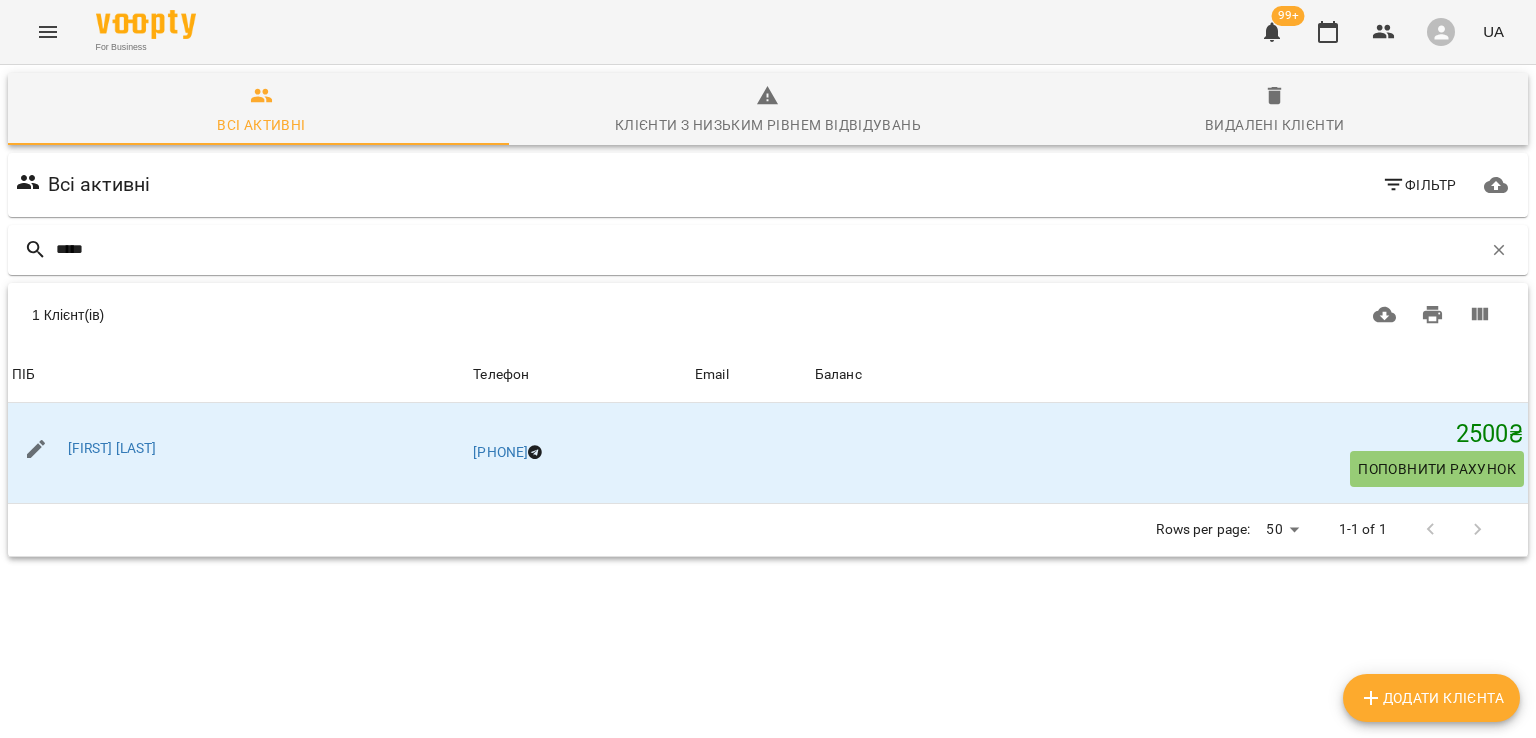 type on "*****" 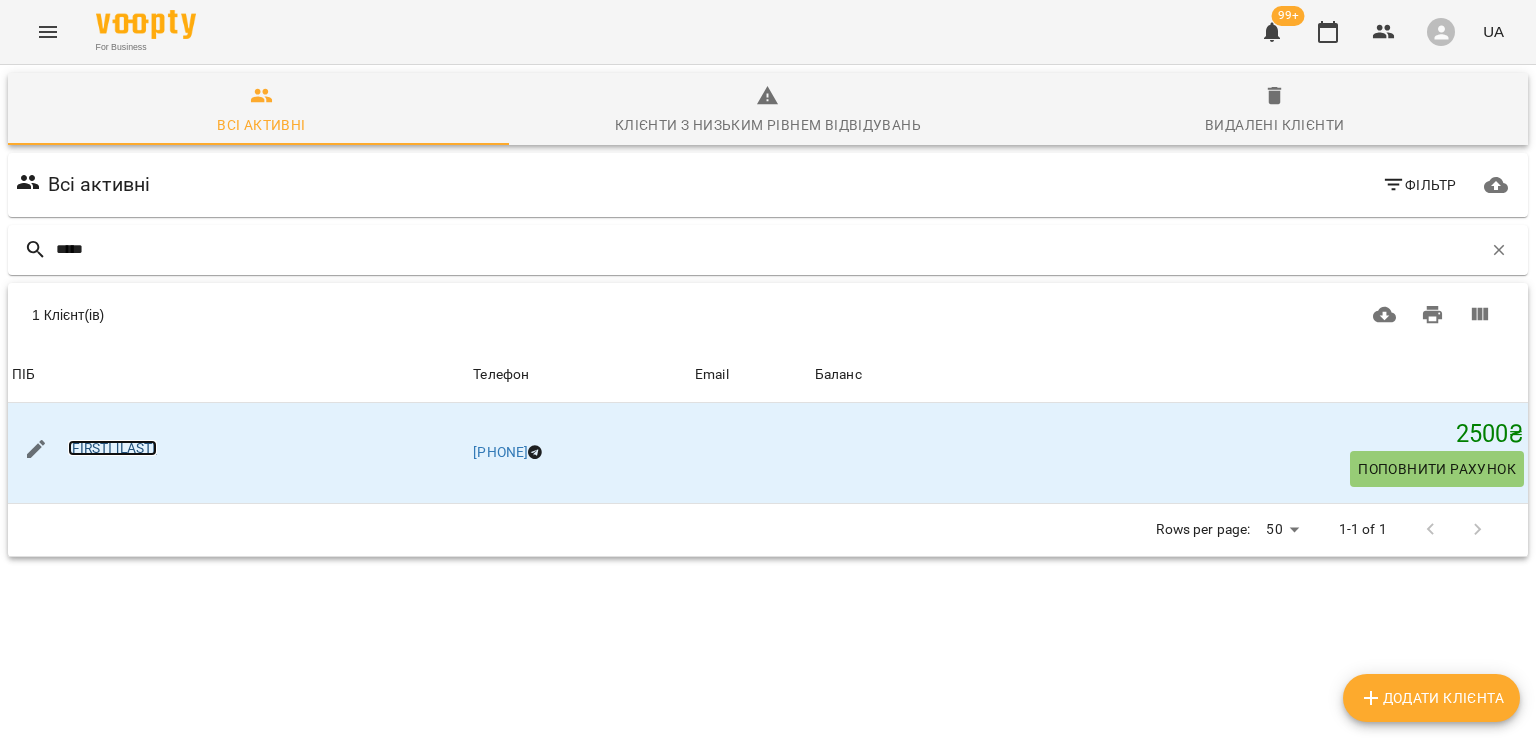 click on "[LAST] [FIRST]" at bounding box center [112, 448] 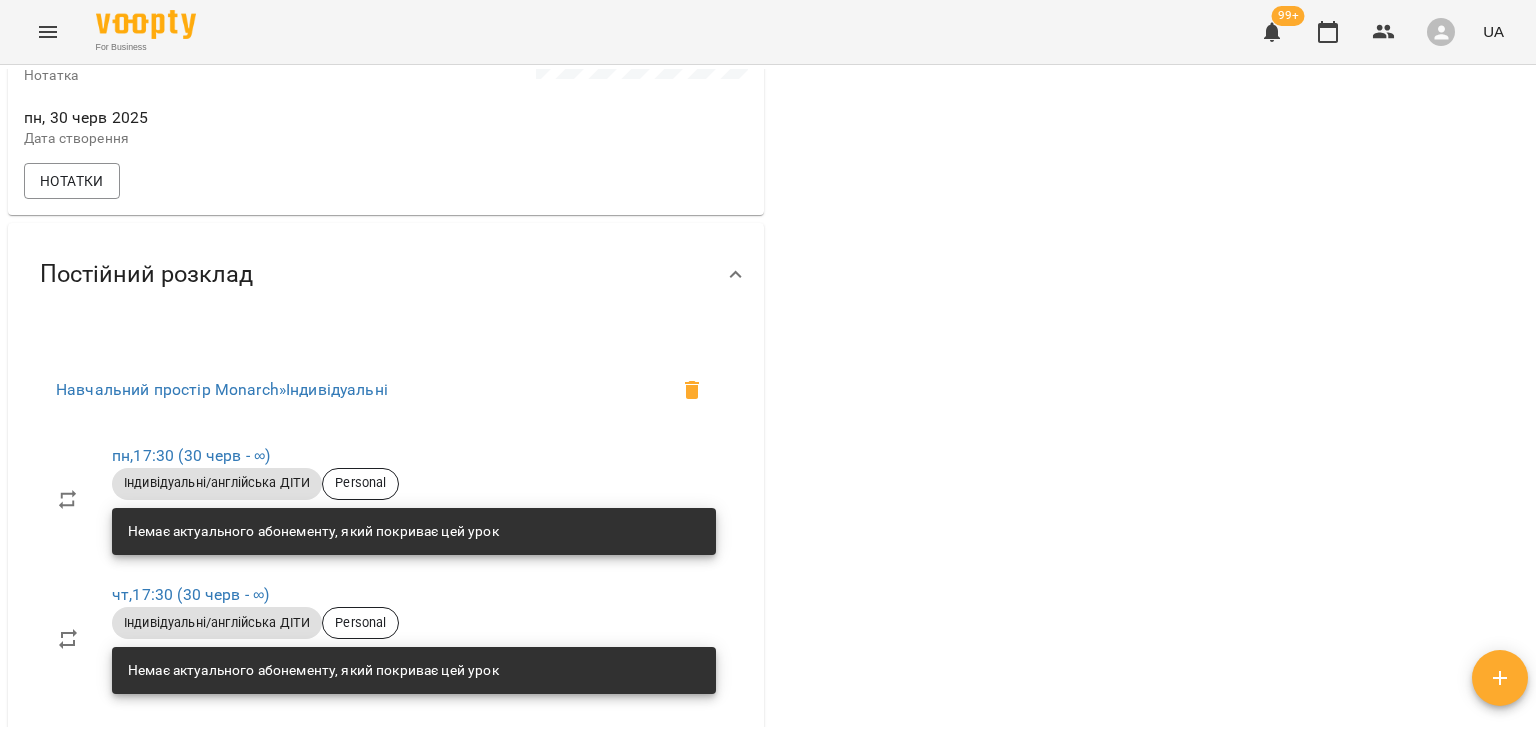 scroll, scrollTop: 1100, scrollLeft: 0, axis: vertical 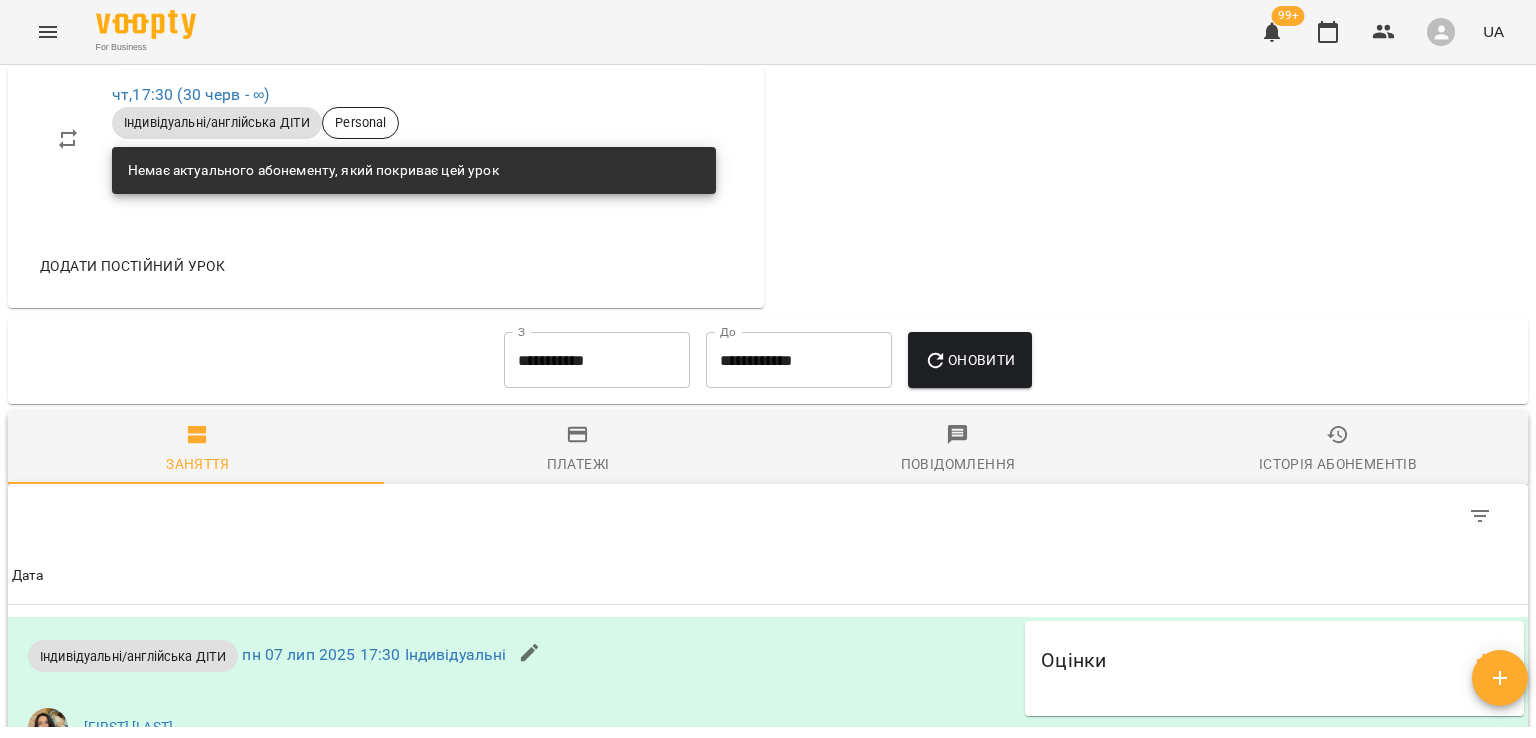 click 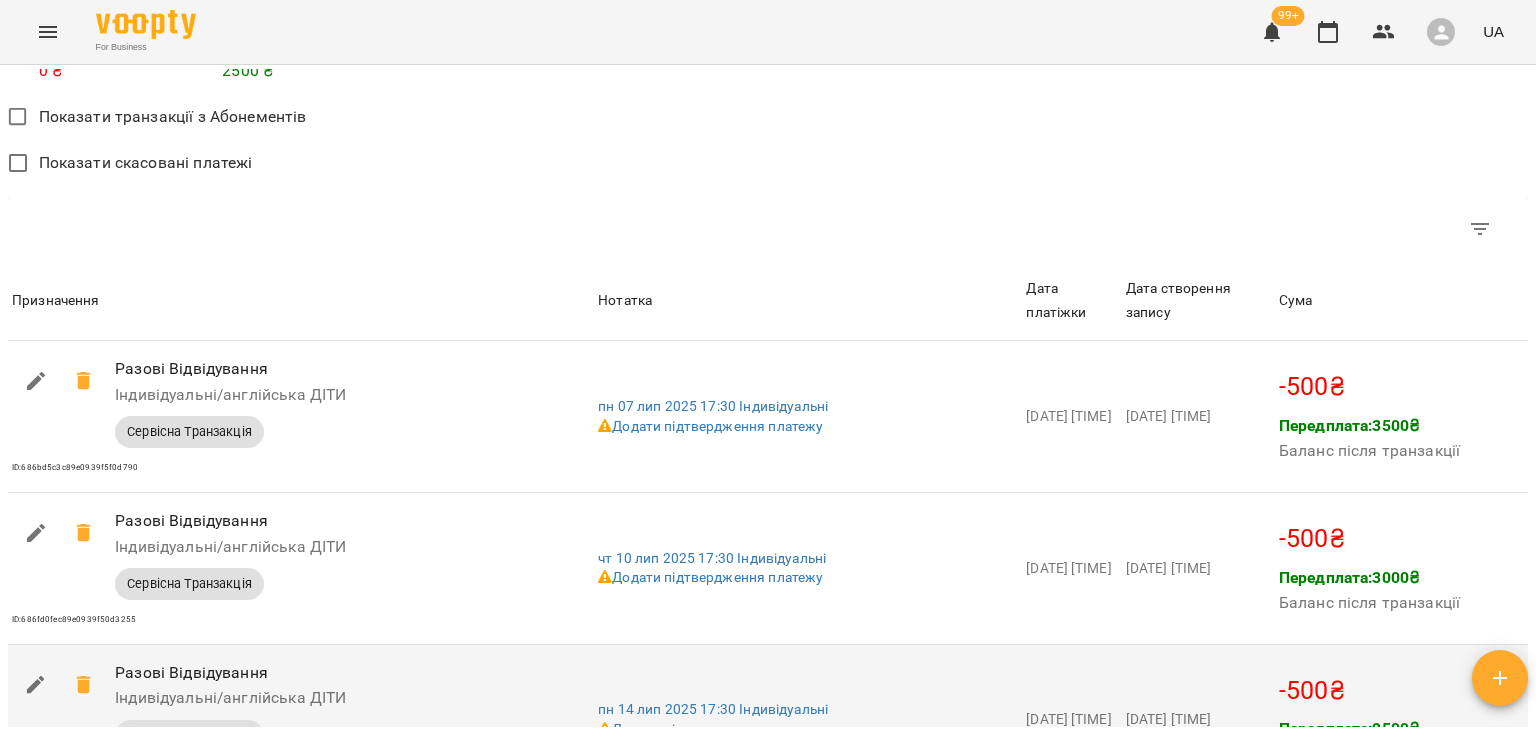scroll, scrollTop: 1324, scrollLeft: 0, axis: vertical 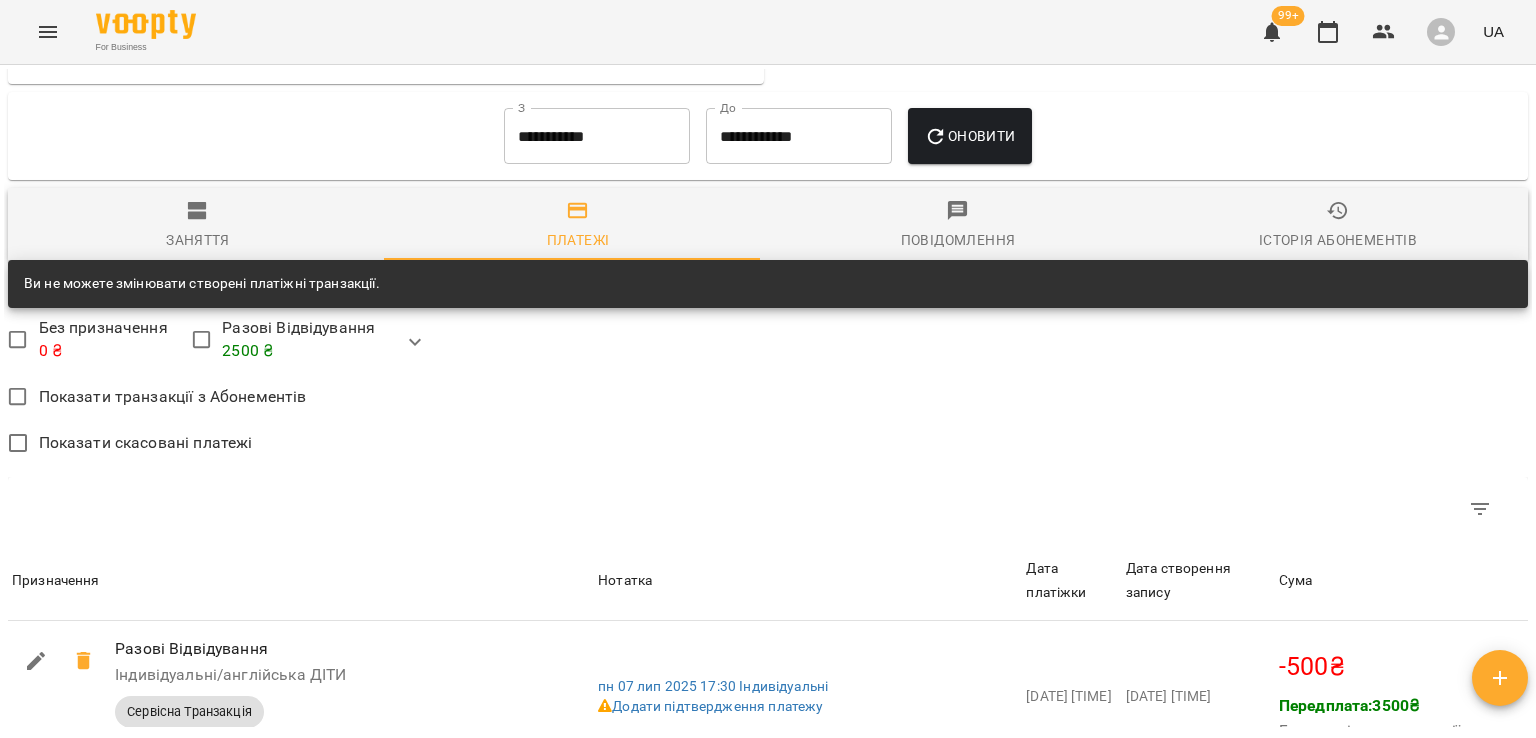 click on "**********" at bounding box center (597, 136) 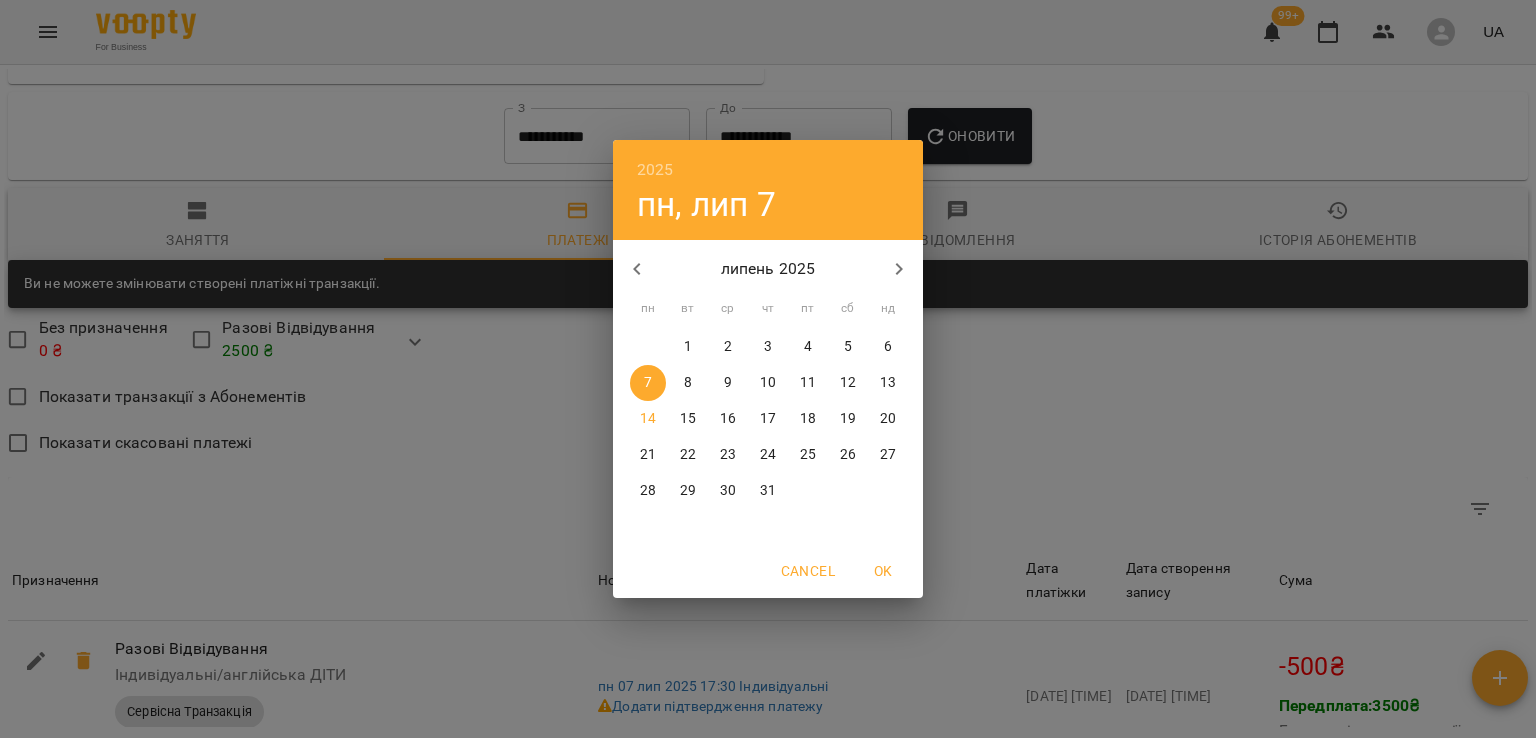 click 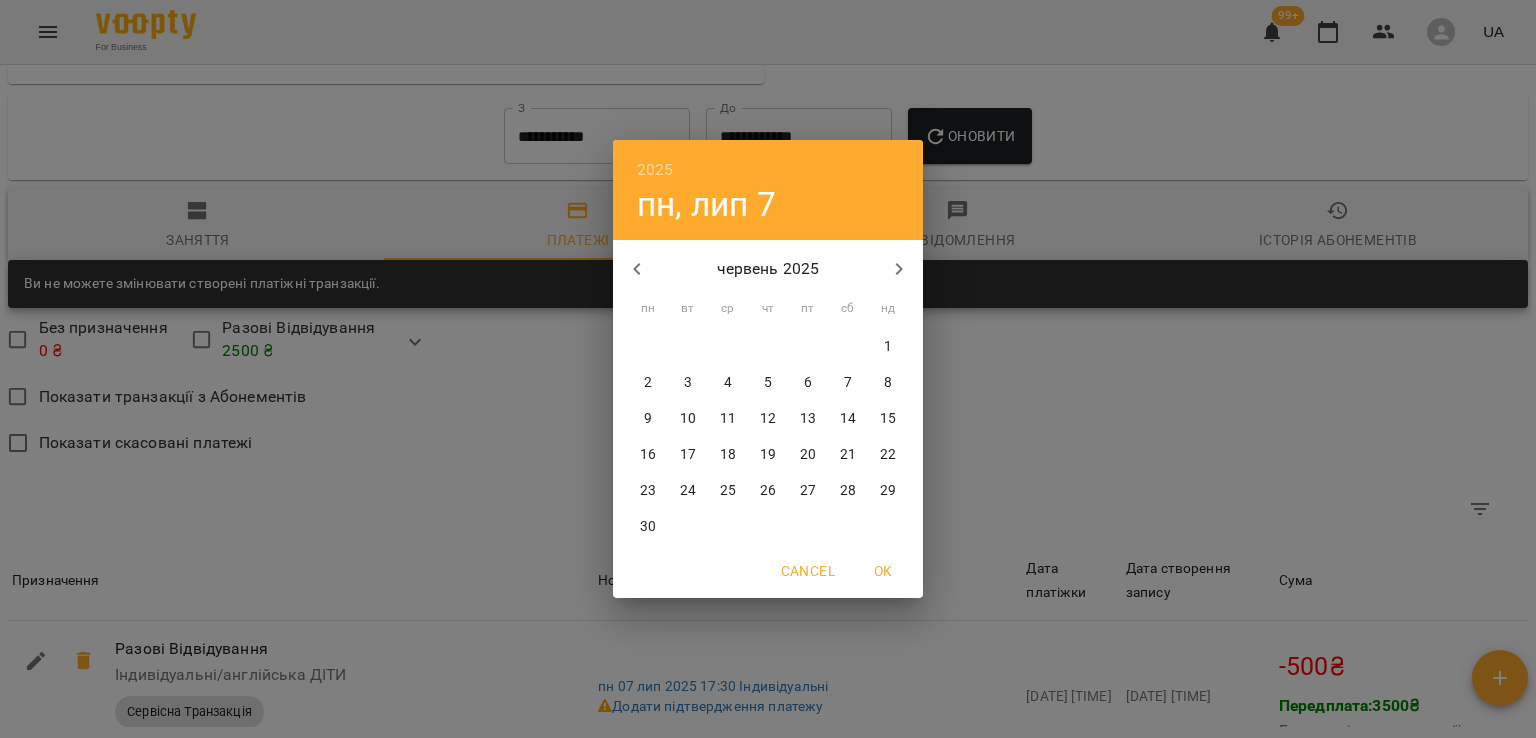 drag, startPoint x: 629, startPoint y: 530, endPoint x: 647, endPoint y: 525, distance: 18.681541 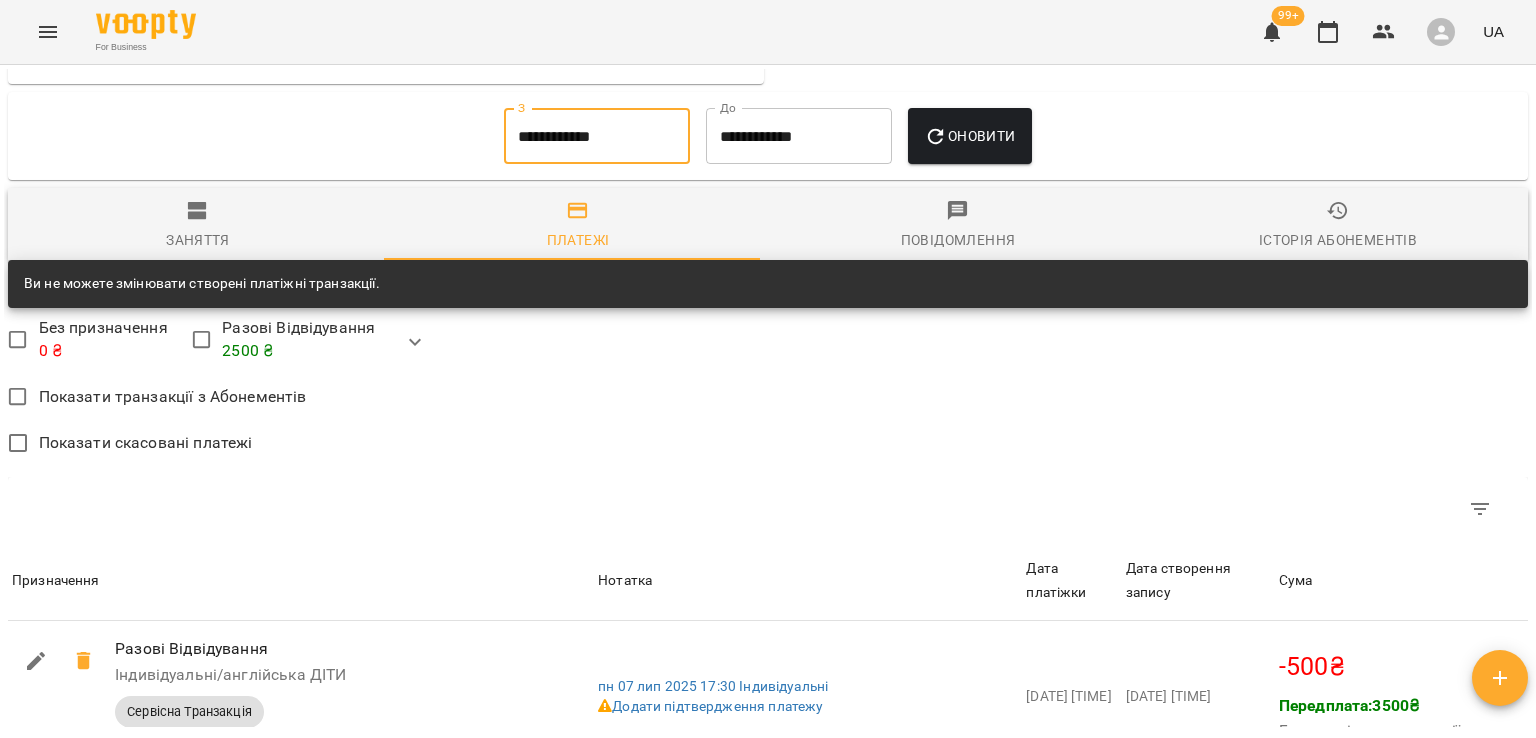 click on "Оновити" at bounding box center [969, 136] 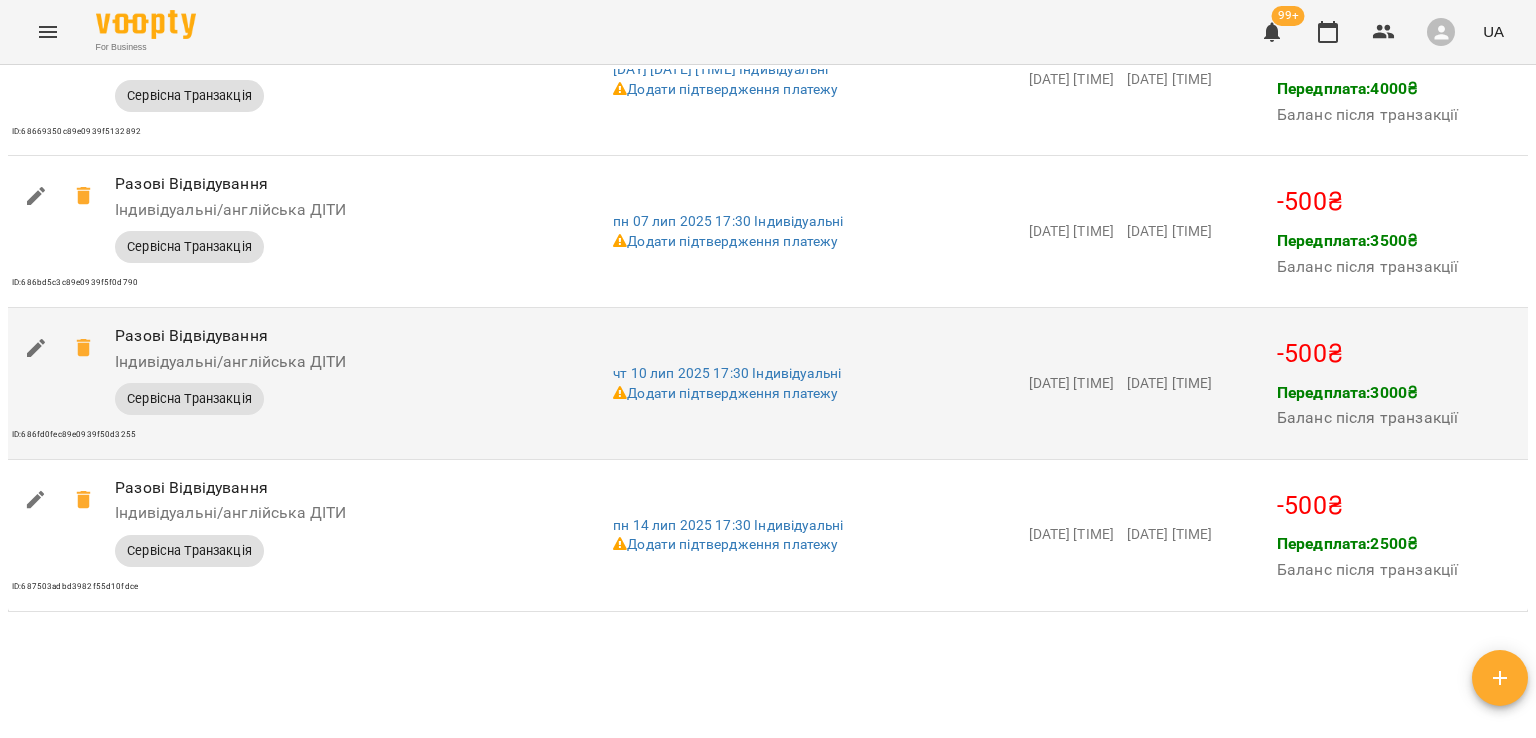 scroll, scrollTop: 2279, scrollLeft: 0, axis: vertical 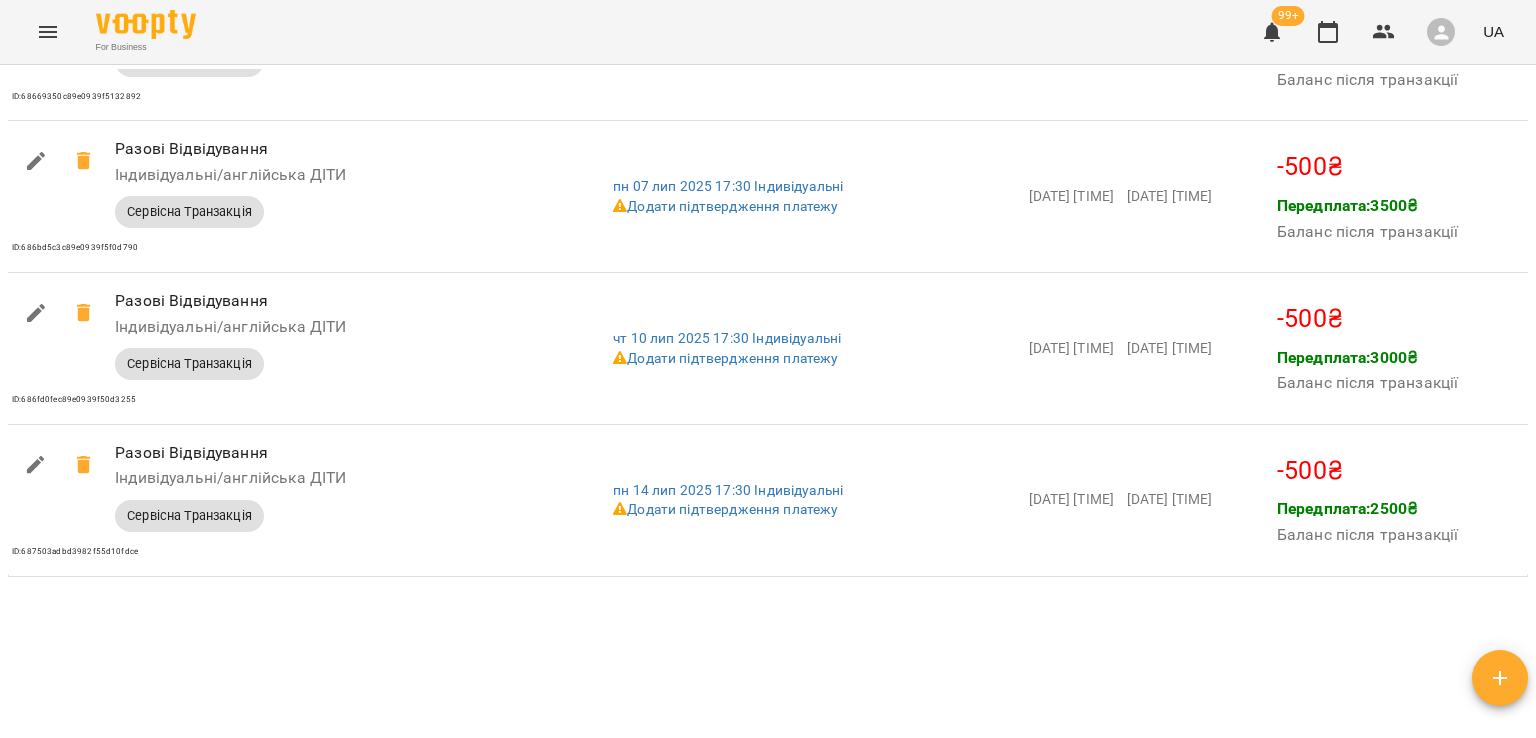 click 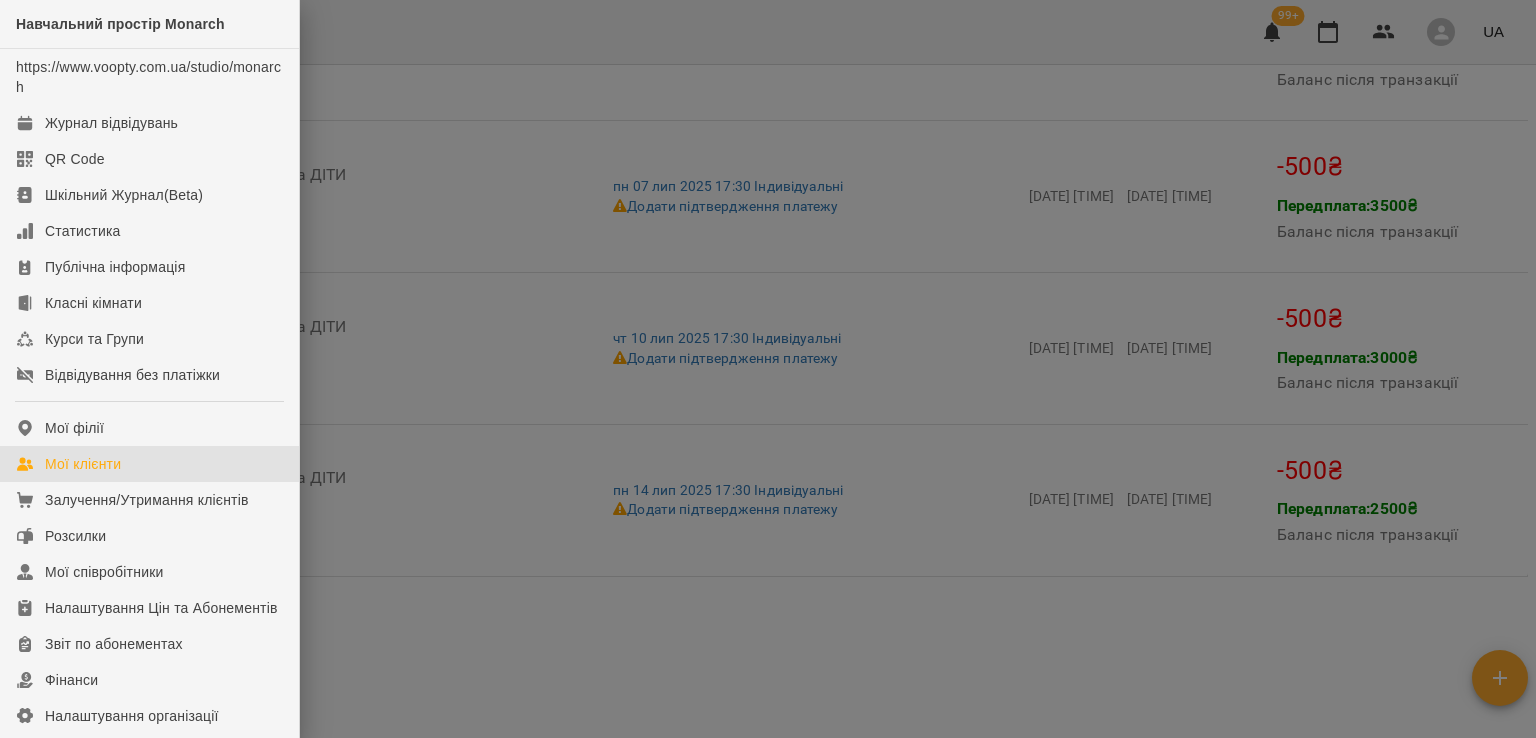 click on "Мої клієнти" at bounding box center [83, 464] 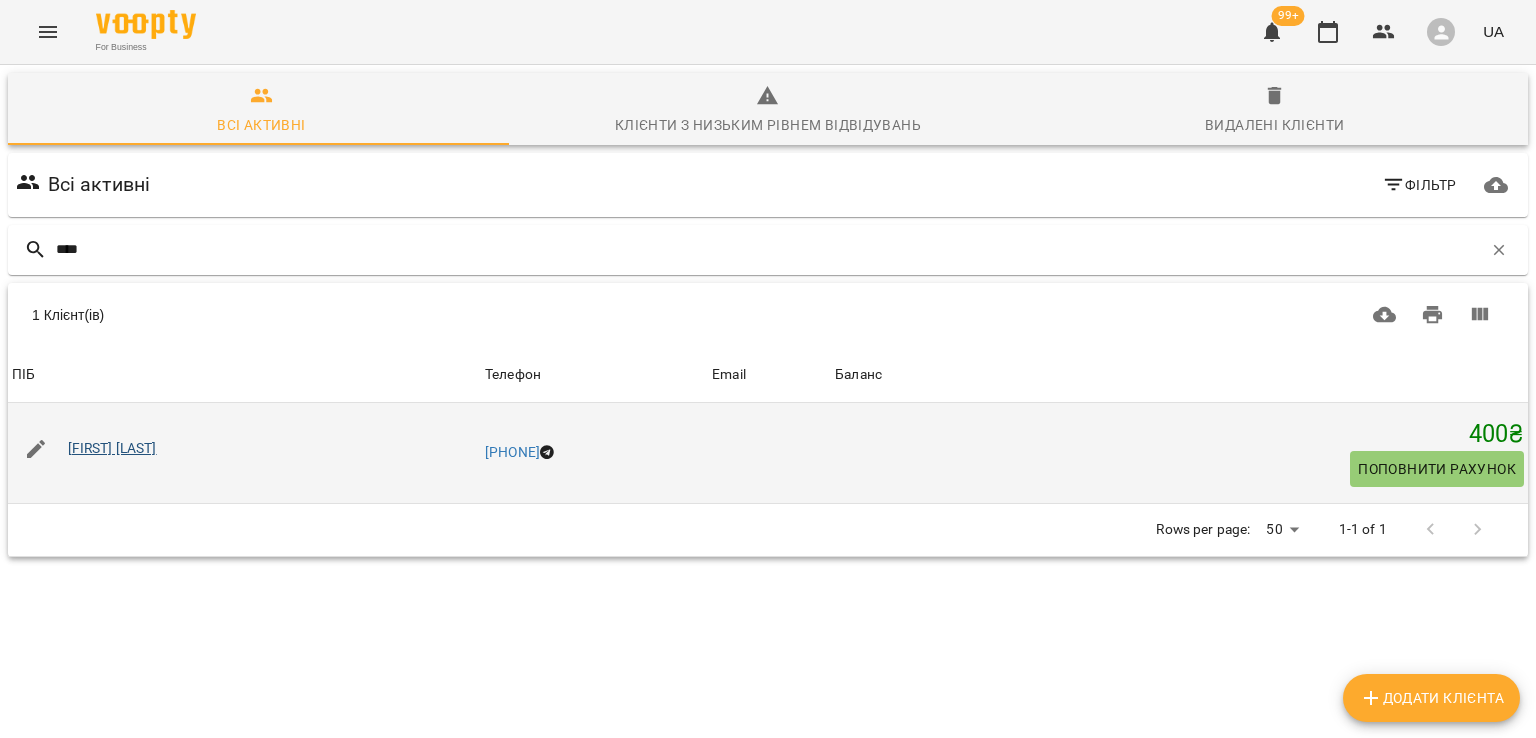 type on "****" 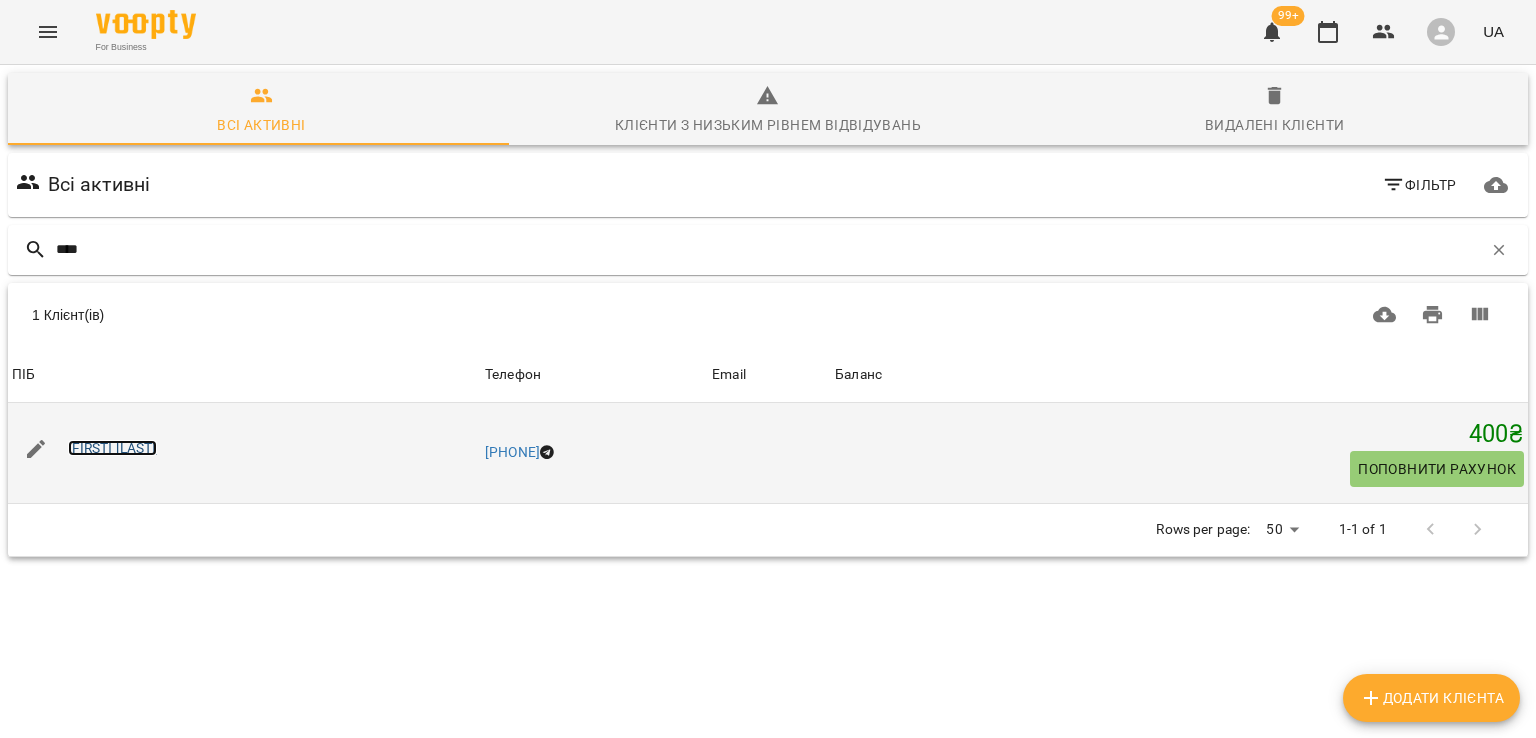 click on "[LAST] [FIRST]" at bounding box center (112, 448) 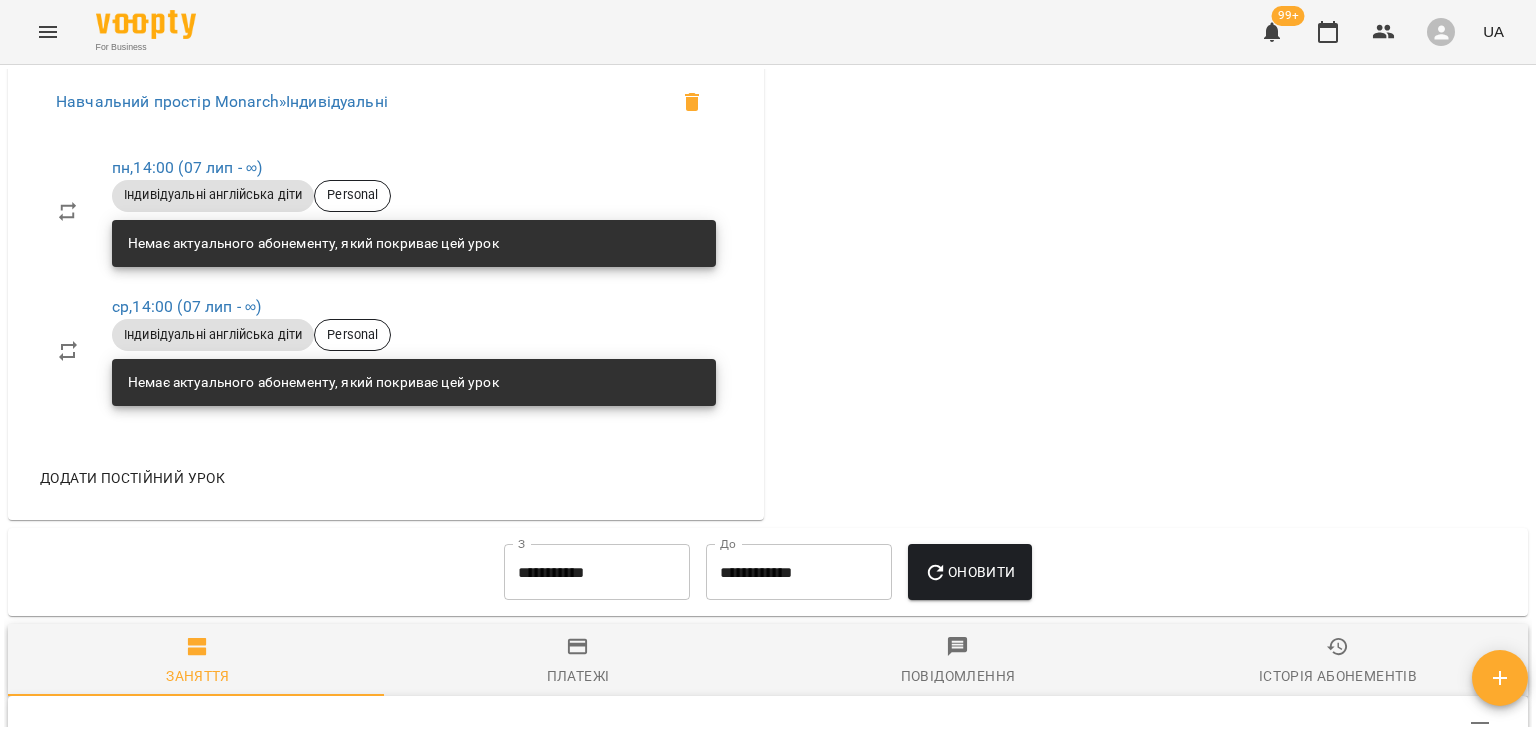 scroll, scrollTop: 1000, scrollLeft: 0, axis: vertical 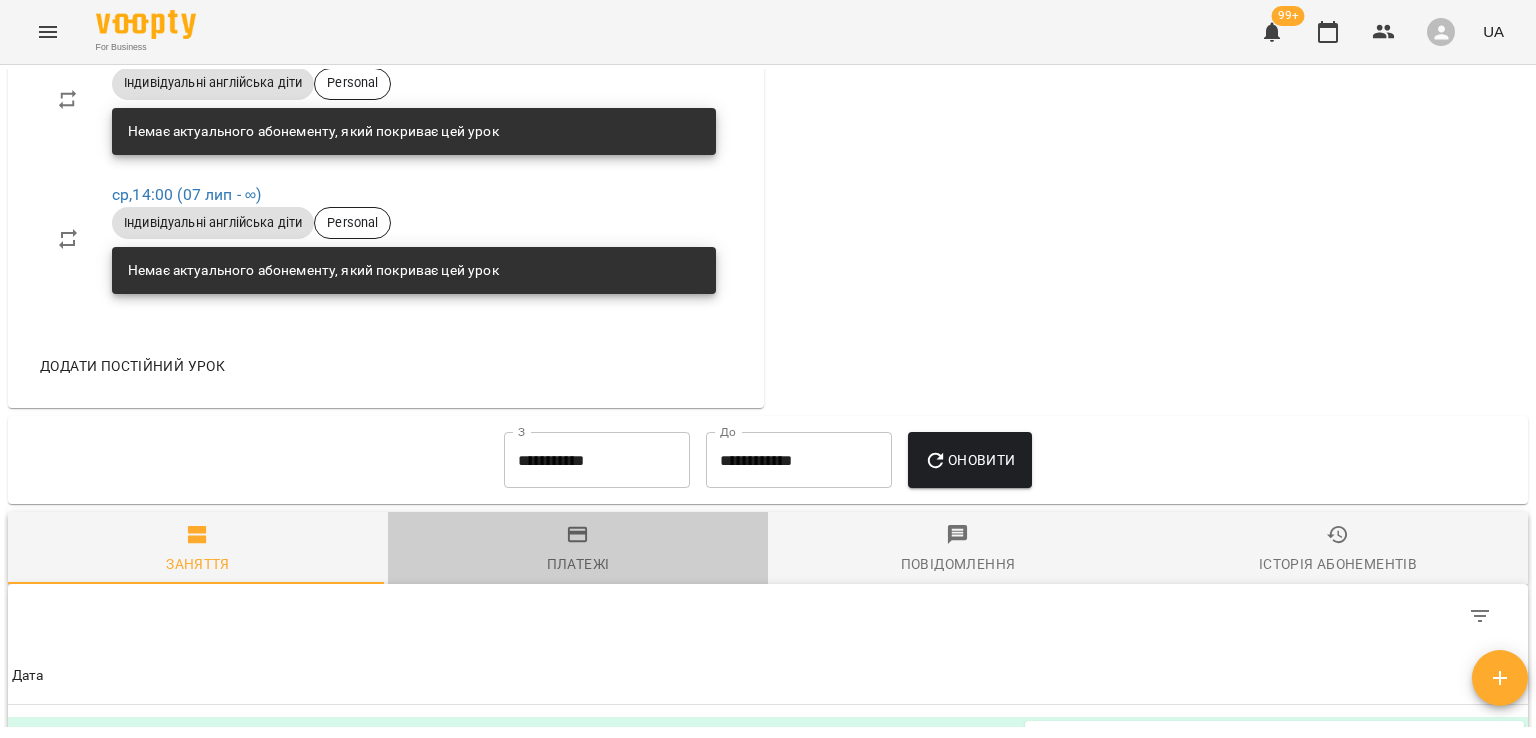 click on "Платежі" at bounding box center (578, 550) 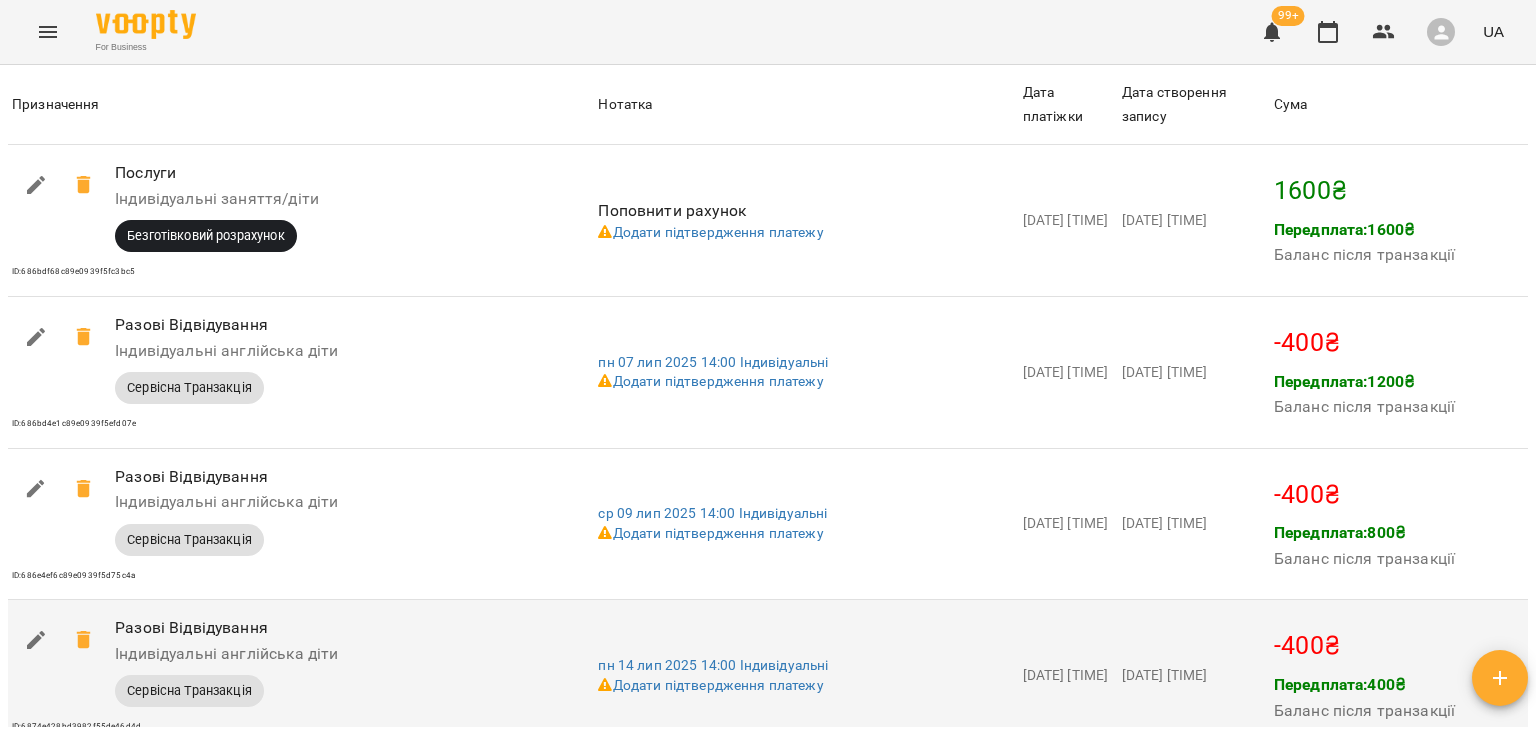 scroll, scrollTop: 1300, scrollLeft: 0, axis: vertical 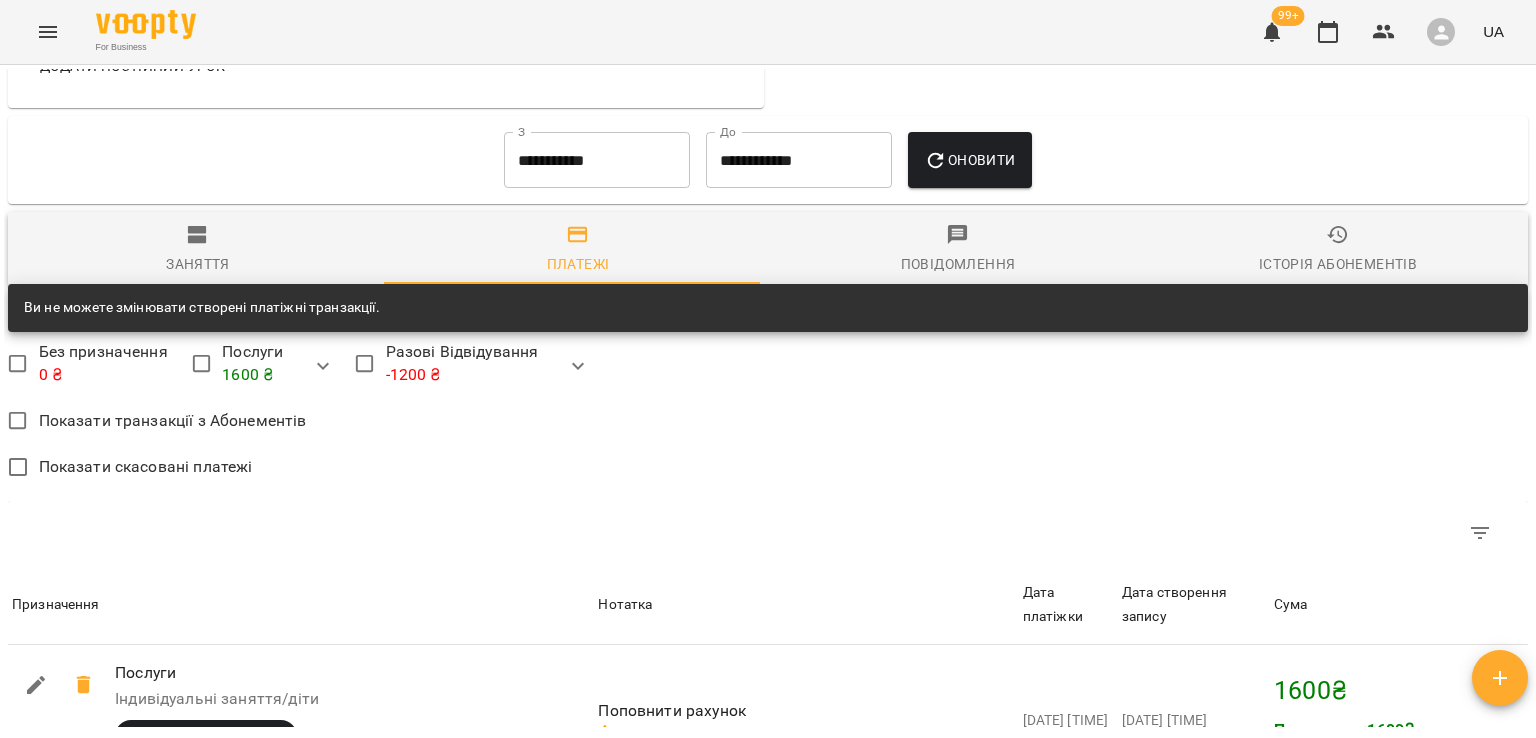 click on "**********" at bounding box center [597, 160] 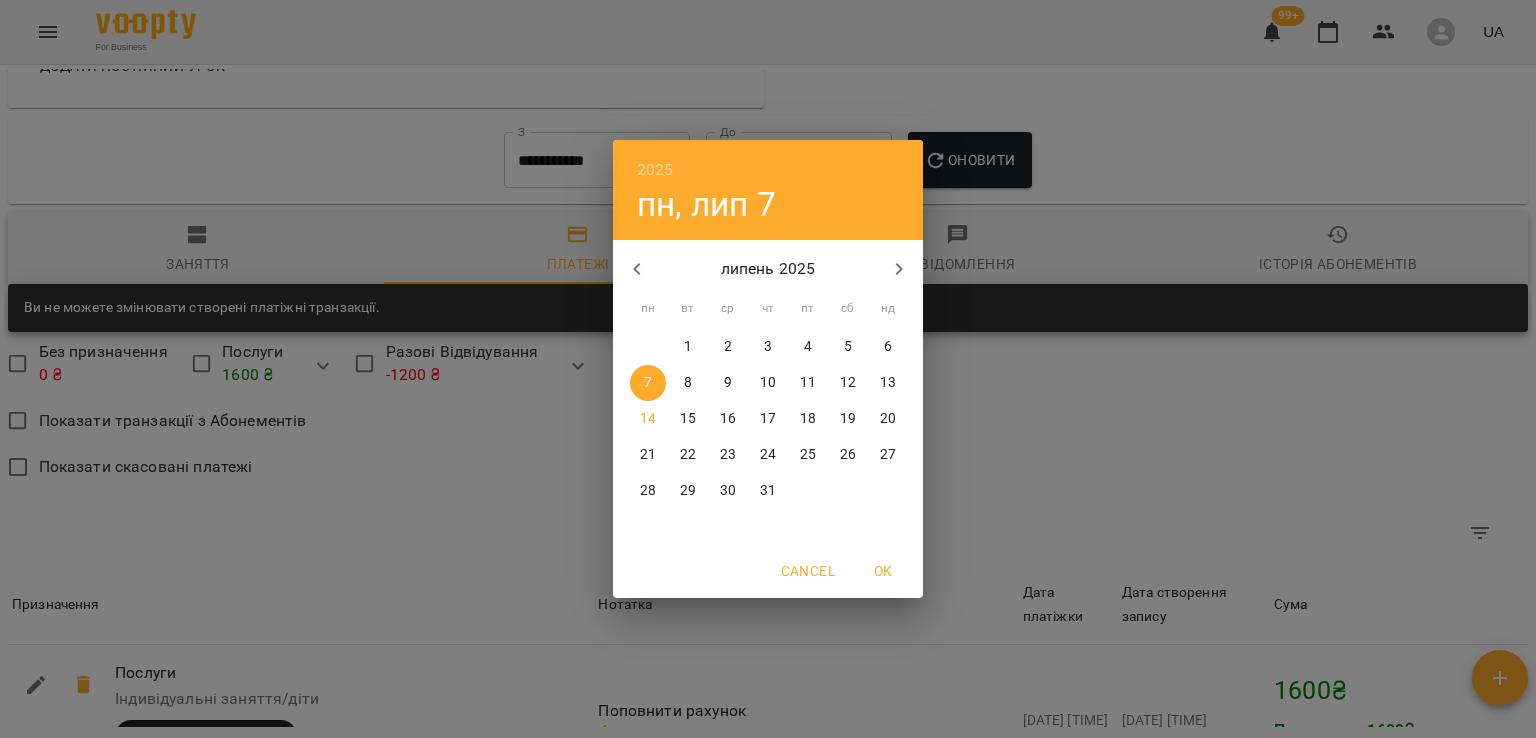 click 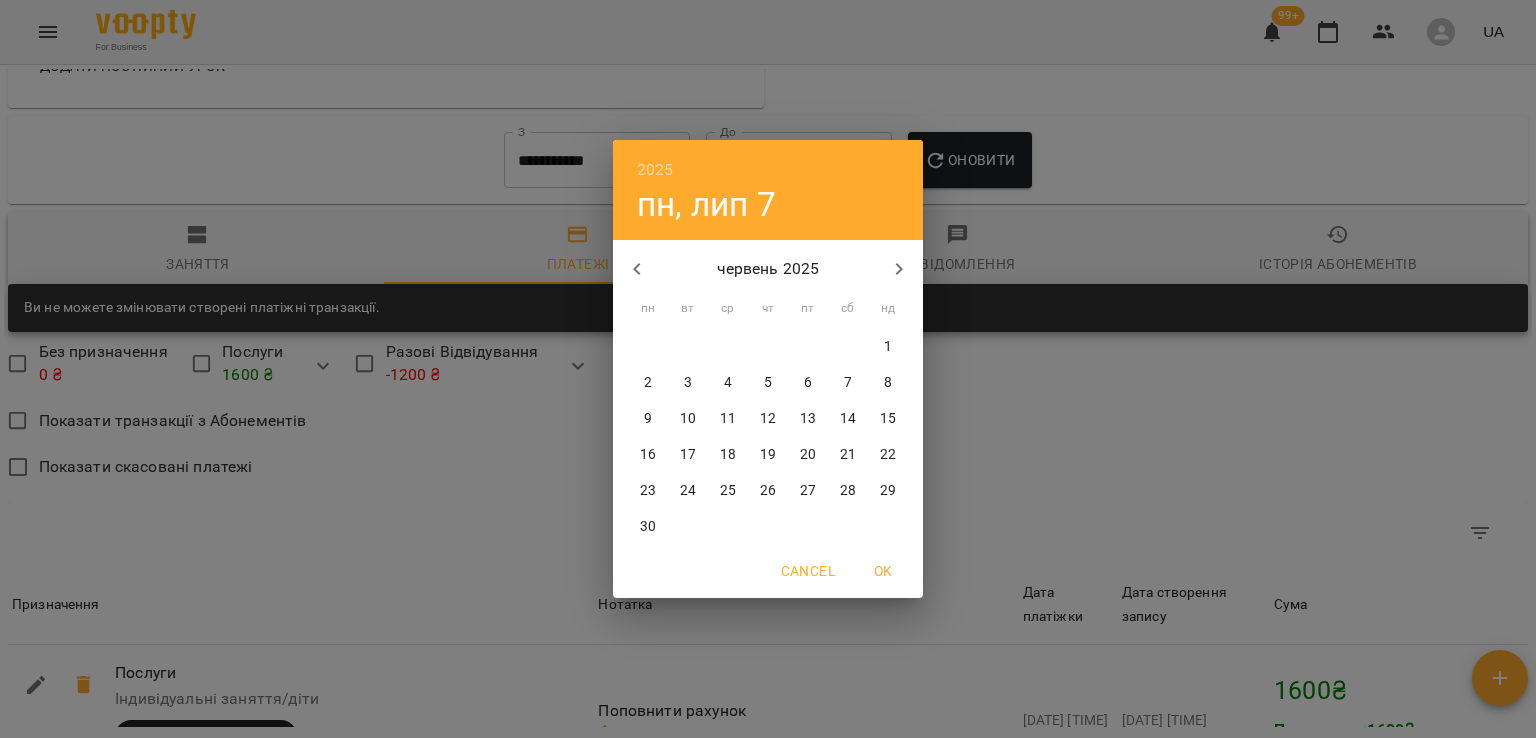 click on "2" at bounding box center [648, 383] 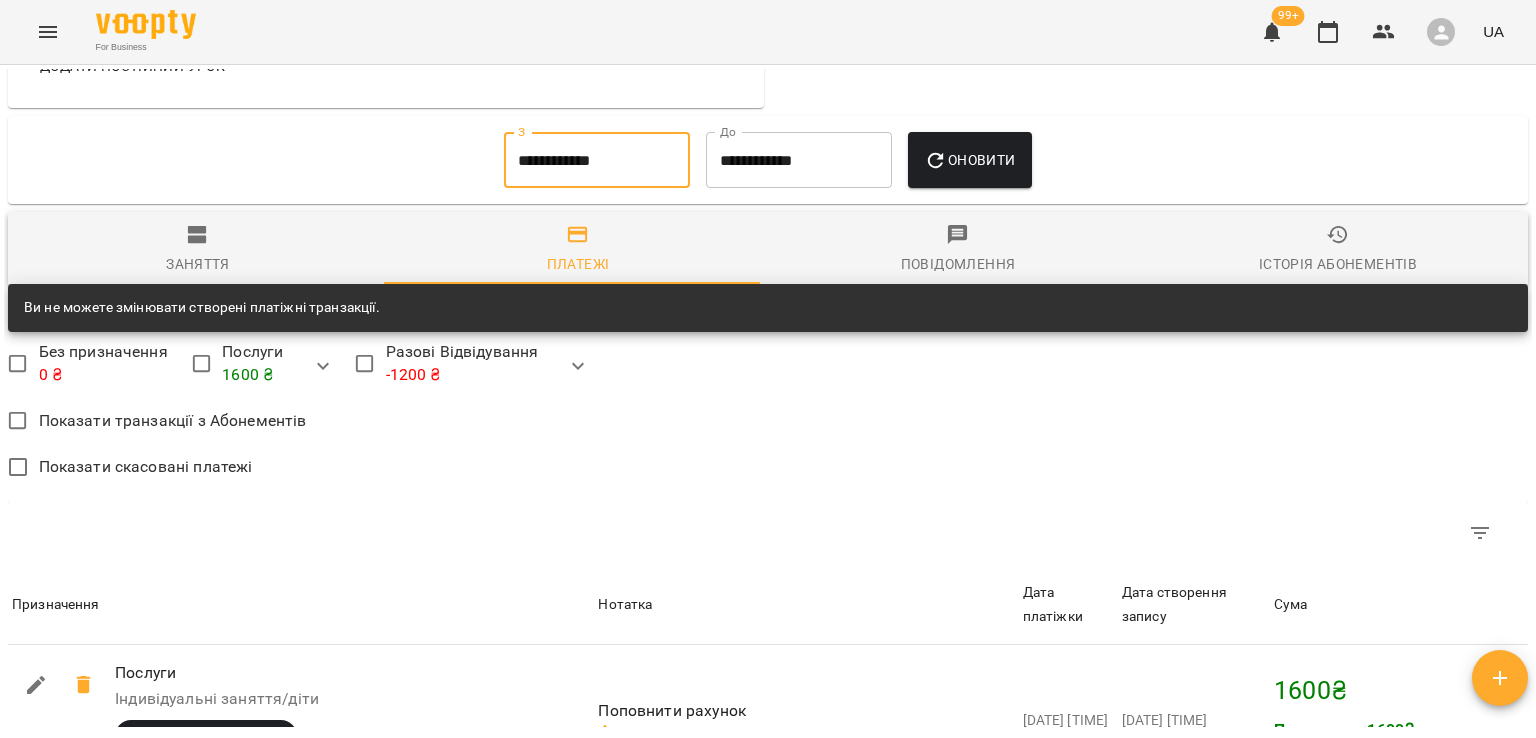 click on "Оновити" at bounding box center [969, 160] 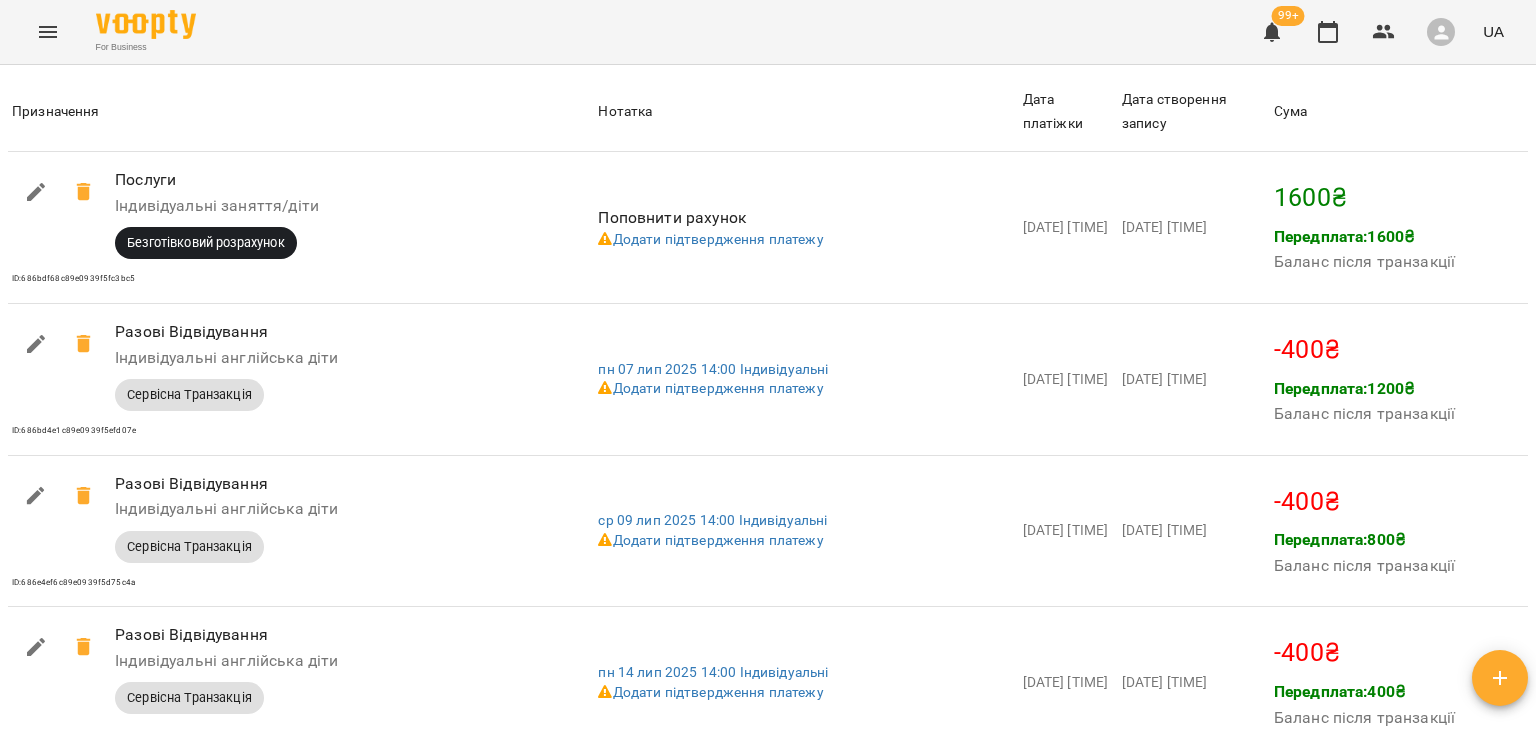 scroll, scrollTop: 1800, scrollLeft: 0, axis: vertical 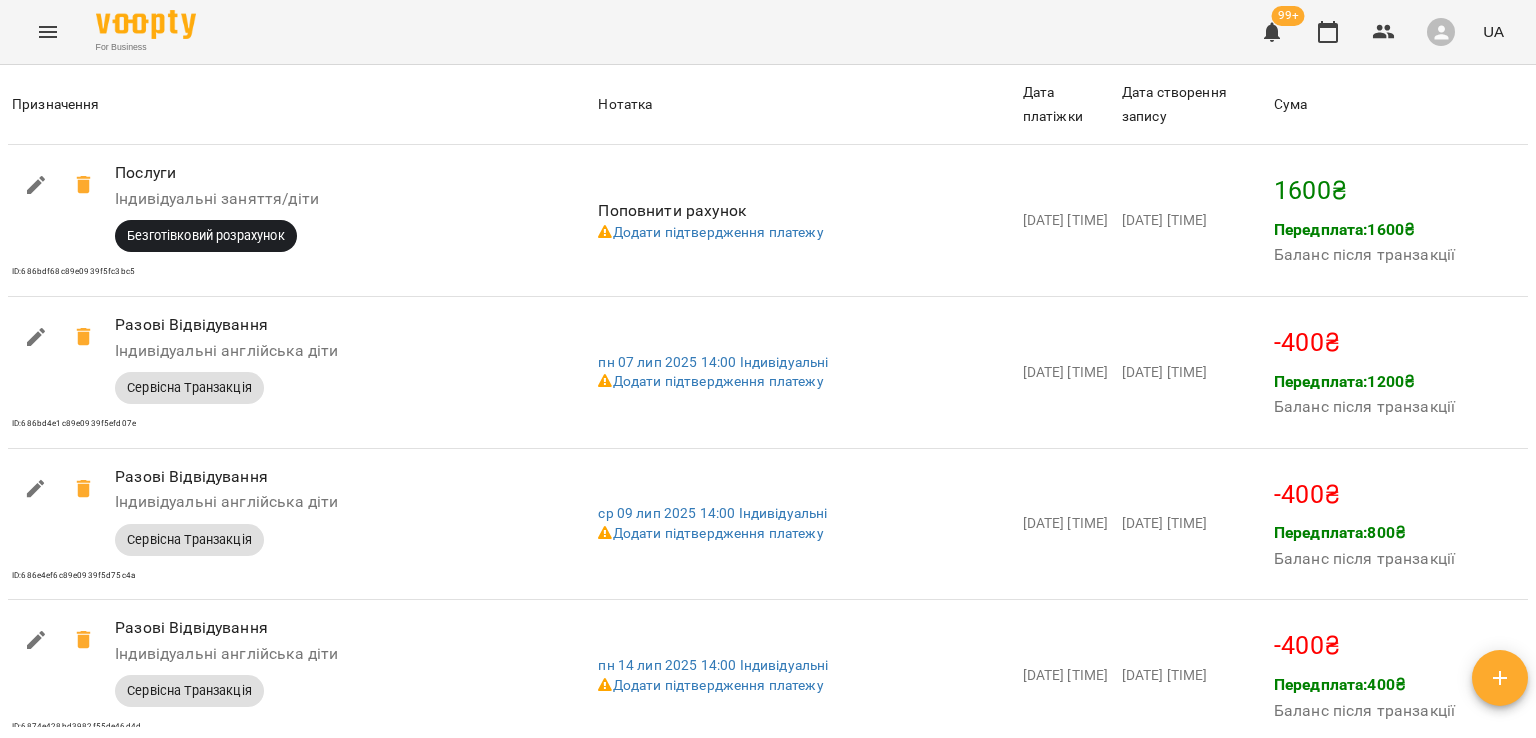 click 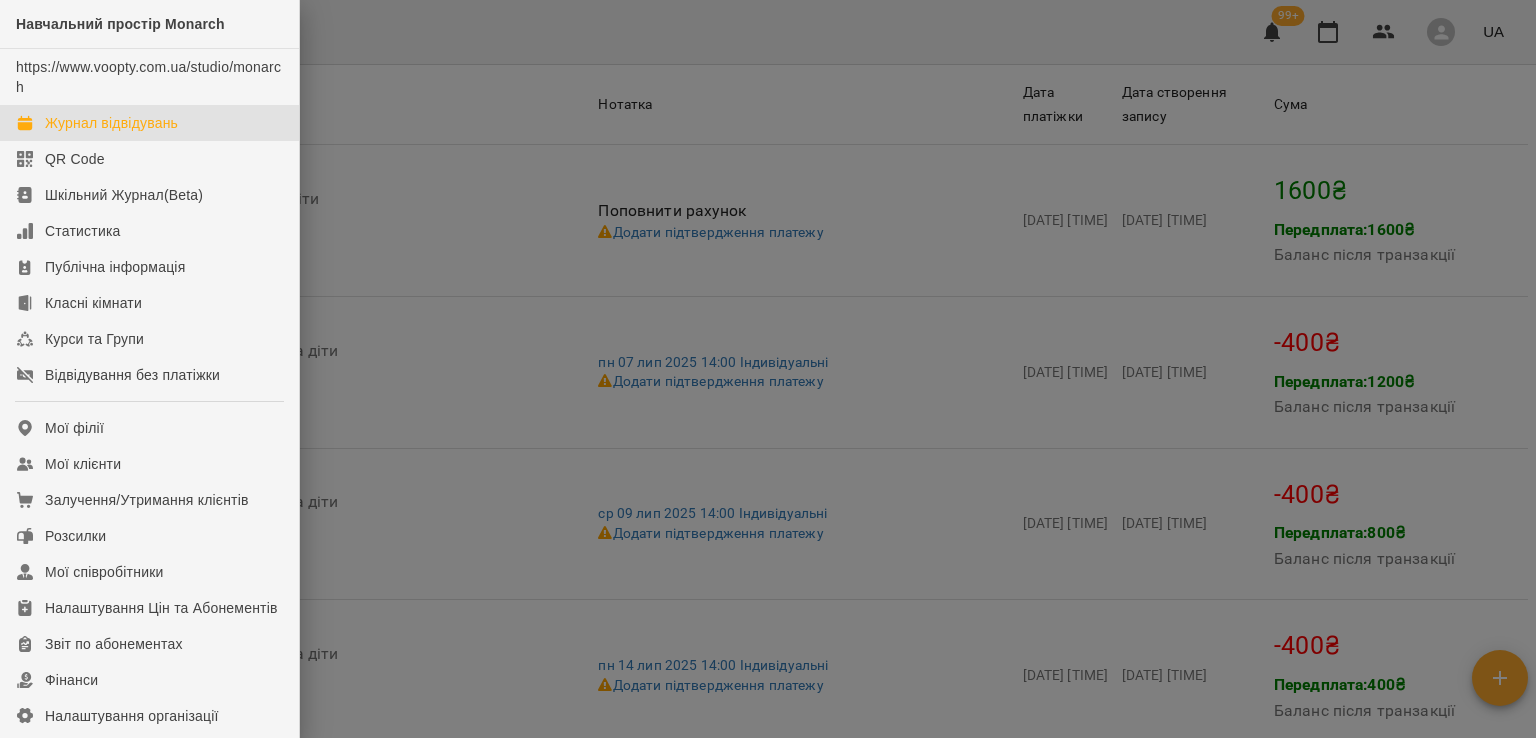 click on "Журнал відвідувань" at bounding box center (111, 123) 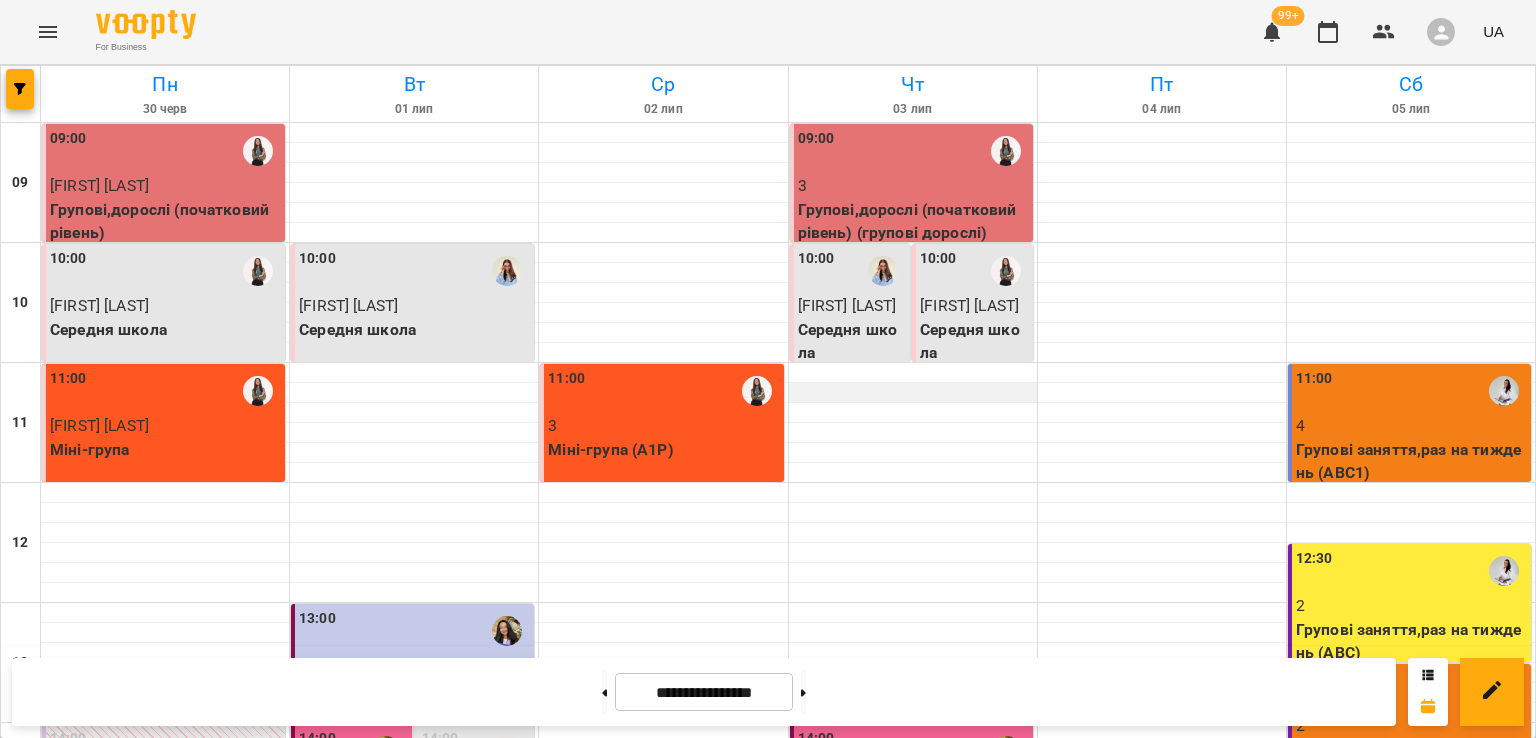 scroll, scrollTop: 795, scrollLeft: 0, axis: vertical 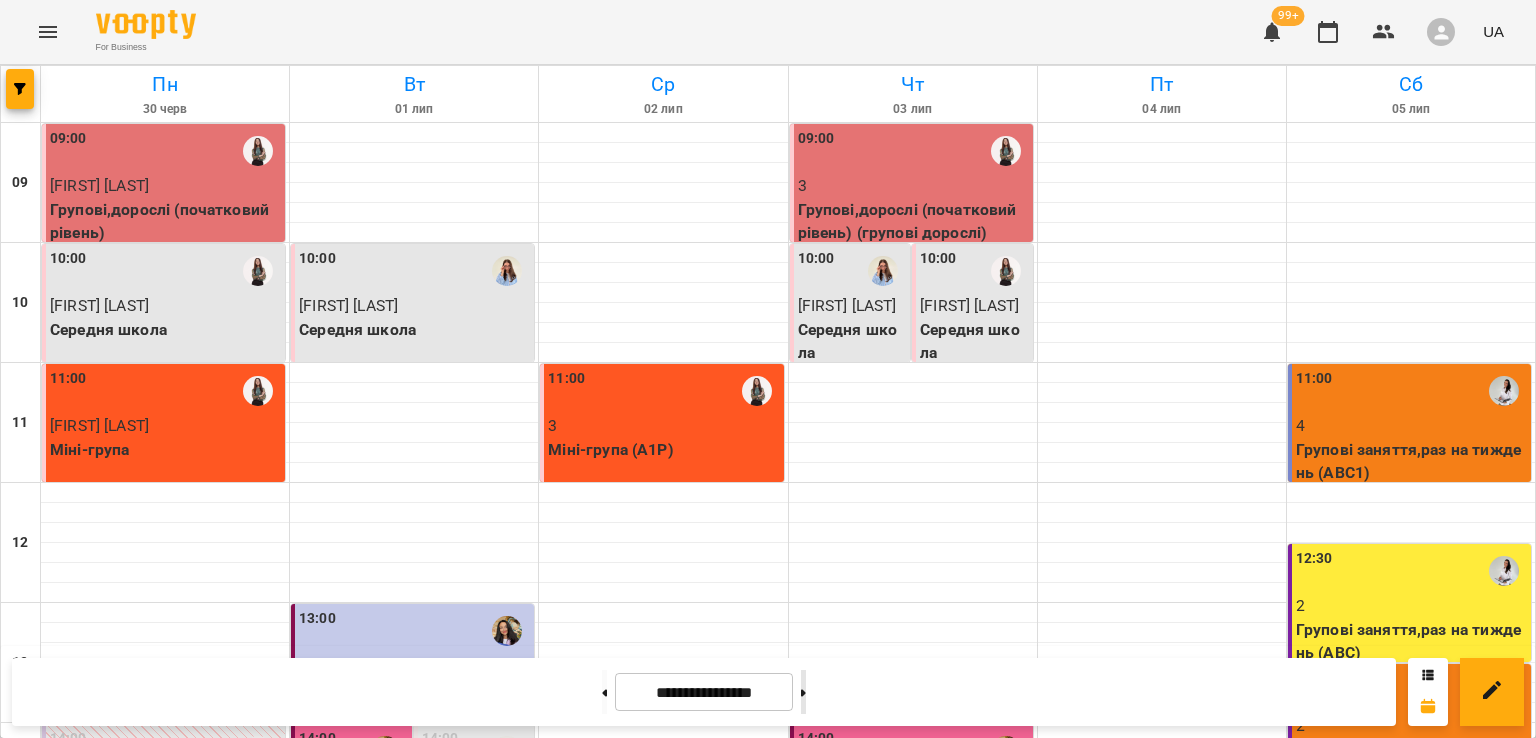 click at bounding box center [803, 692] 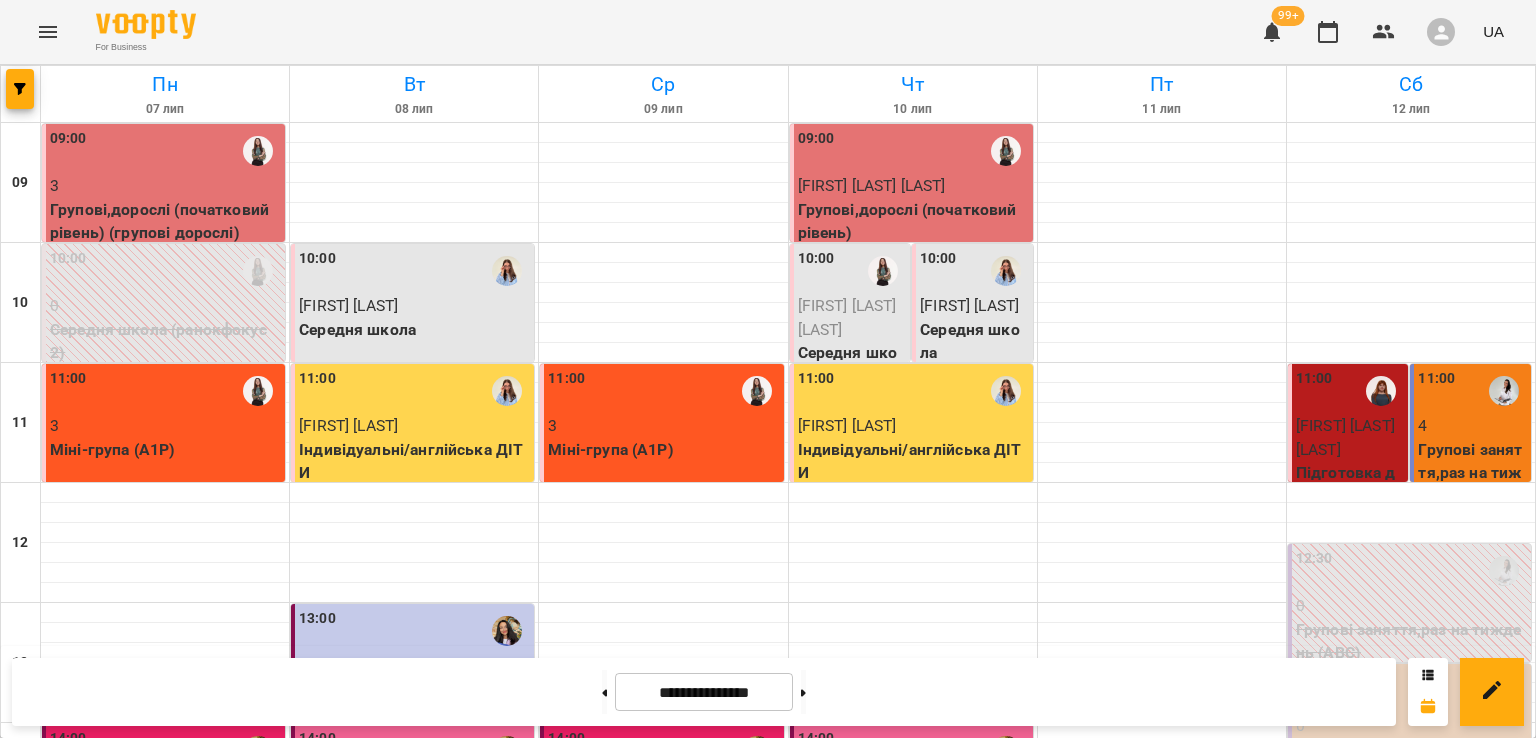 scroll, scrollTop: 795, scrollLeft: 0, axis: vertical 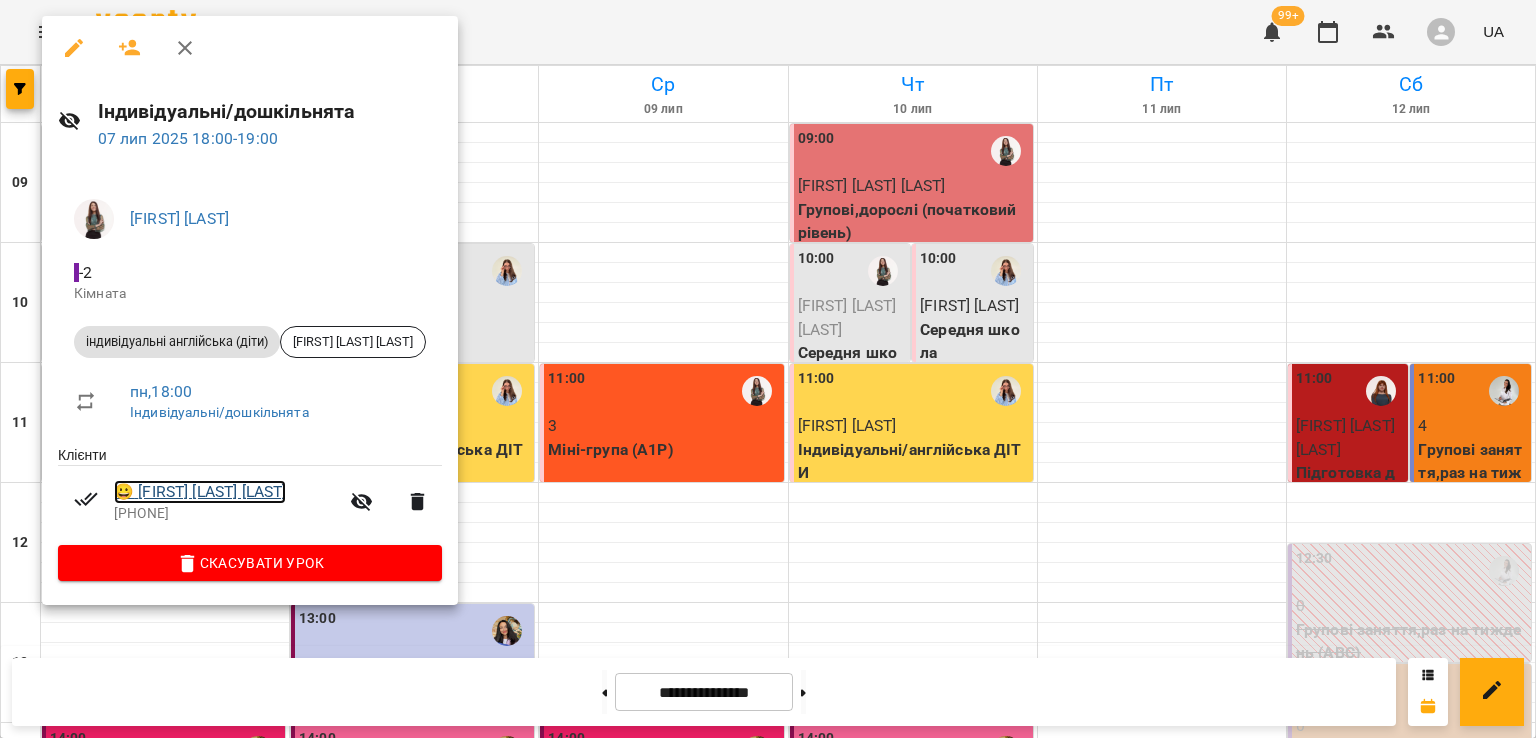 click on "😀   [LAST] [FIRST] [PATRONYMIC]" at bounding box center [200, 492] 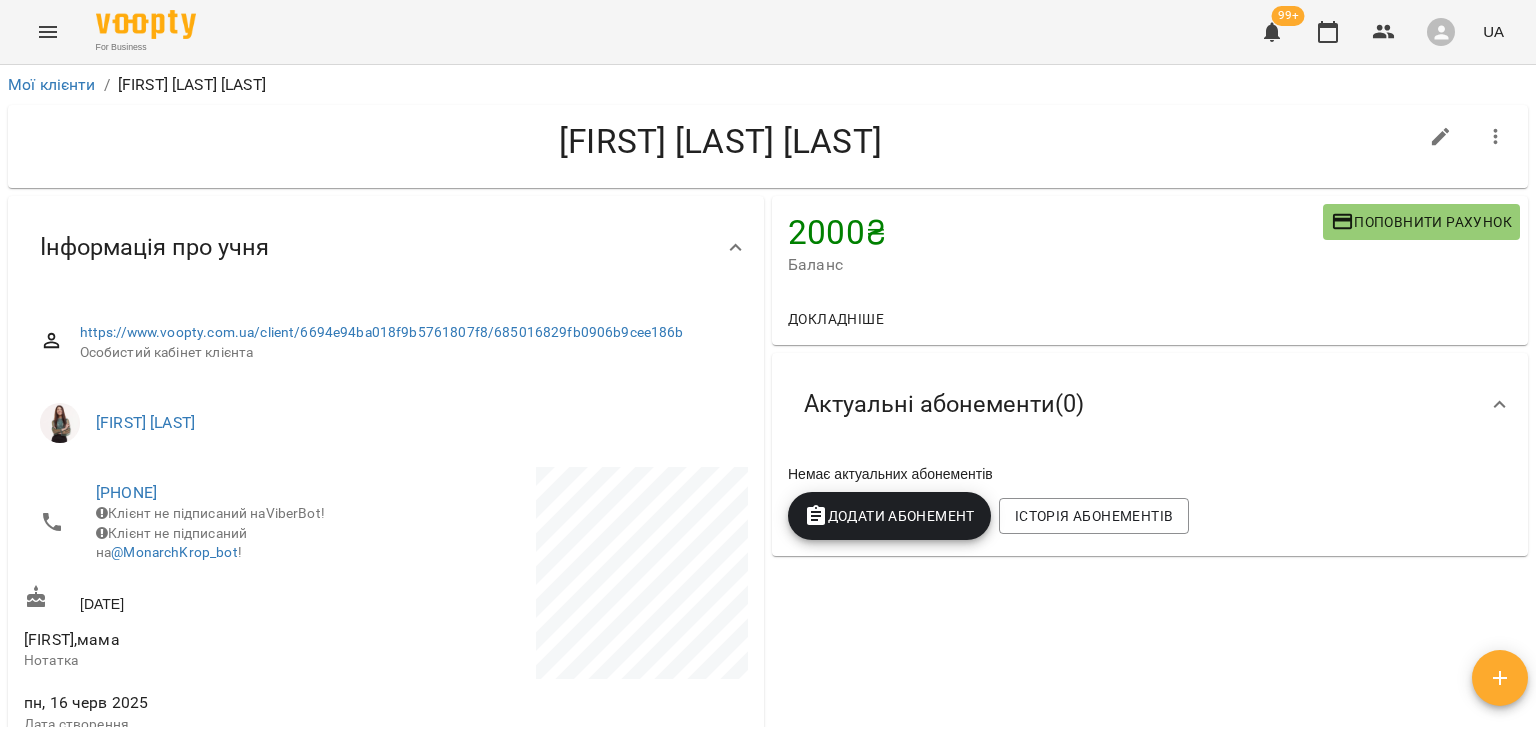 click at bounding box center (48, 32) 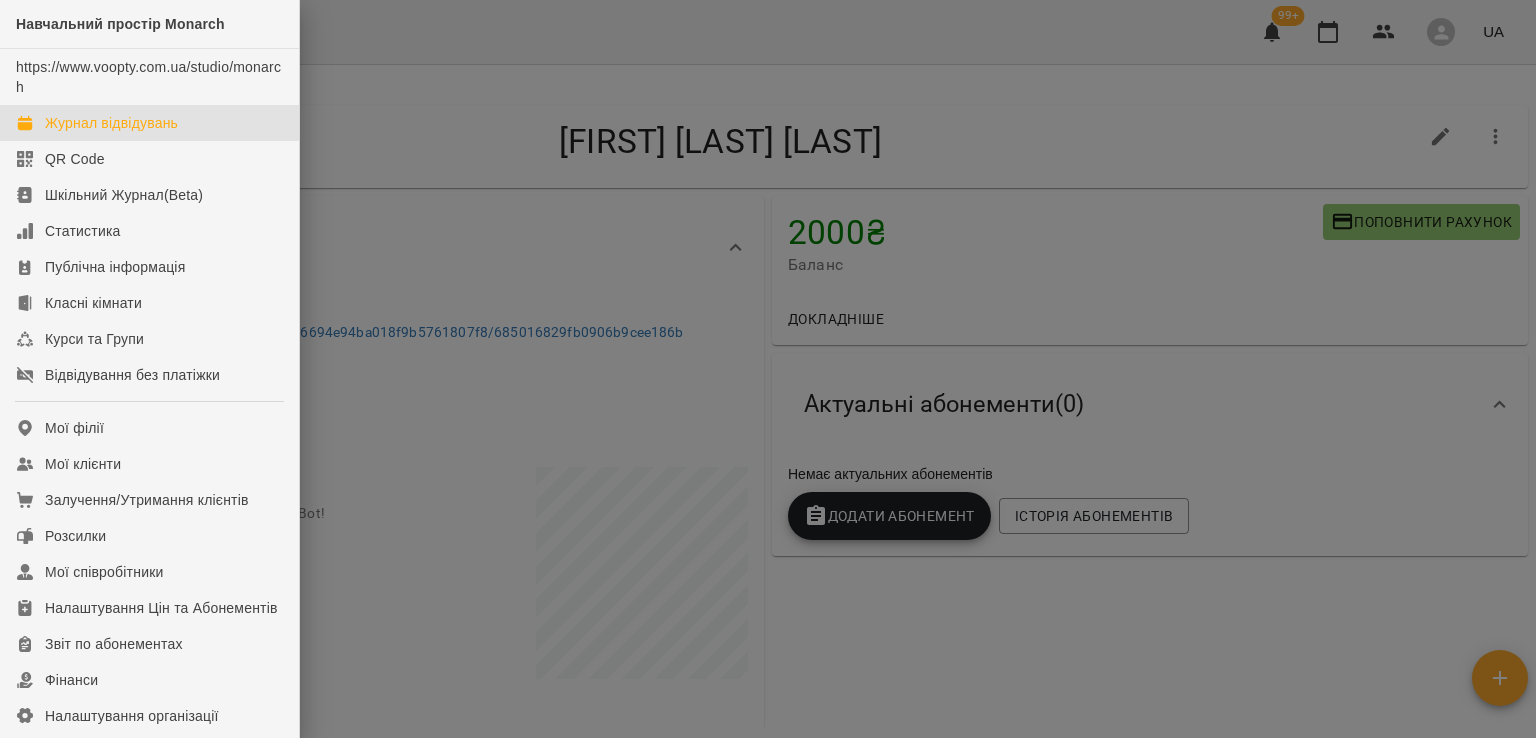 click on "Журнал відвідувань" at bounding box center [111, 123] 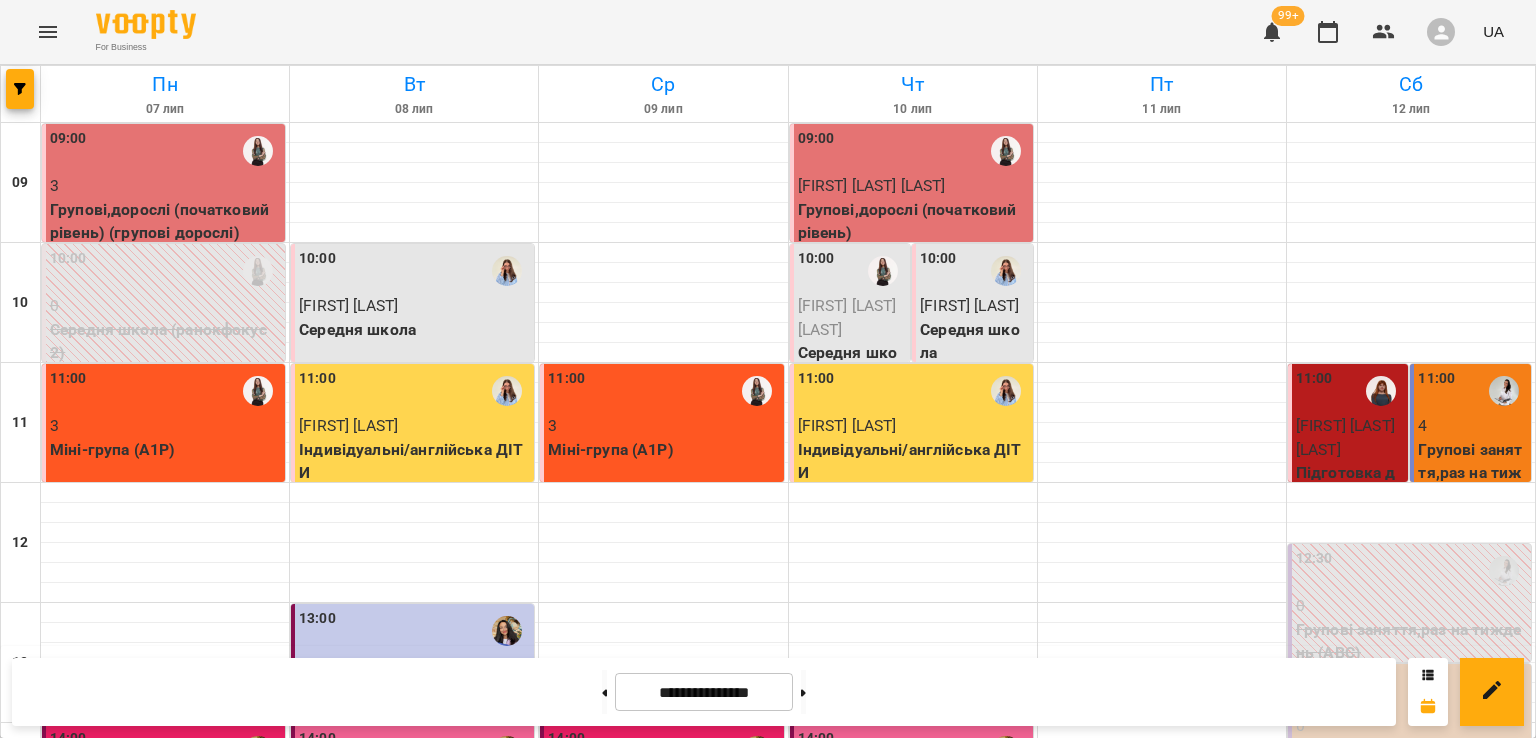 scroll, scrollTop: 795, scrollLeft: 0, axis: vertical 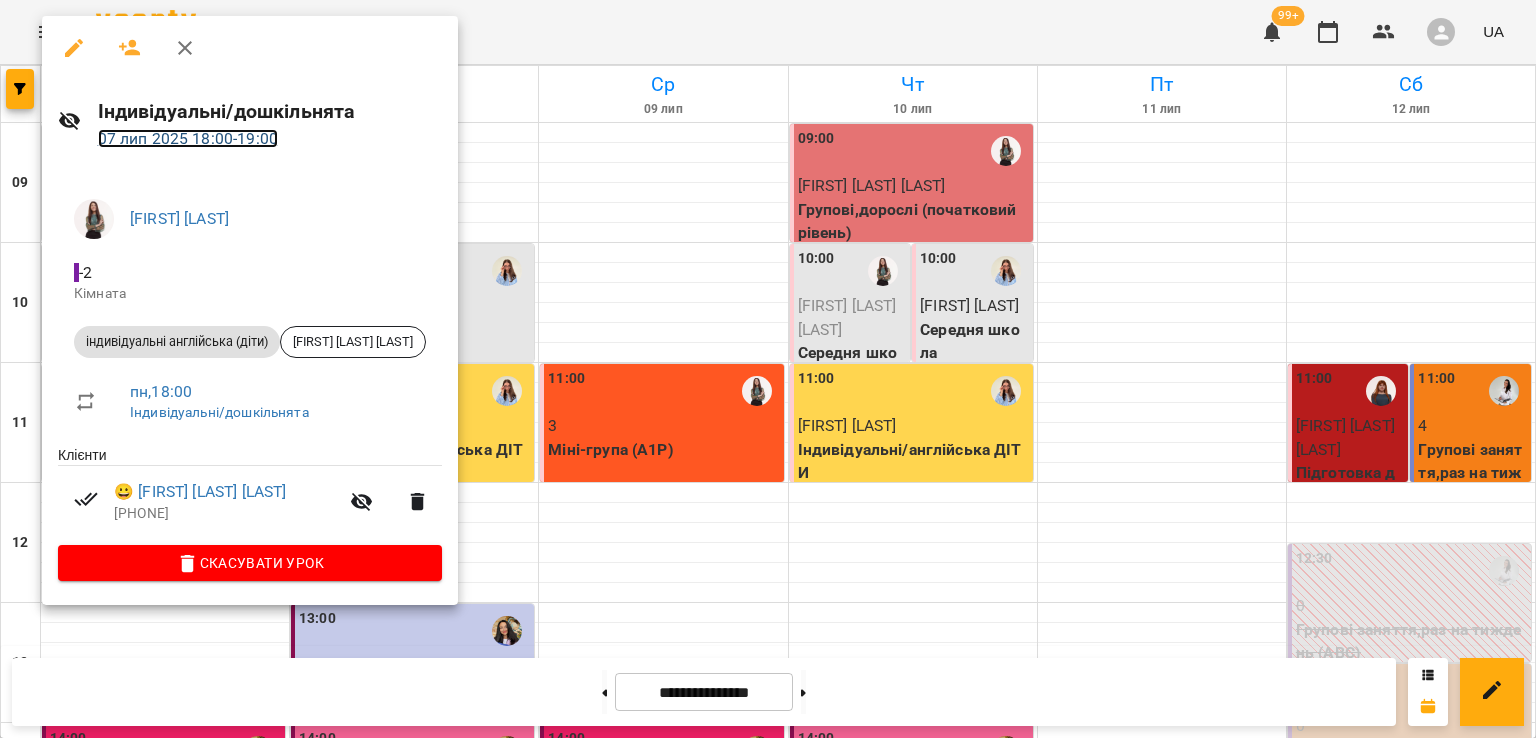 click on "[DAY] [MONTH] [YEAR] [TIME]  -  [TIME]" at bounding box center [188, 138] 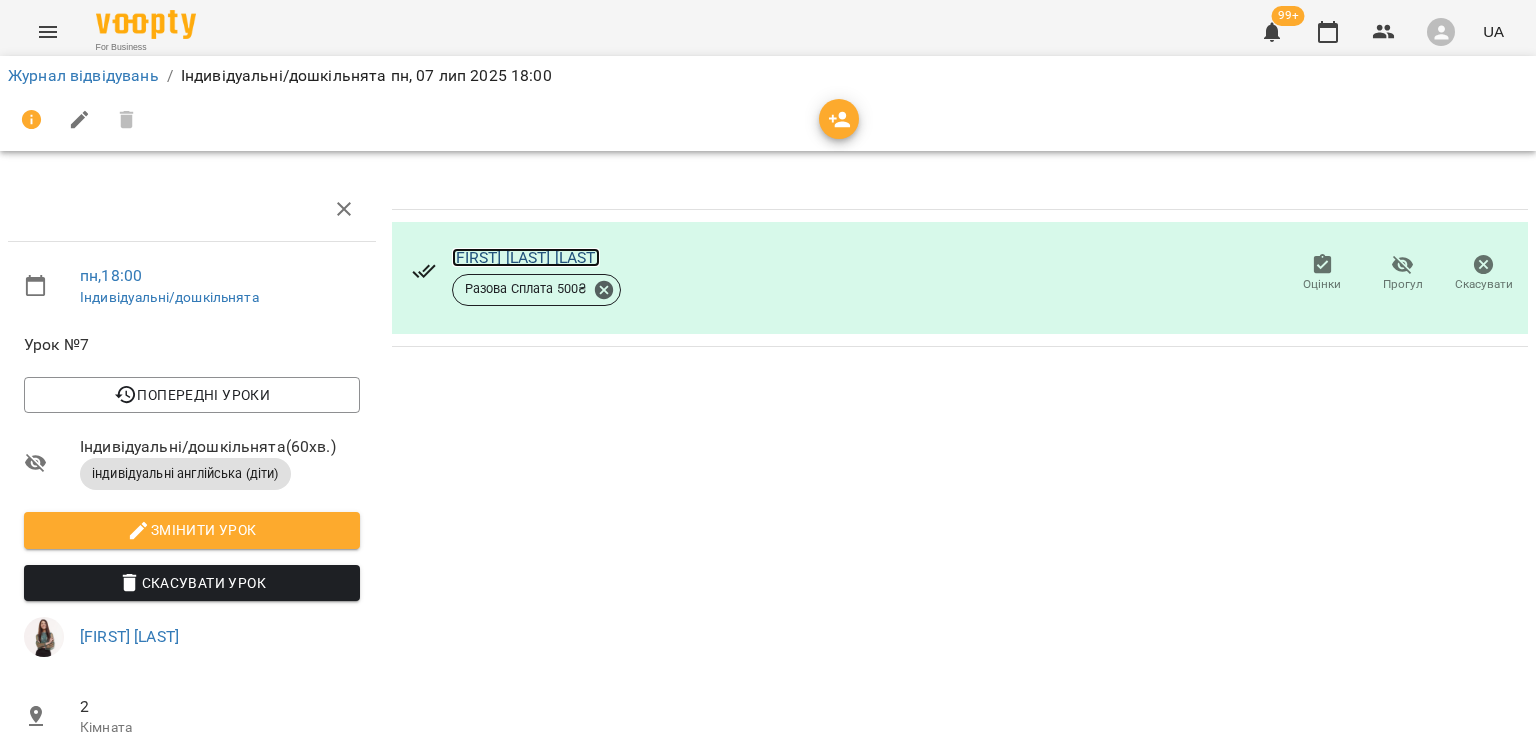 click on "[LAST] [FIRST] [PATRONYMIC]" at bounding box center [526, 257] 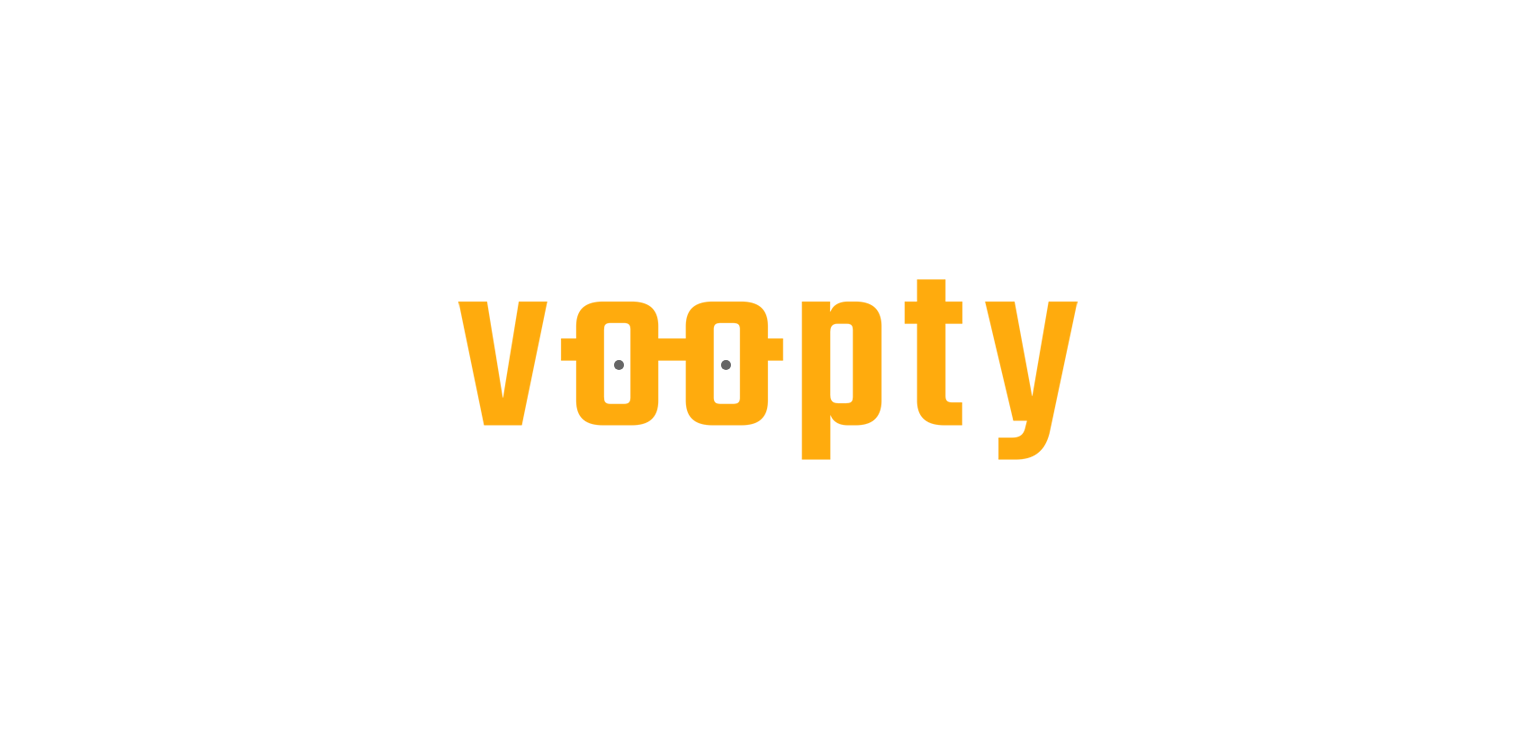 scroll, scrollTop: 0, scrollLeft: 0, axis: both 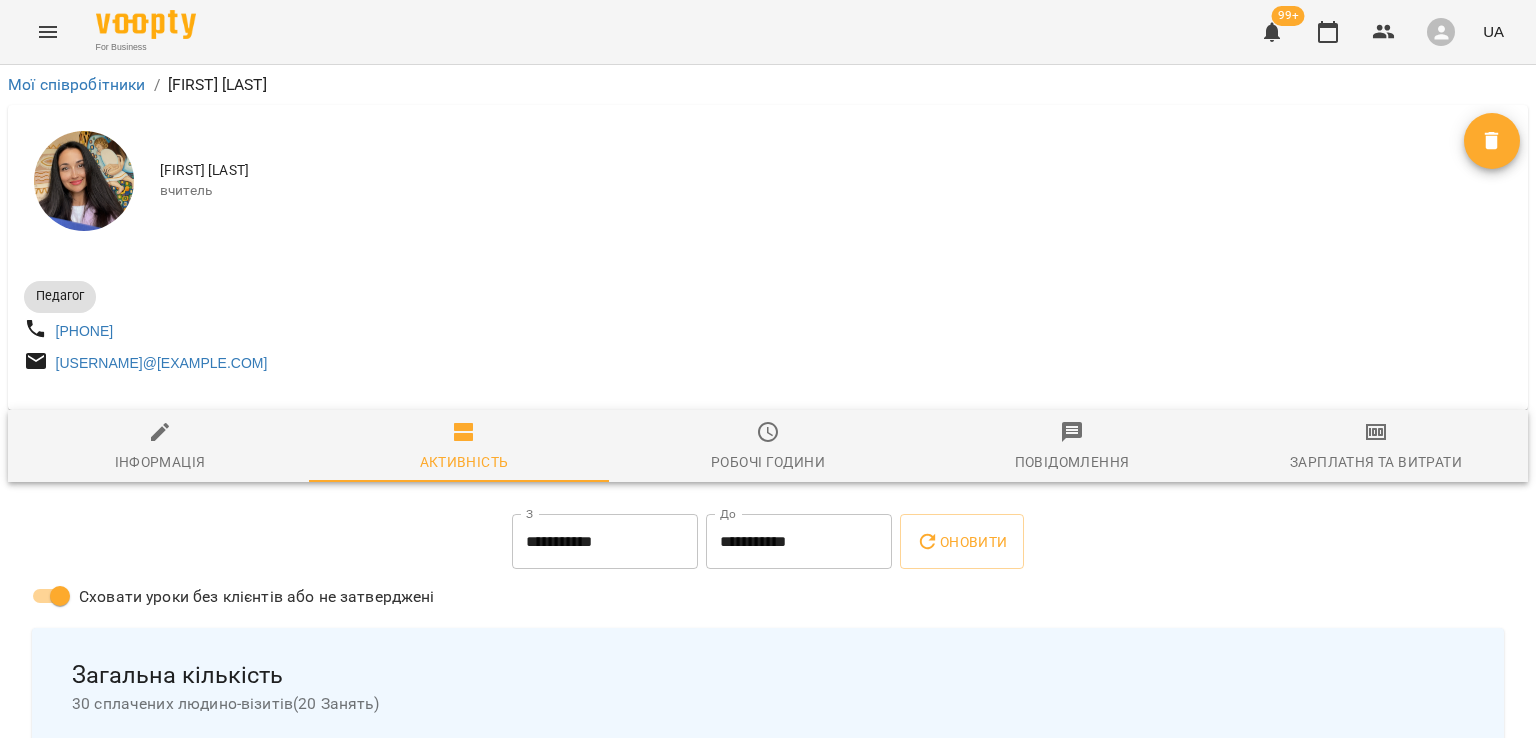click on "Зарплатня та Витрати" at bounding box center [1376, 447] 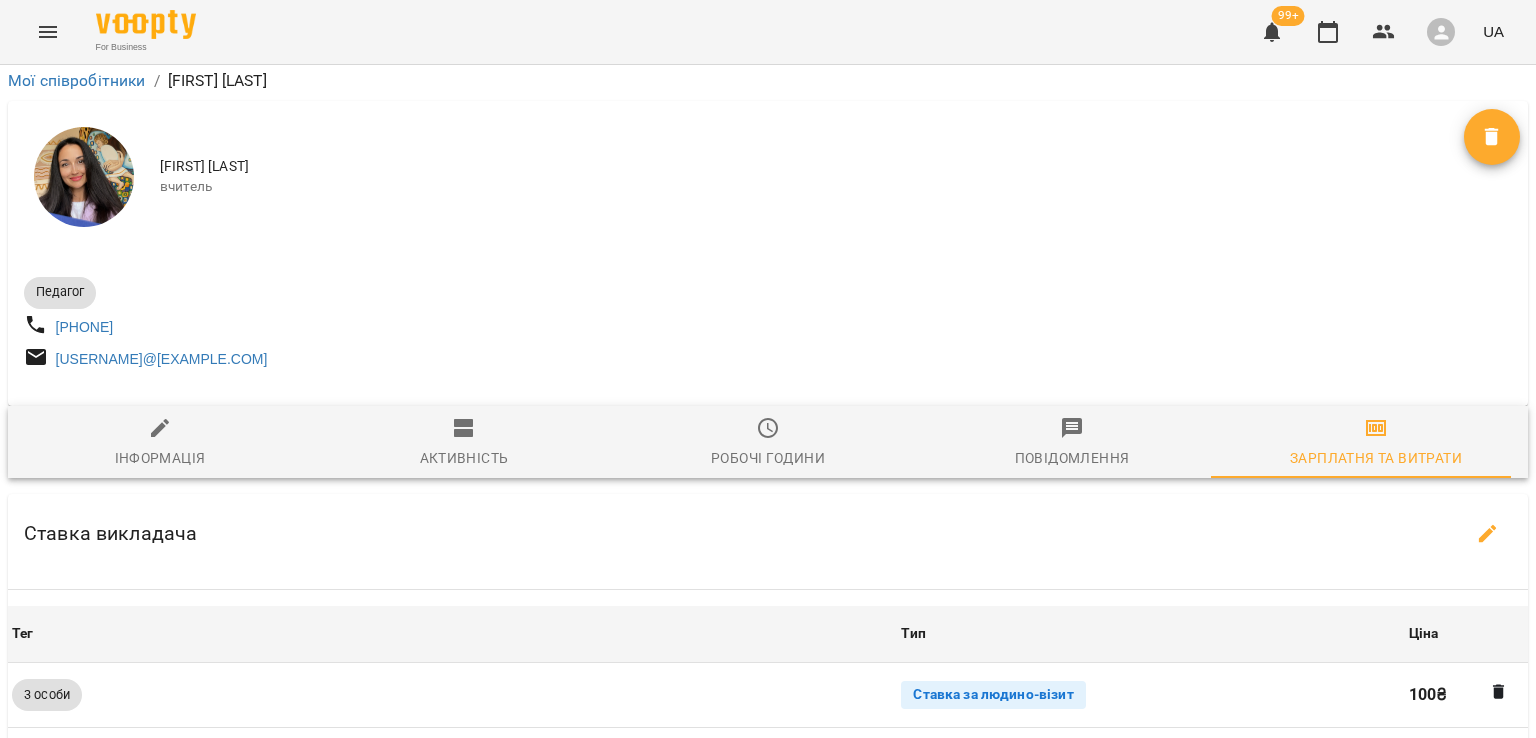 scroll, scrollTop: 894, scrollLeft: 0, axis: vertical 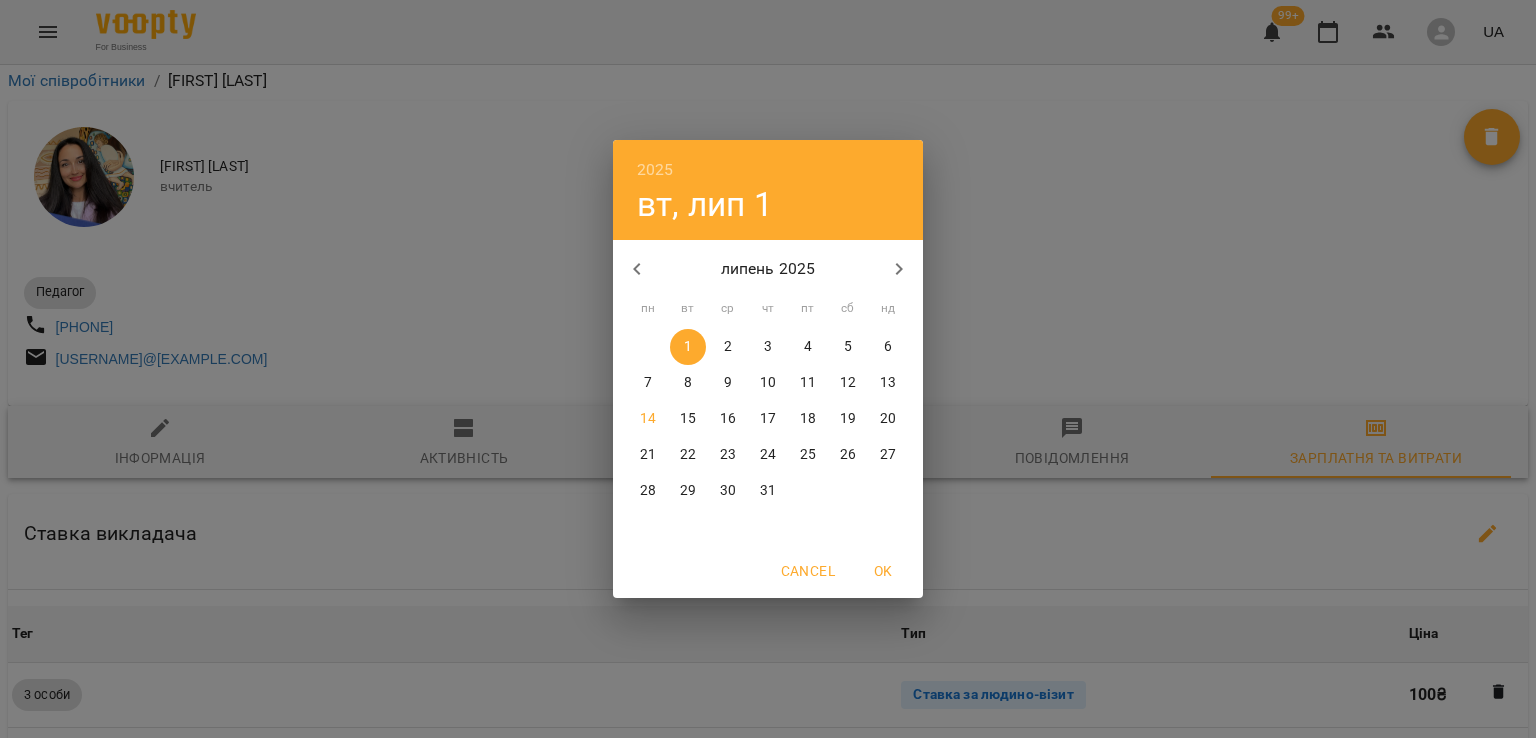 click 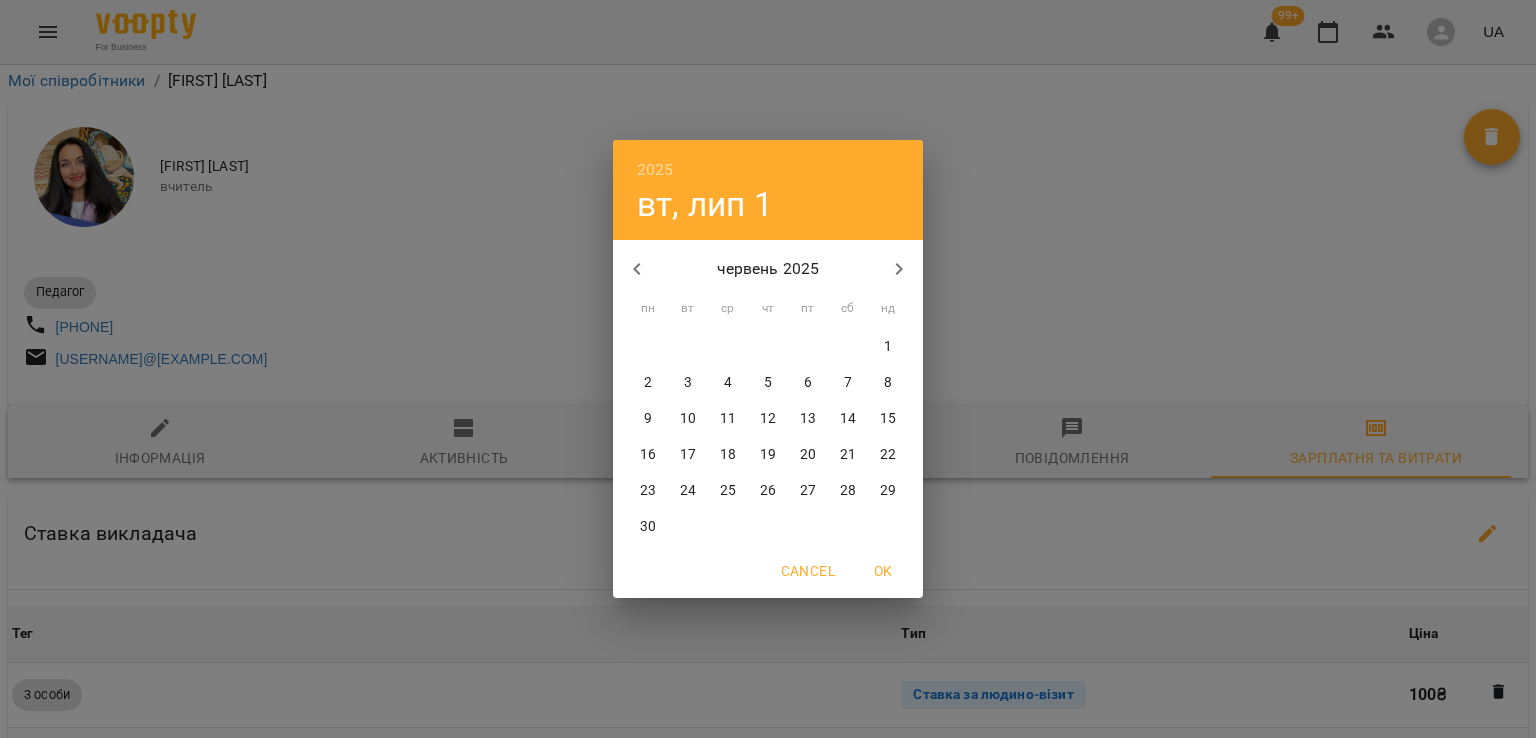click on "30" at bounding box center [648, 527] 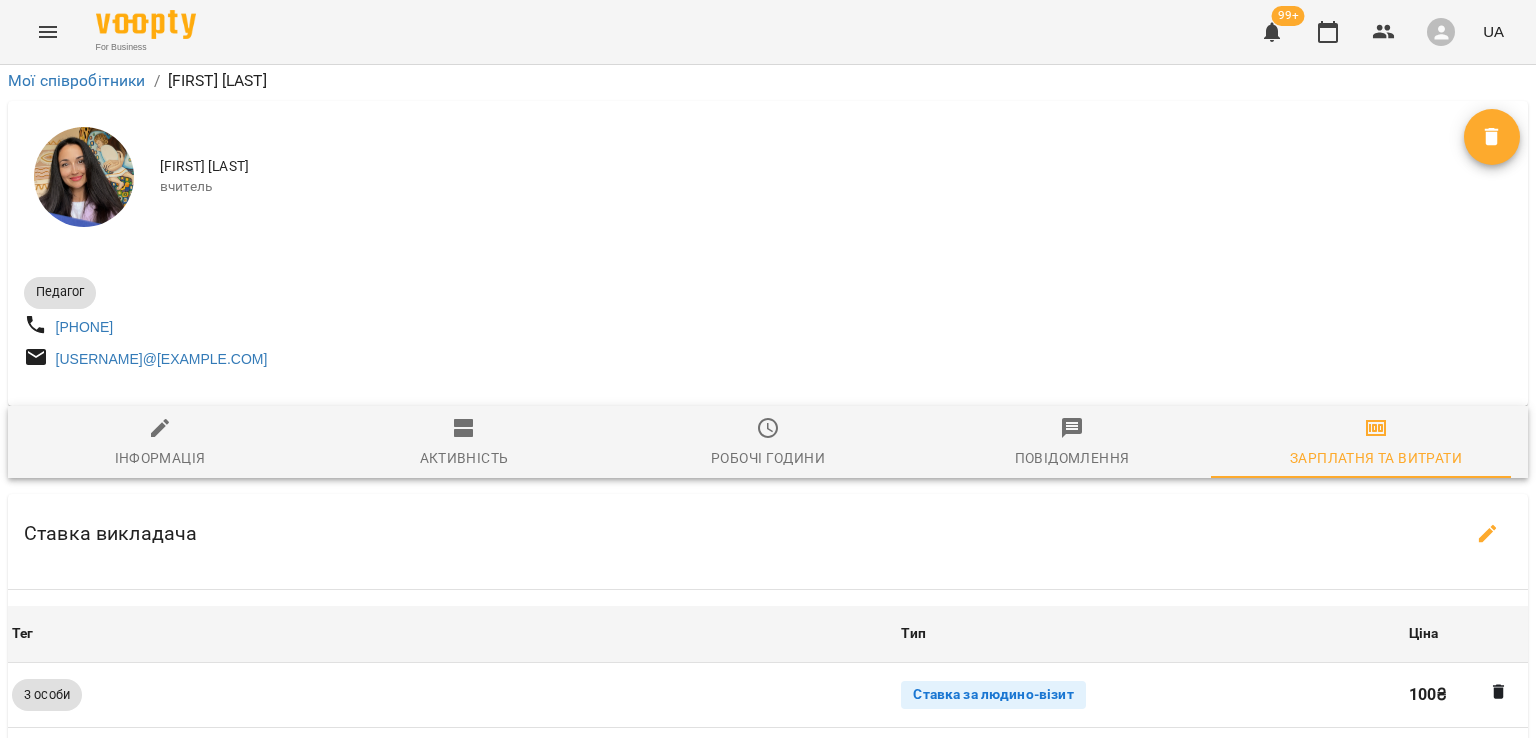 click 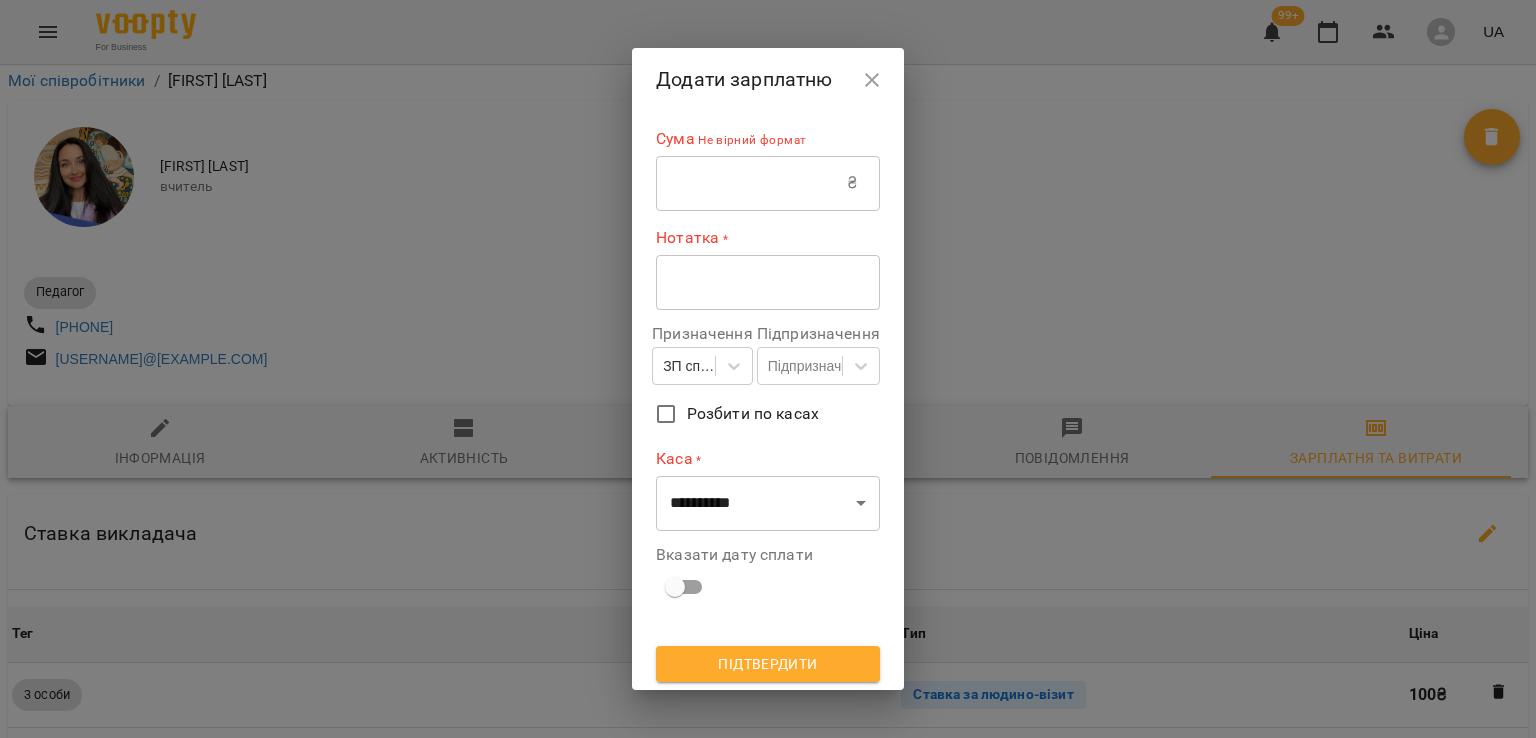 click 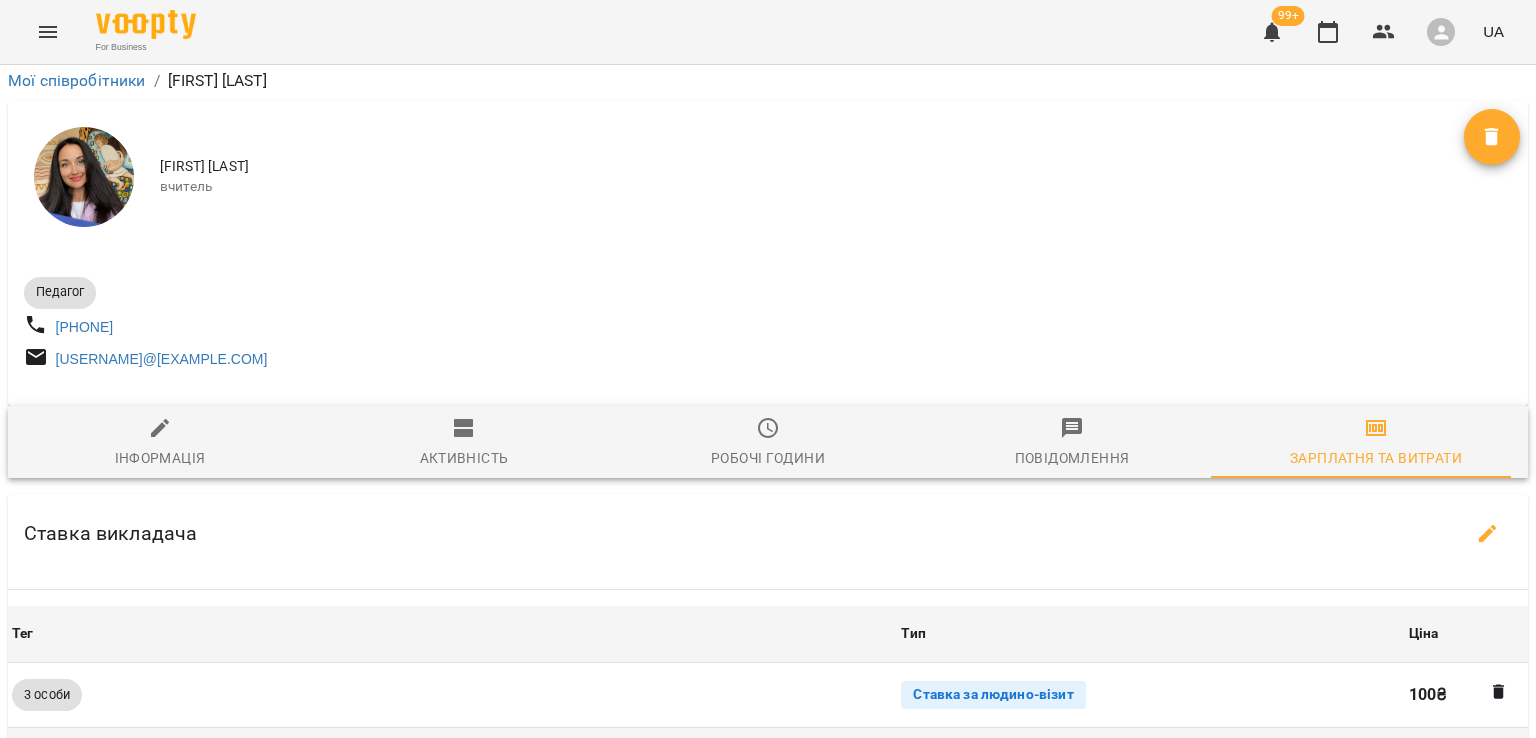 scroll, scrollTop: 800, scrollLeft: 0, axis: vertical 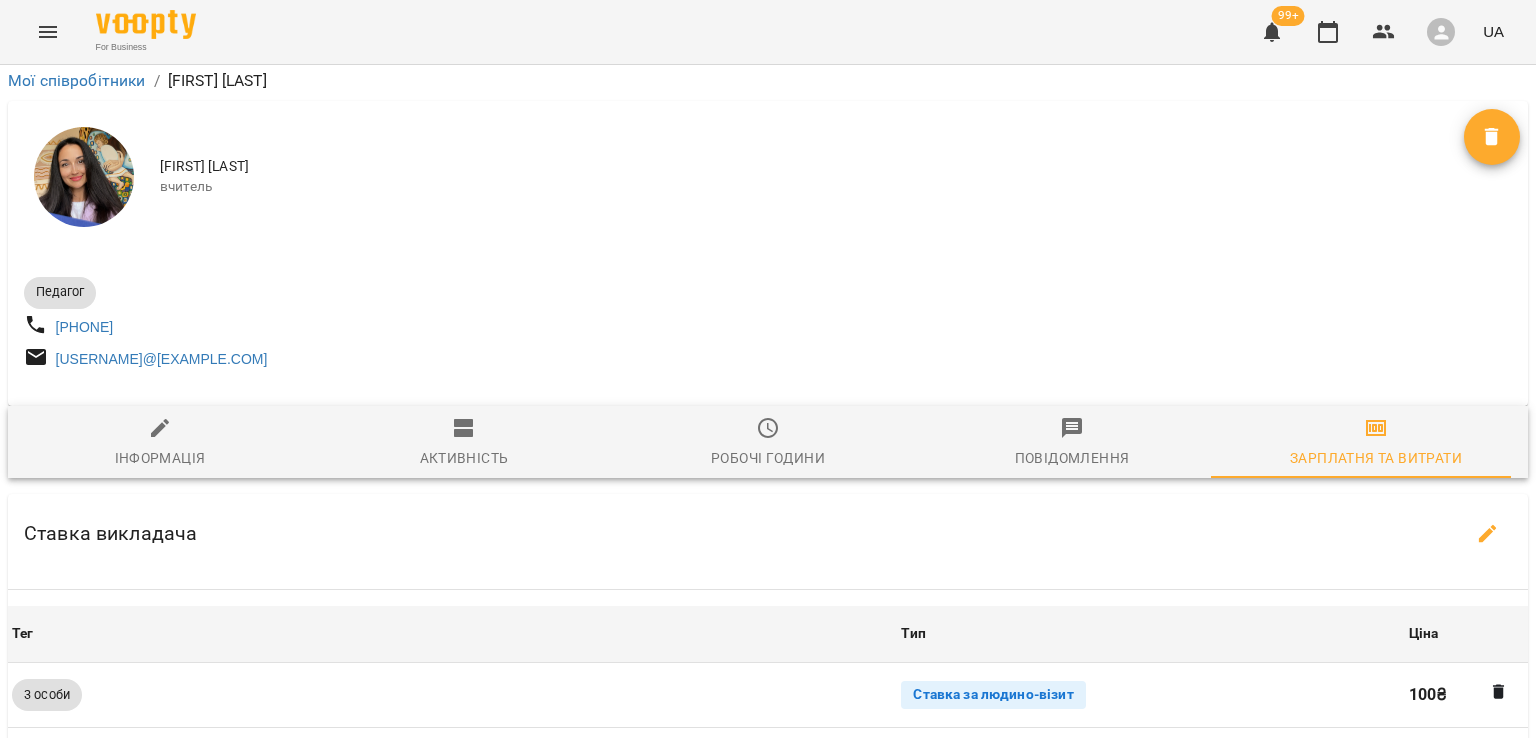 click on "Розрахувати ЗП" at bounding box center [768, 1095] 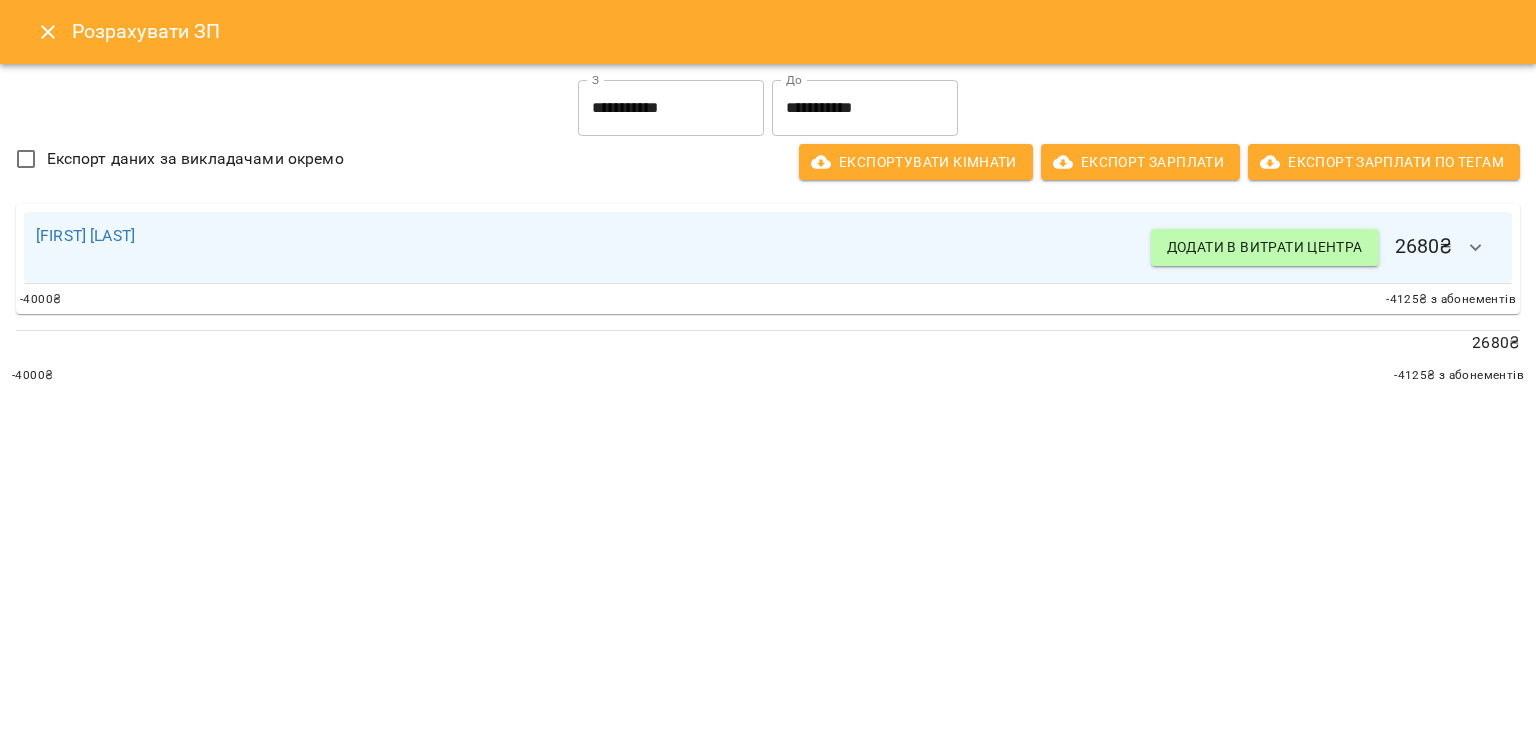 click on "Експорт даних за викладачами окремо Експортувати кімнати Експорт Зарплати Експорт Зарплати по тегам" at bounding box center [768, 162] 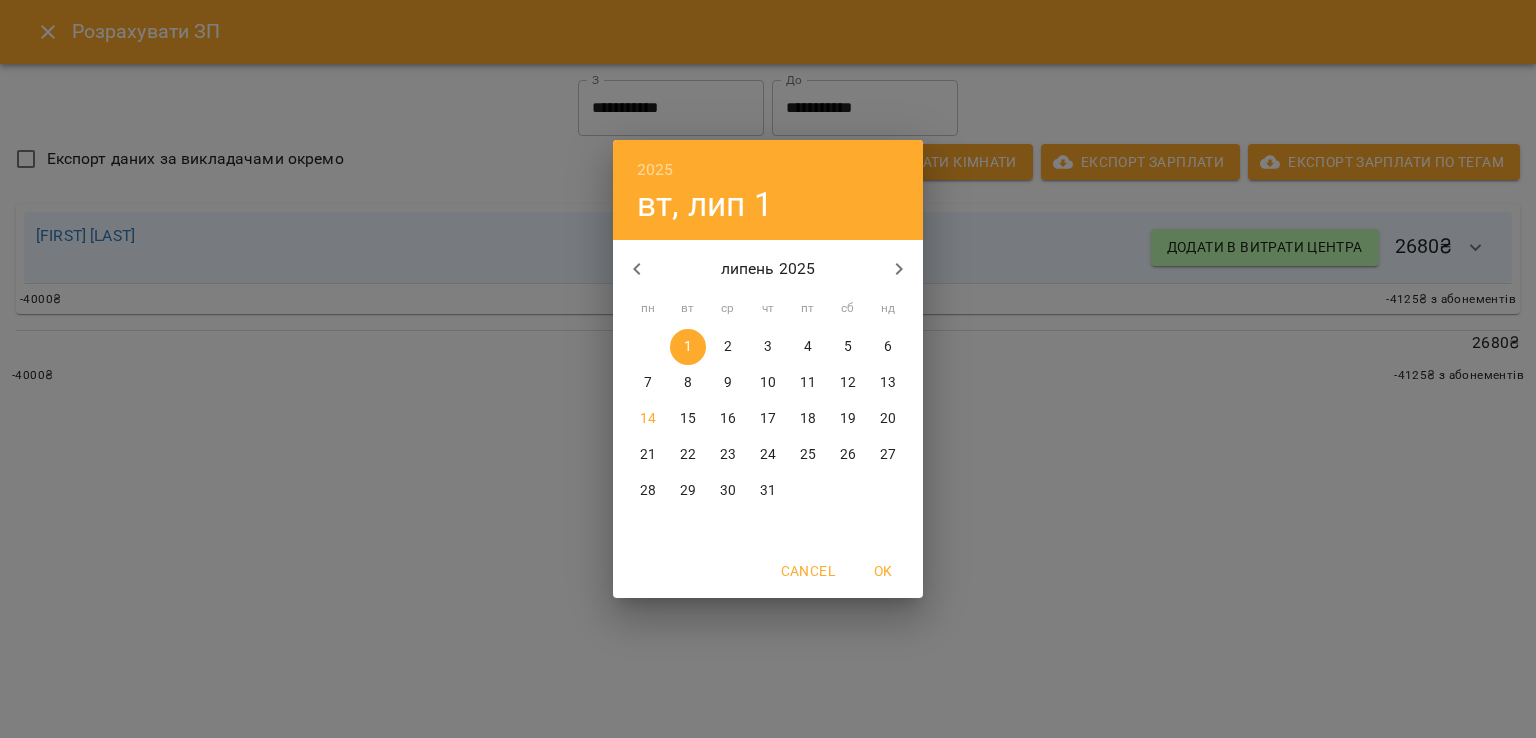 click at bounding box center (637, 269) 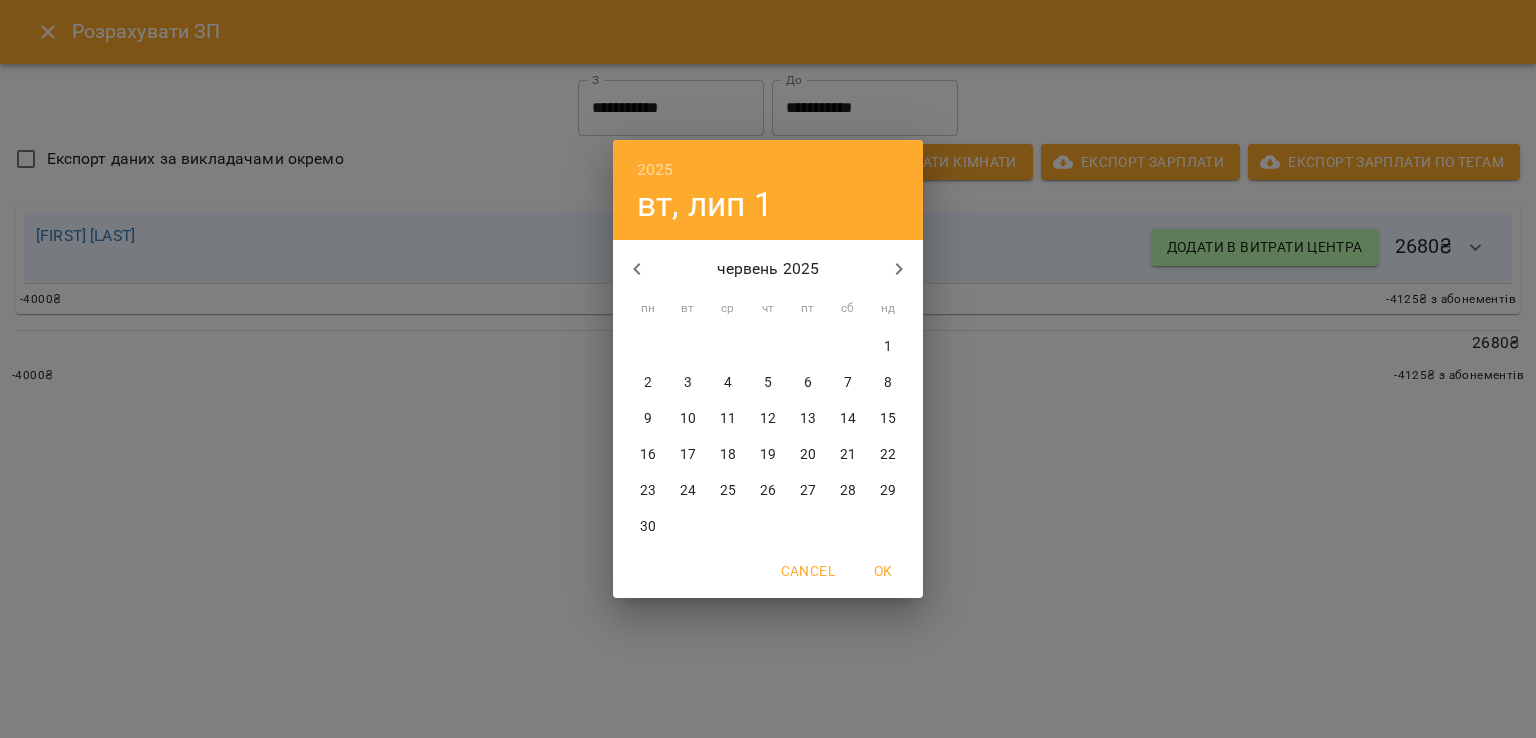 click on "30" at bounding box center (648, 527) 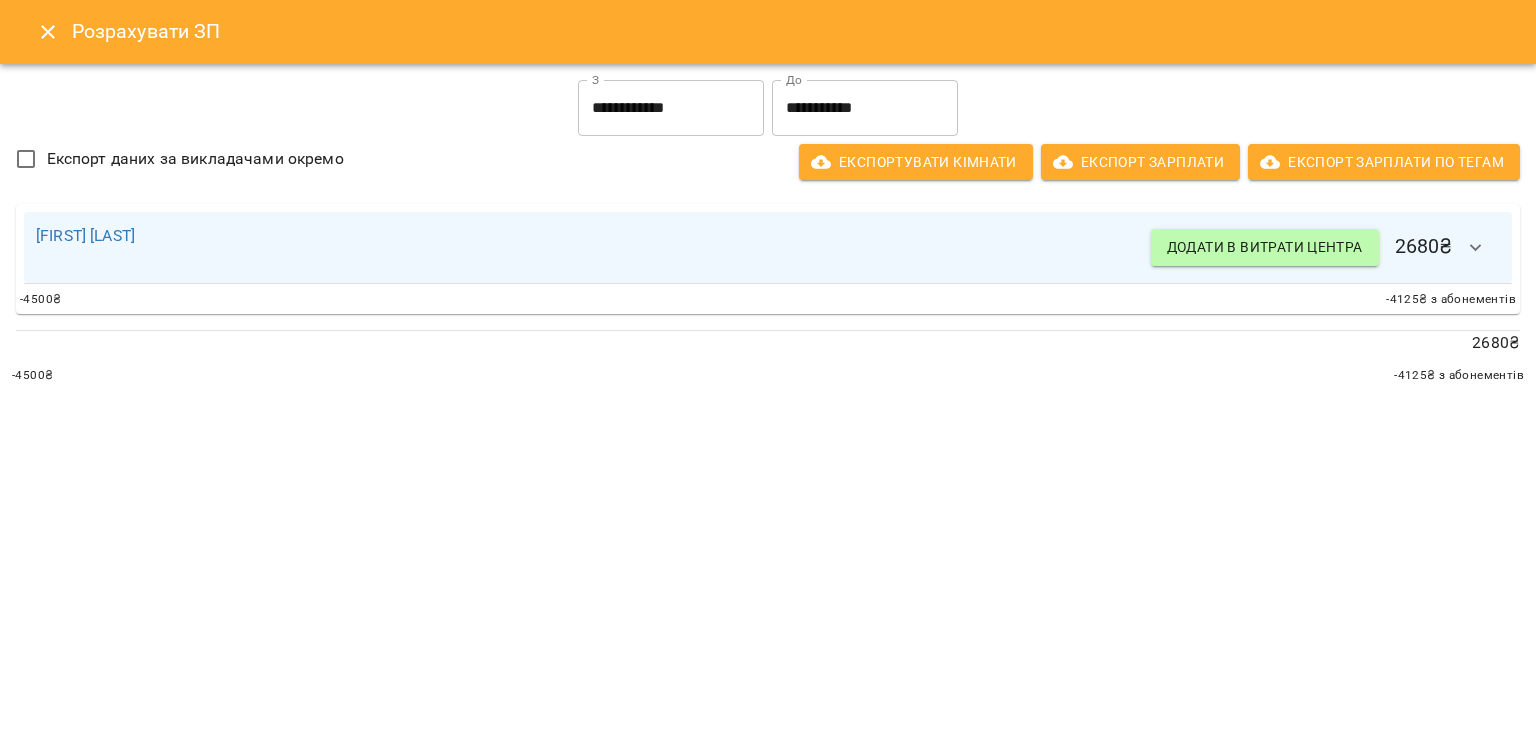 click on "**********" at bounding box center (768, 369) 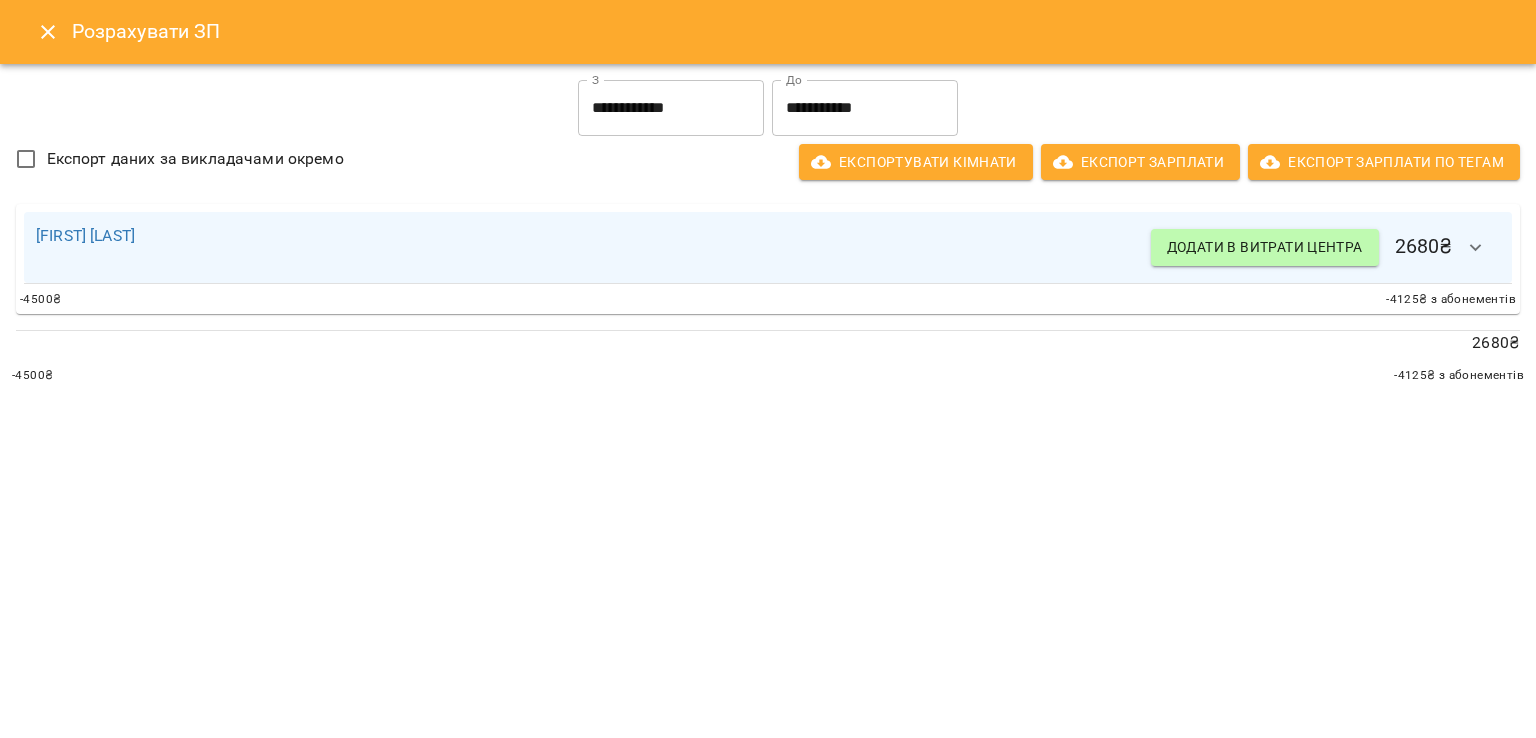 click on "-4500 ₴ -4125 ₴   з абонементів" at bounding box center (768, 300) 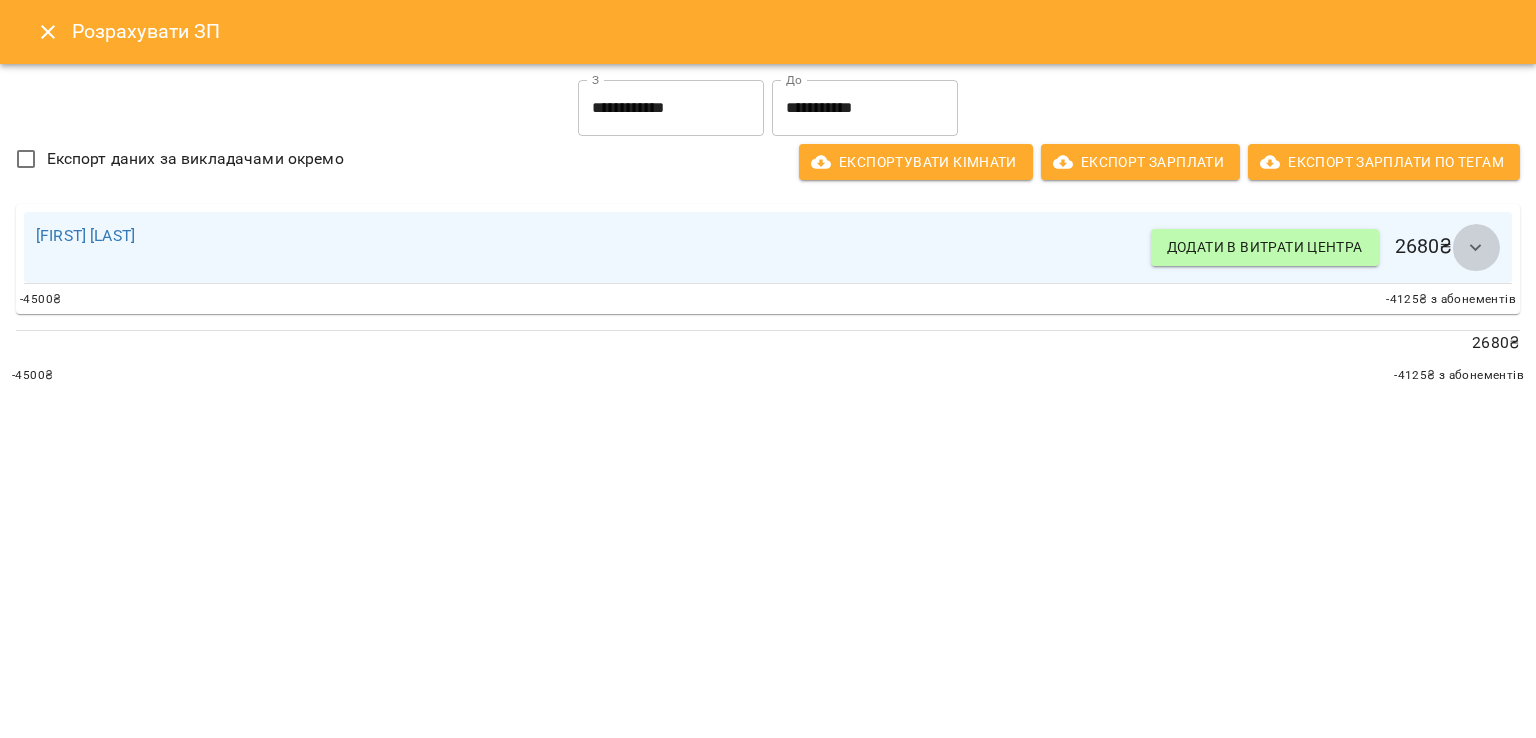 click at bounding box center [1476, 248] 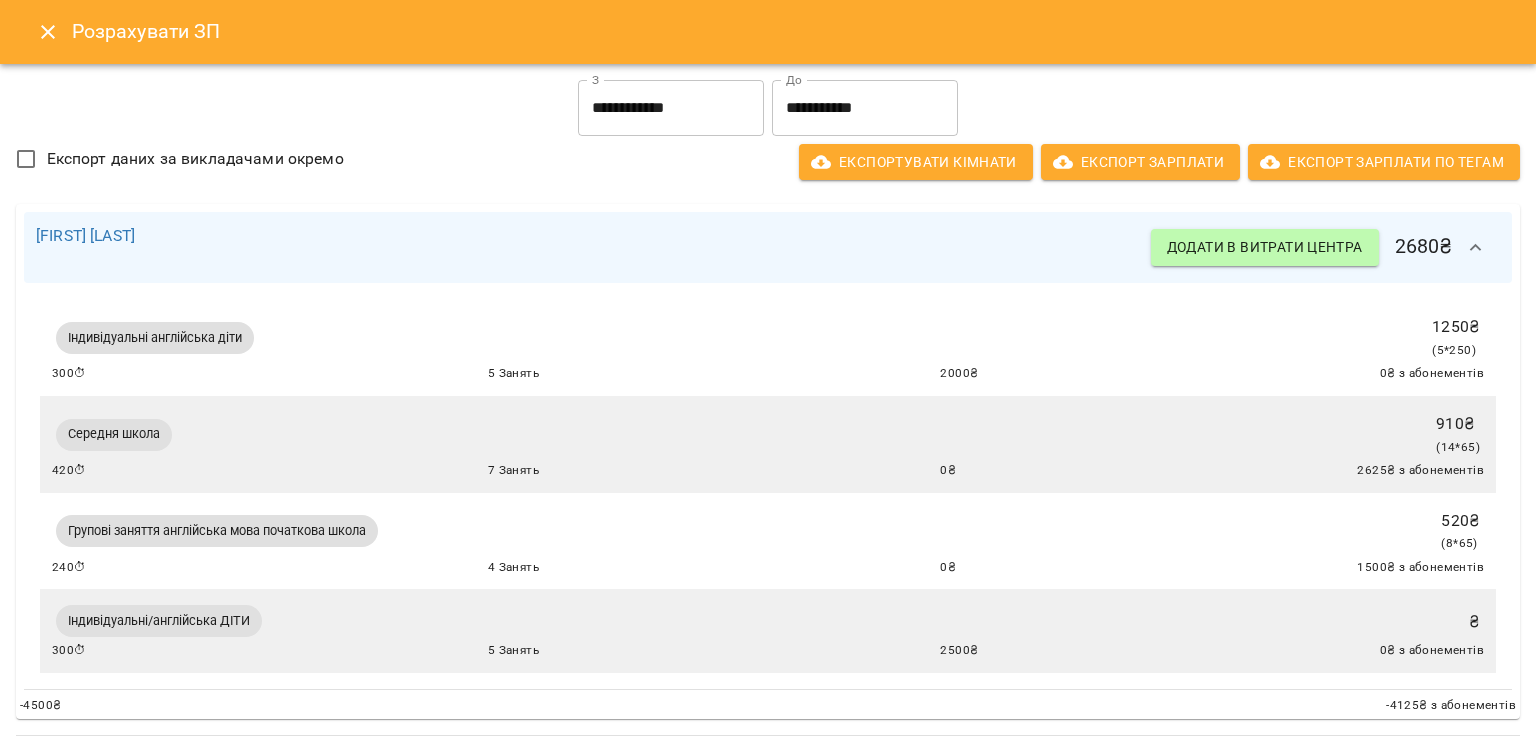 scroll, scrollTop: 90, scrollLeft: 0, axis: vertical 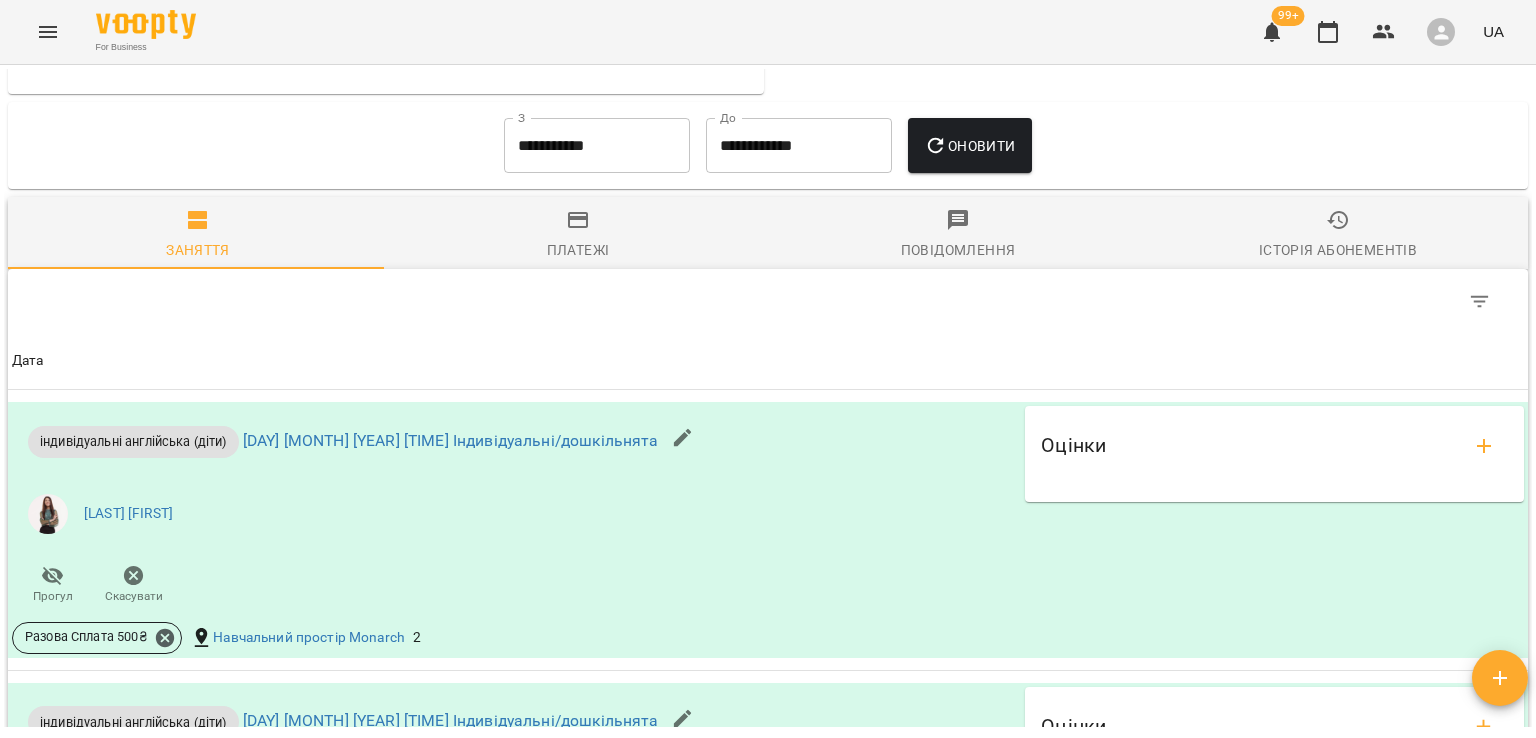 click on "Платежі" at bounding box center [578, 235] 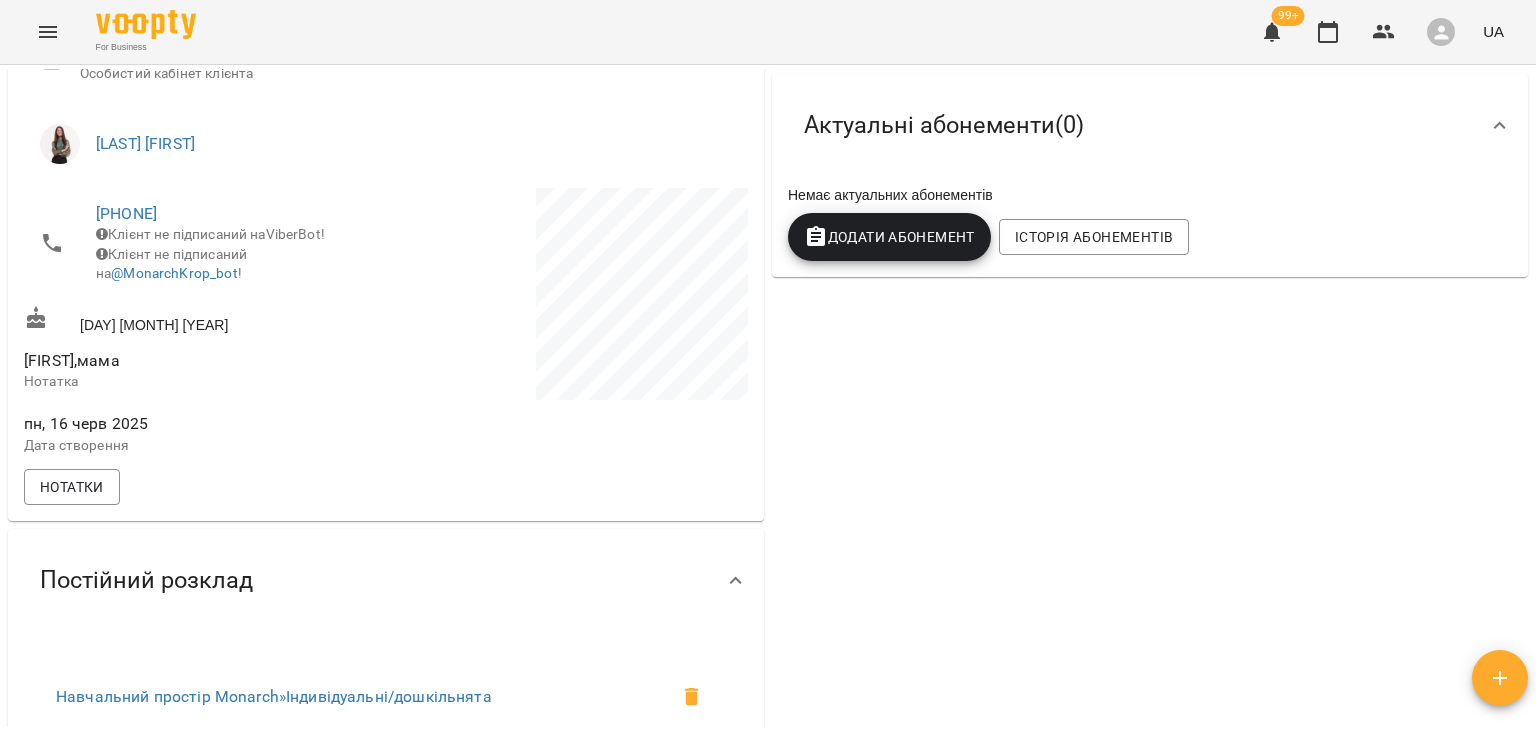 scroll, scrollTop: 0, scrollLeft: 0, axis: both 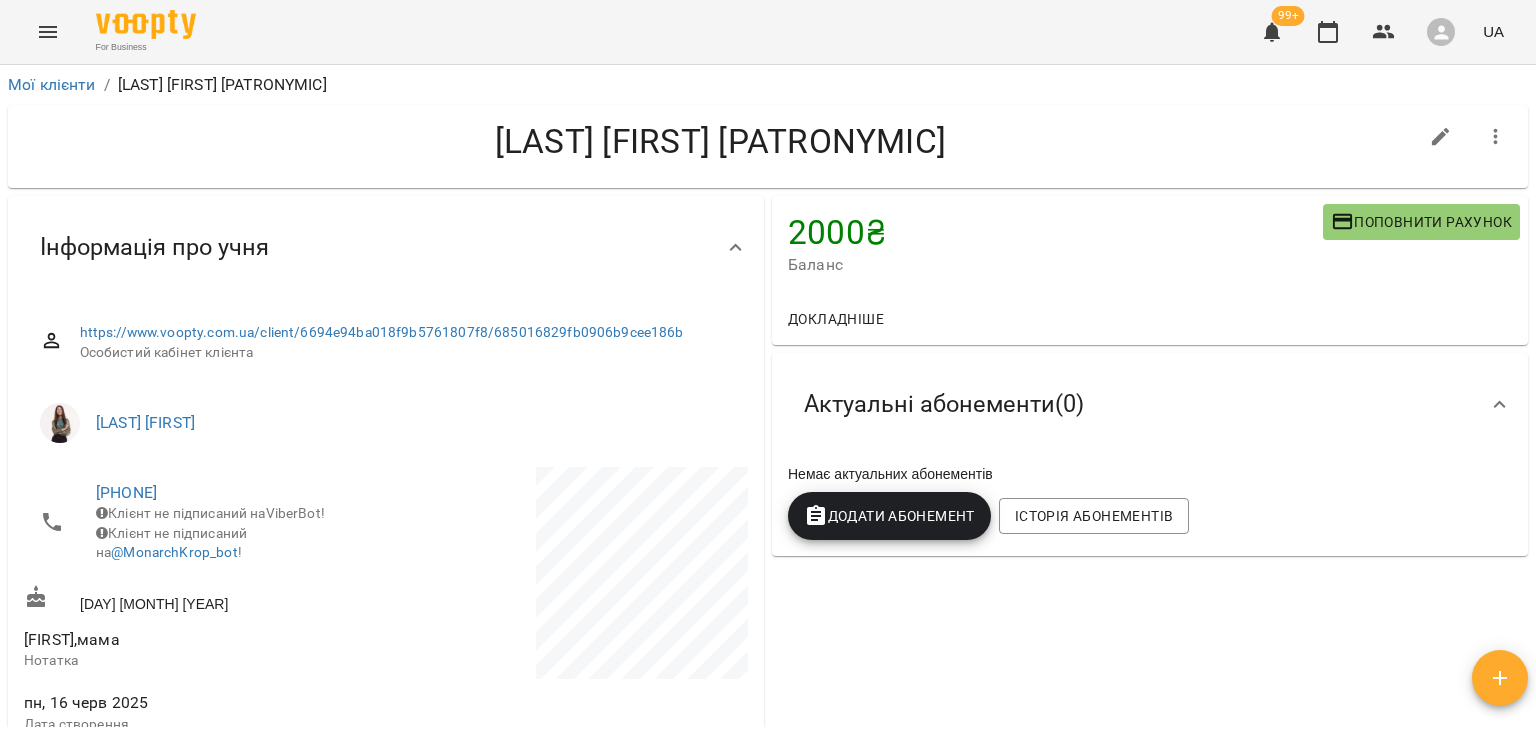 click 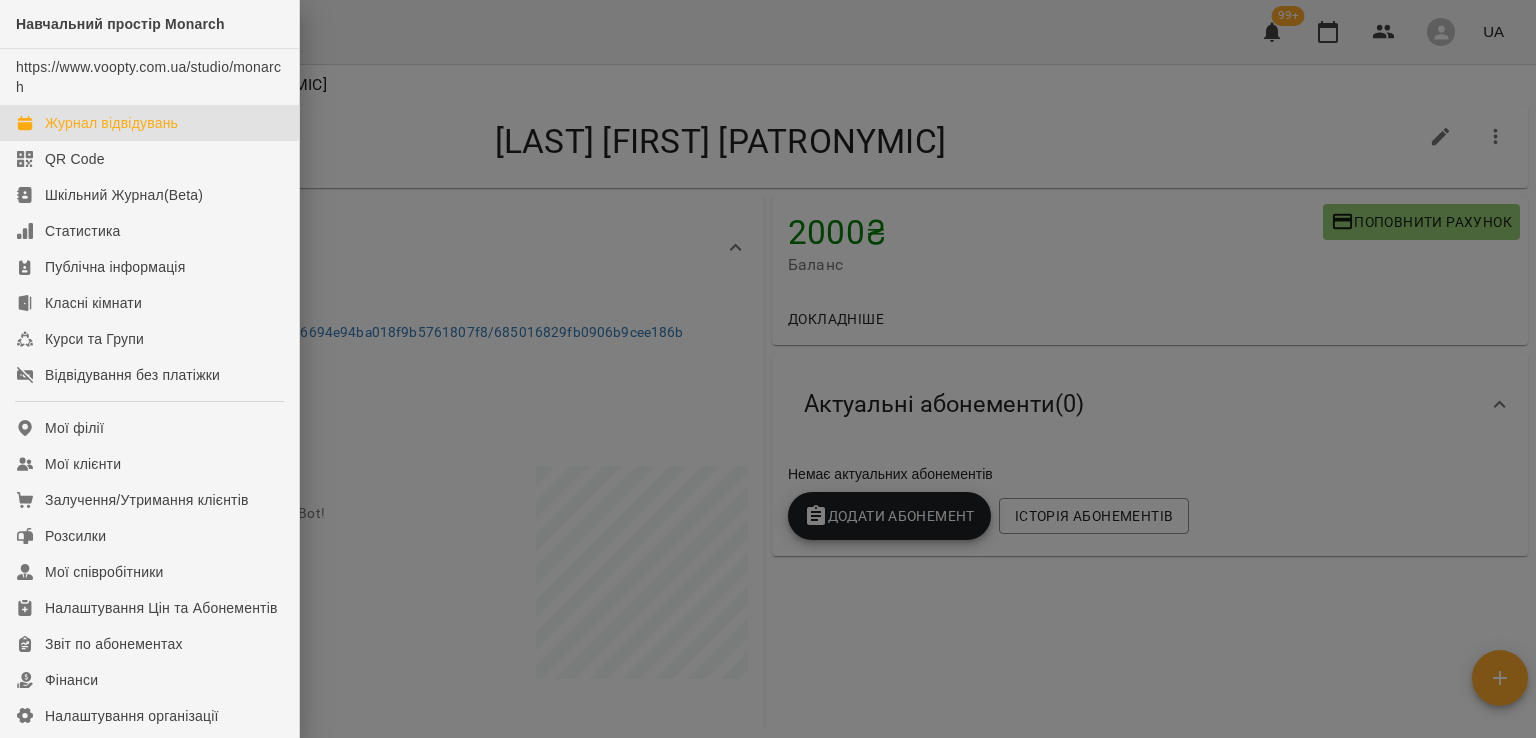click on "Журнал відвідувань" at bounding box center [111, 123] 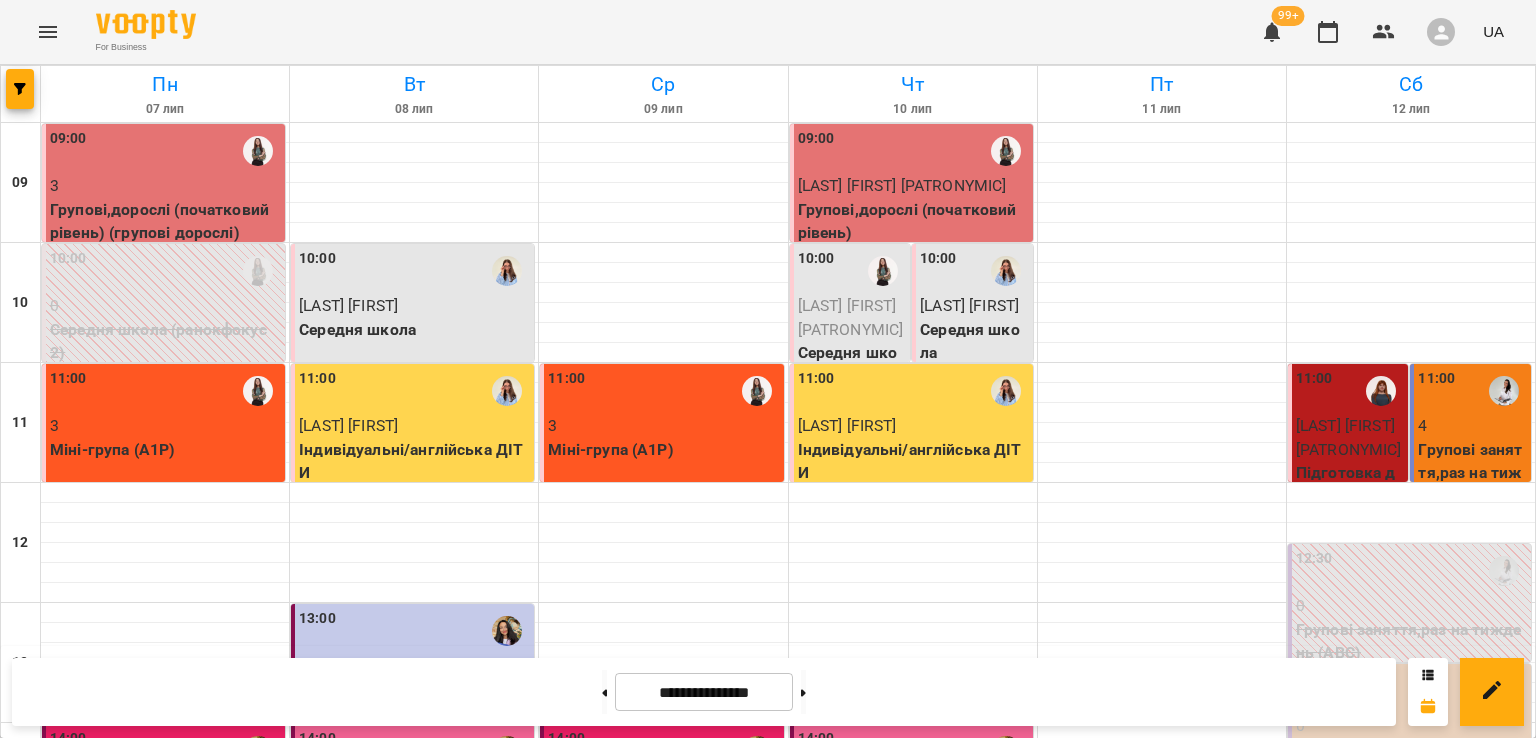 scroll, scrollTop: 795, scrollLeft: 0, axis: vertical 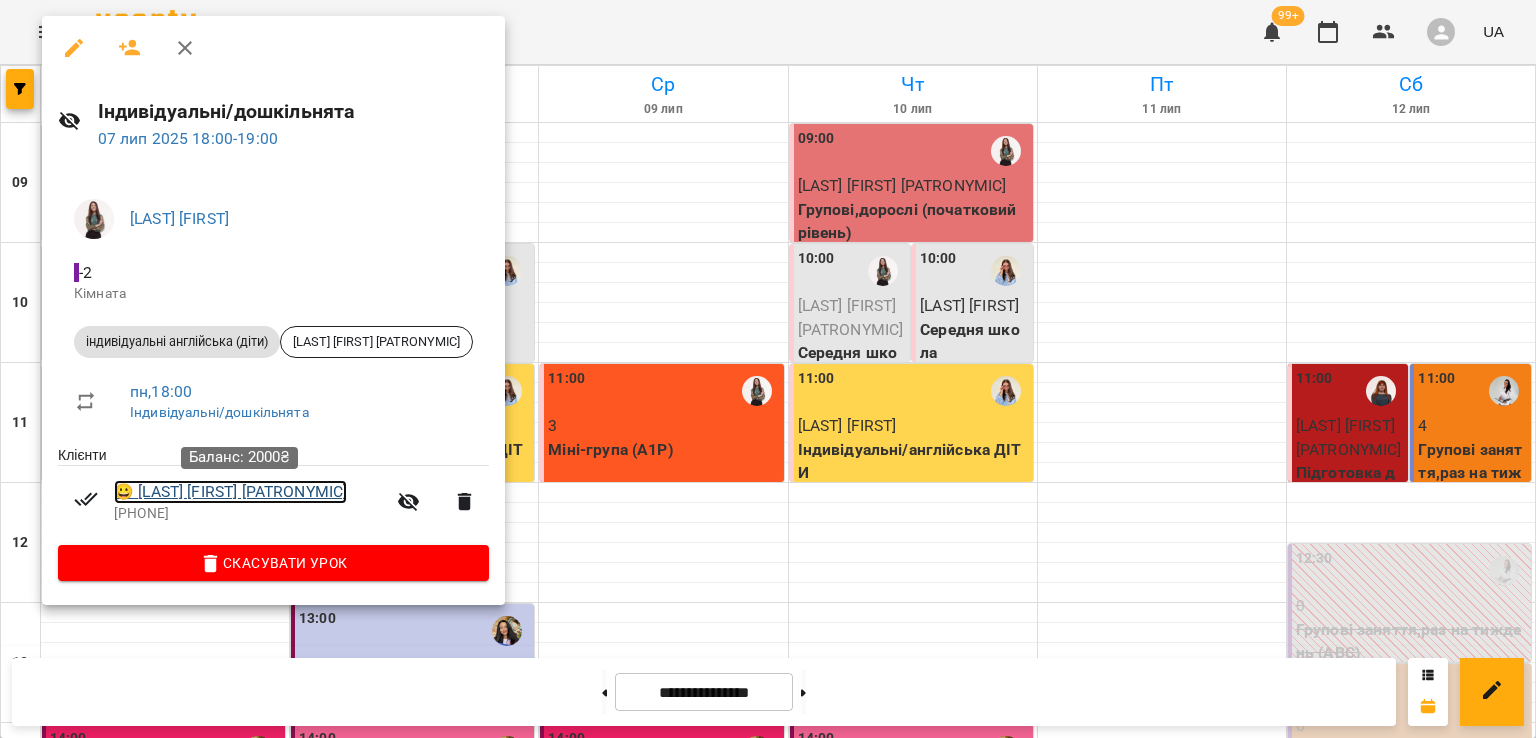 click on "😀   [LAST] [FIRST] [PATRONYMIC]" at bounding box center (230, 492) 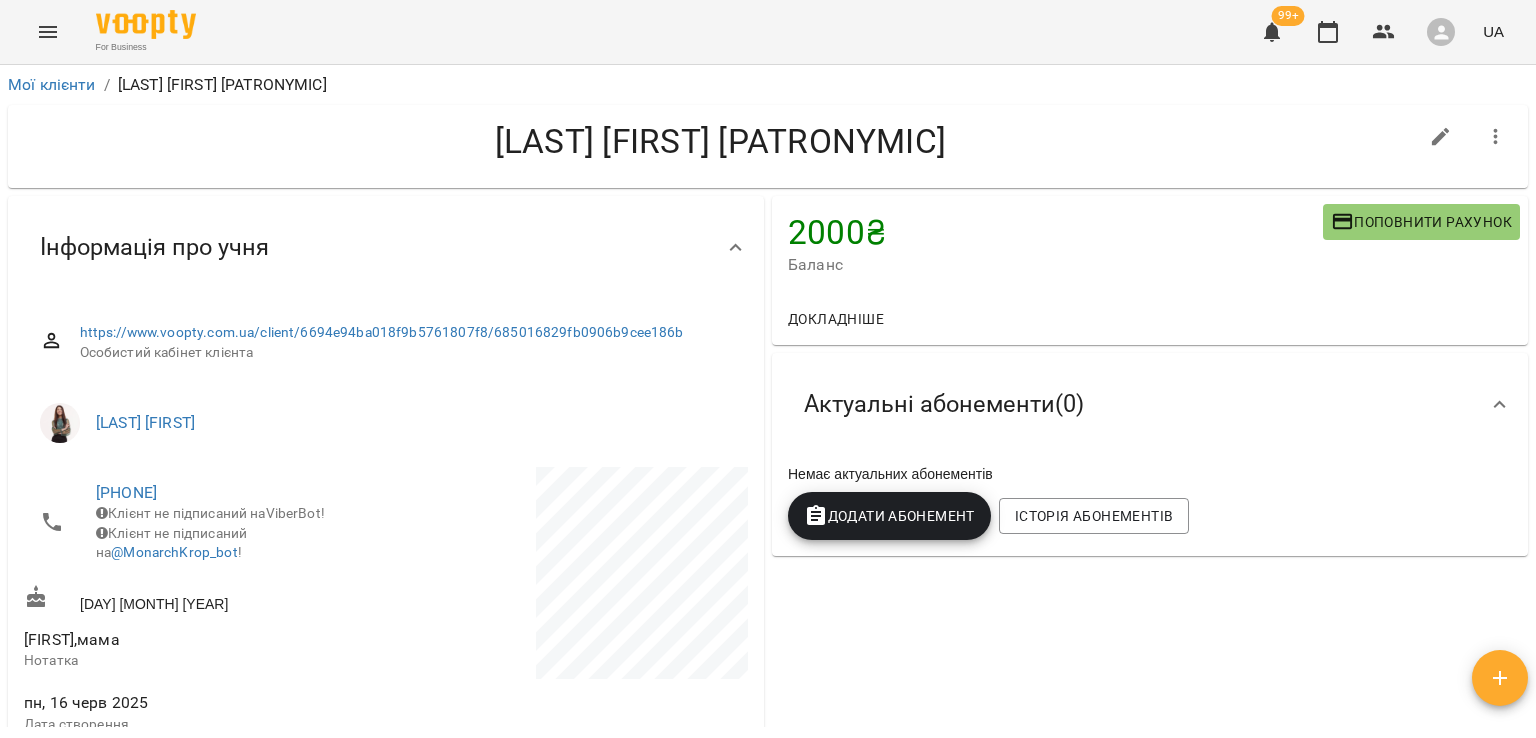 click 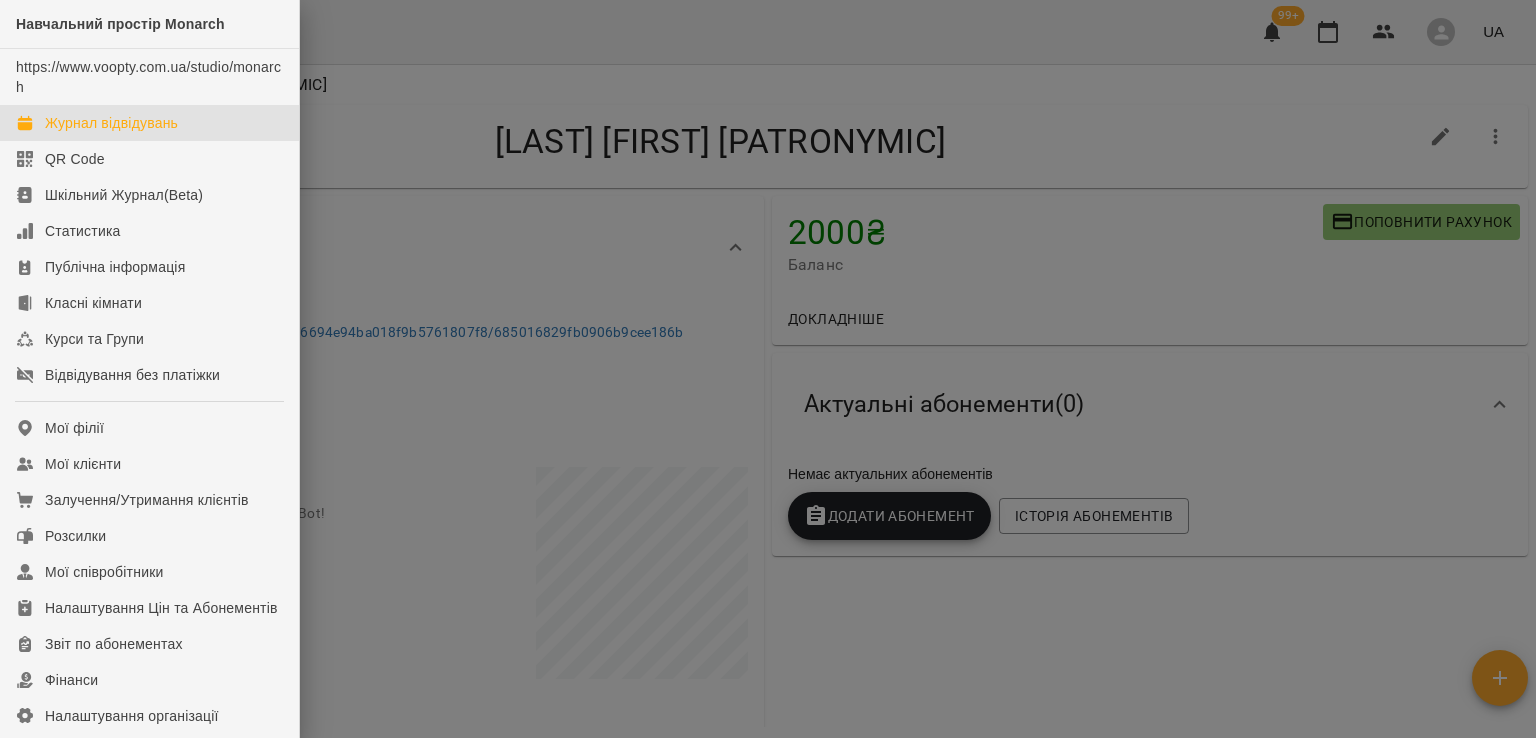 click on "Журнал відвідувань" at bounding box center (111, 123) 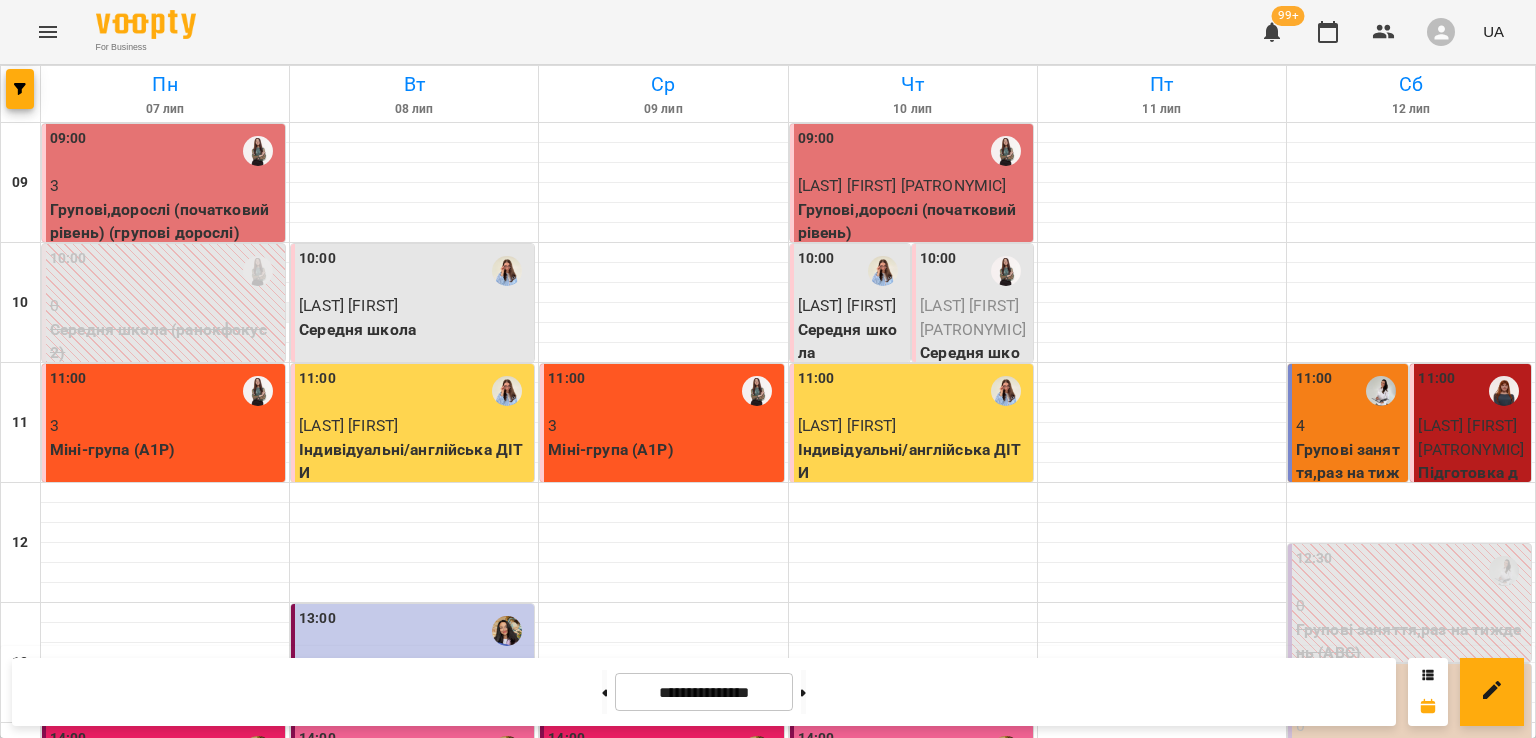 scroll, scrollTop: 795, scrollLeft: 0, axis: vertical 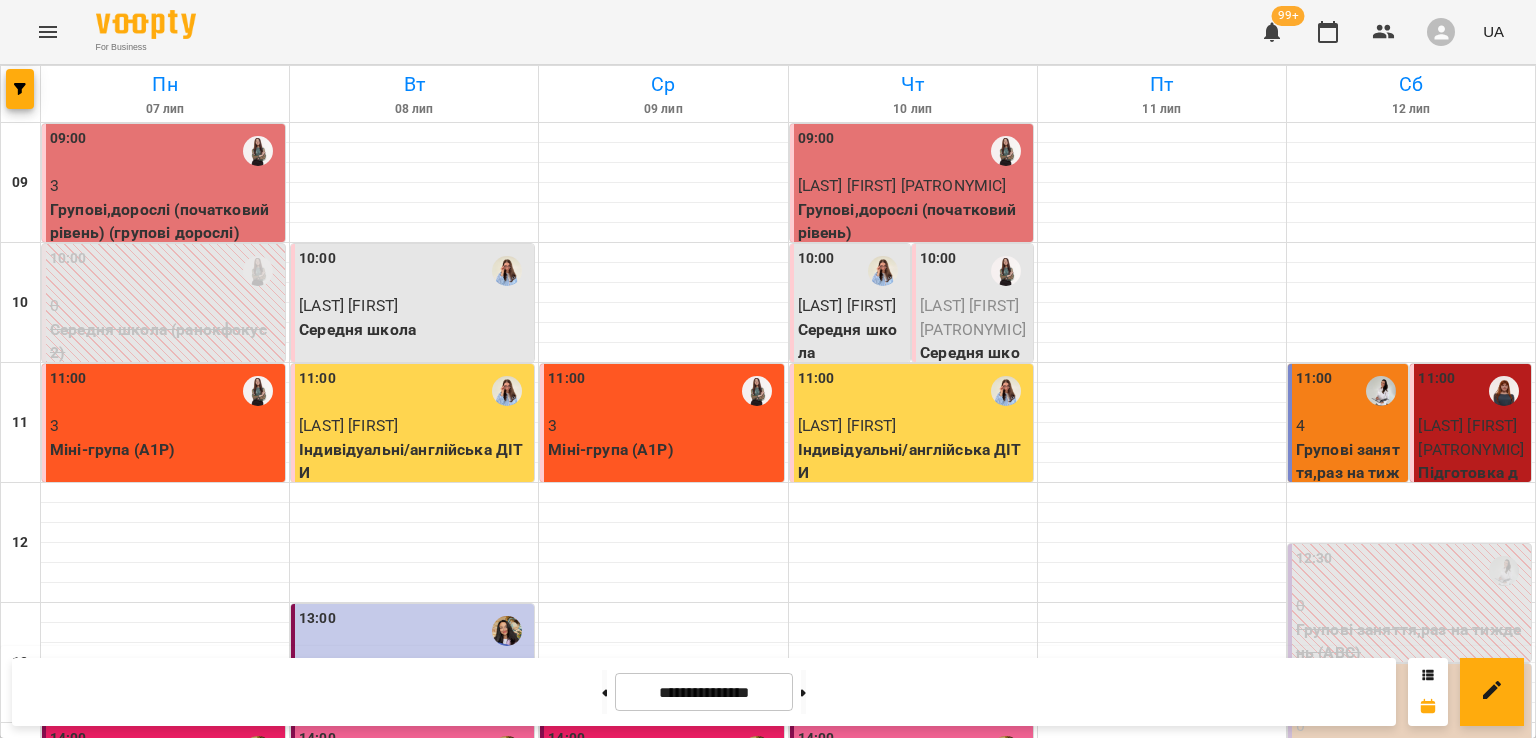 click on "[LAST] [FIRST] [PATRONYMIC]" at bounding box center [83, 1328] 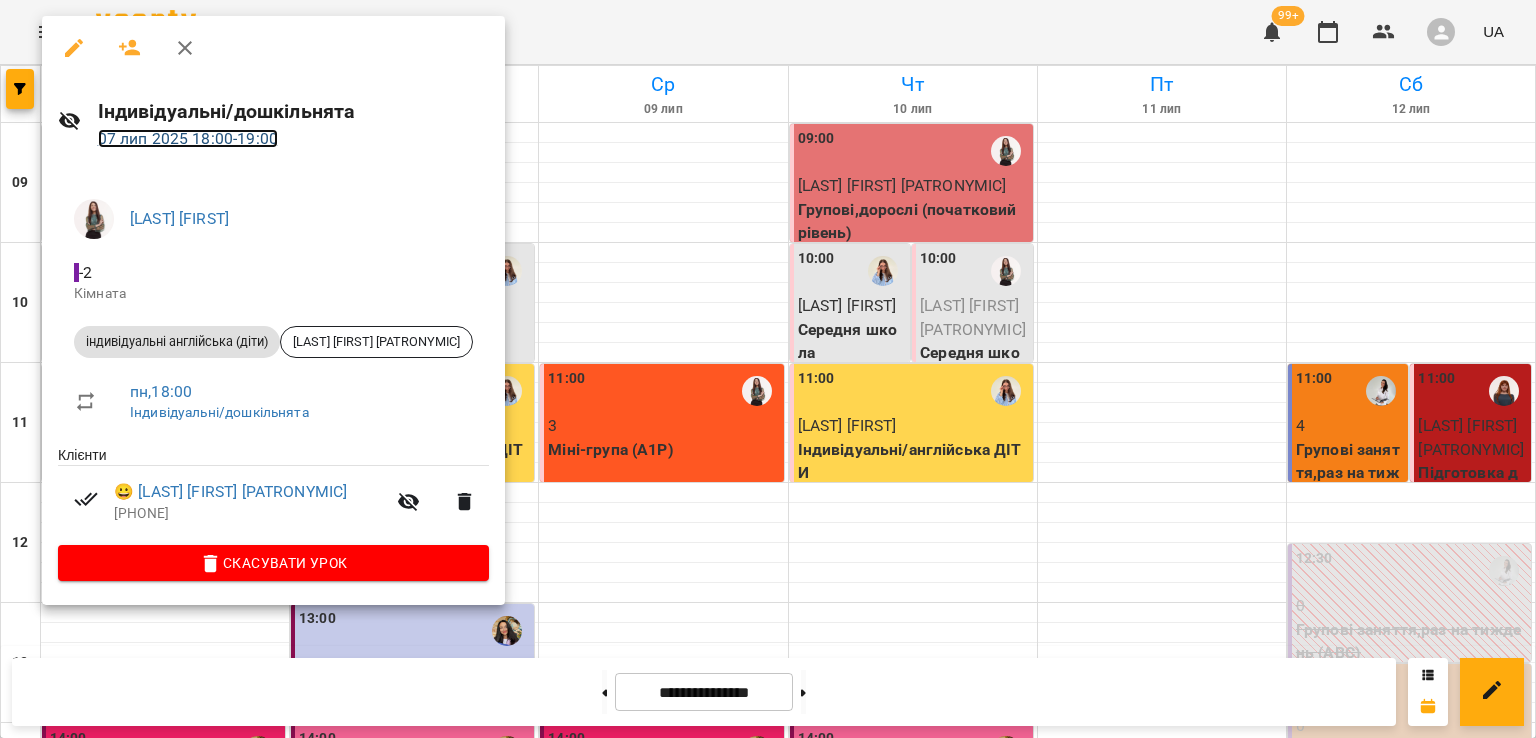 click on "[DAY] [MONTH] [YEAR] [TIME]  -  [TIME]" at bounding box center [188, 138] 